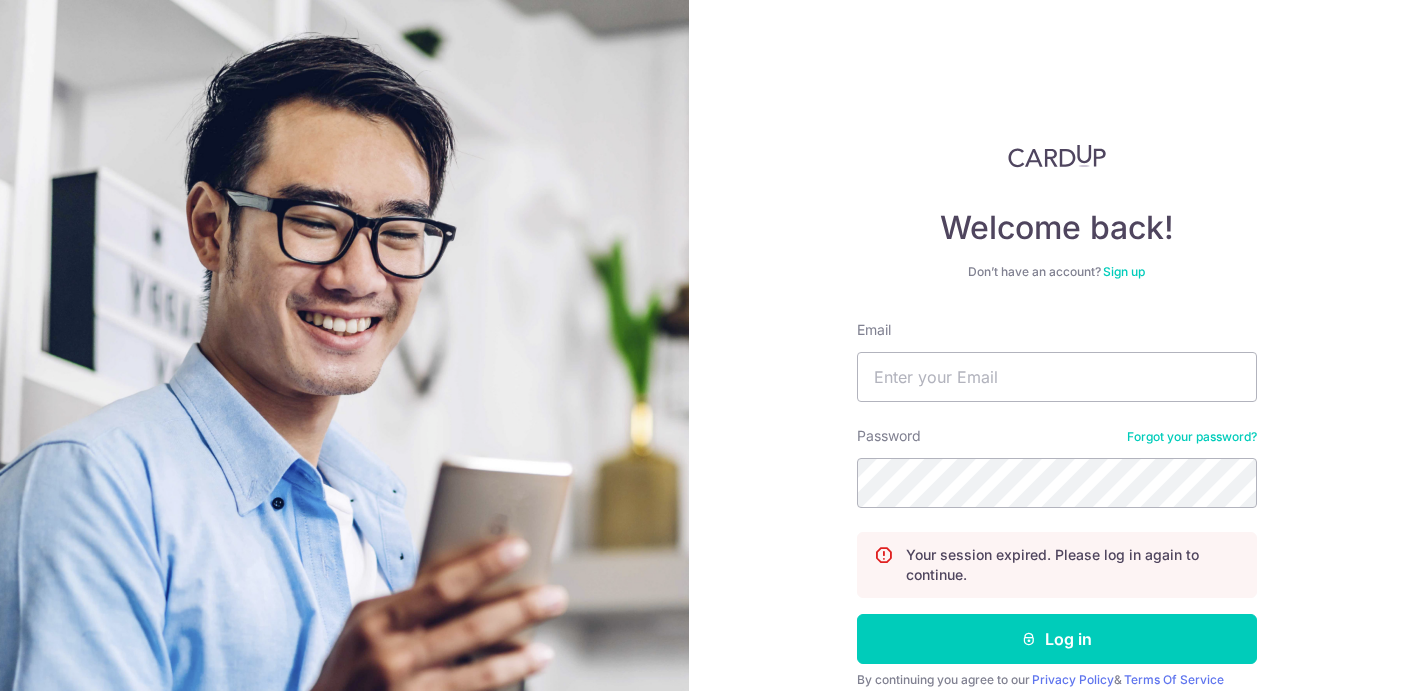 scroll, scrollTop: 0, scrollLeft: 0, axis: both 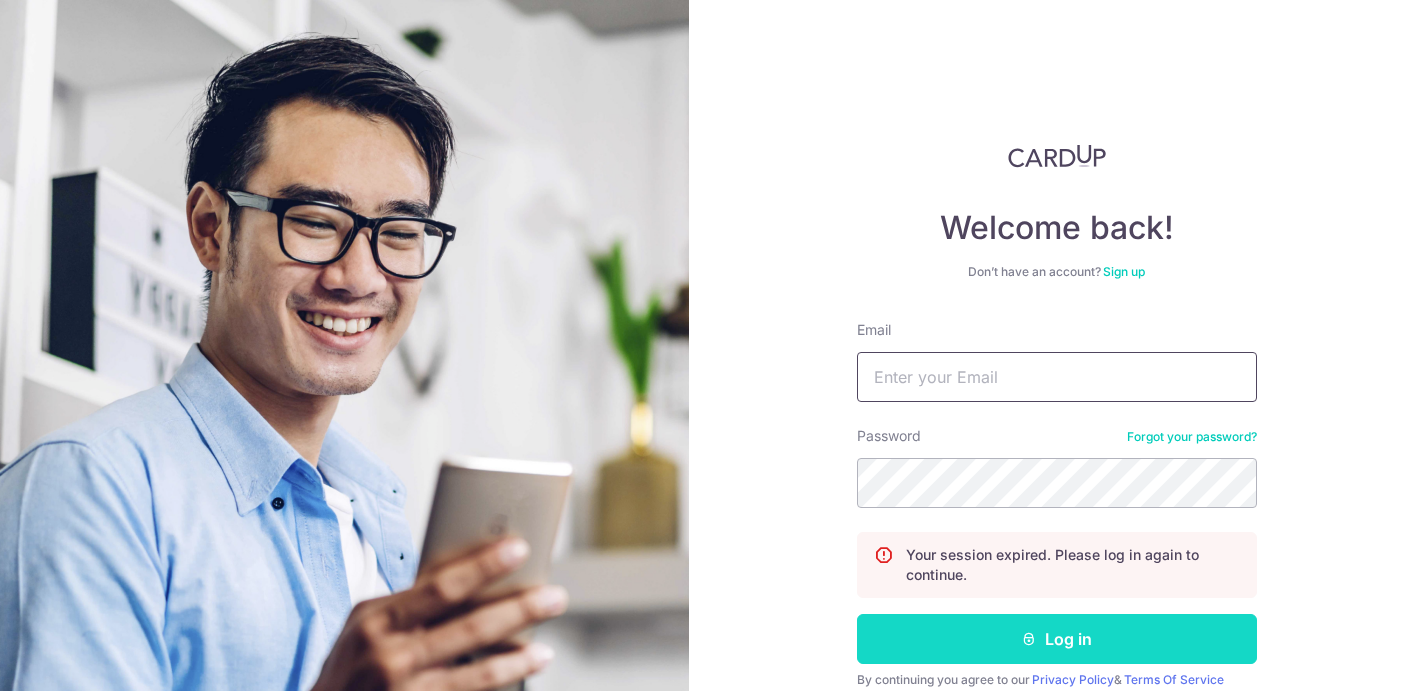type on "Kellychousm@gmail.com" 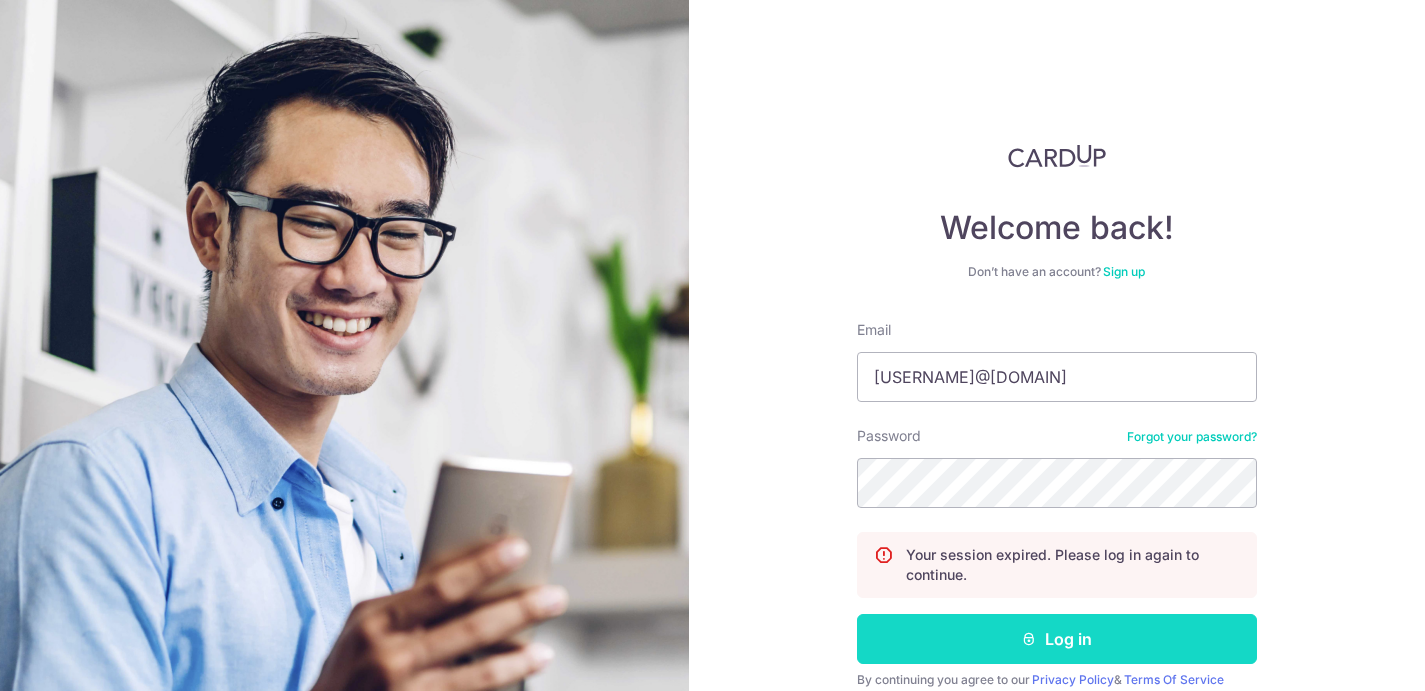 click on "Log in" at bounding box center [1057, 639] 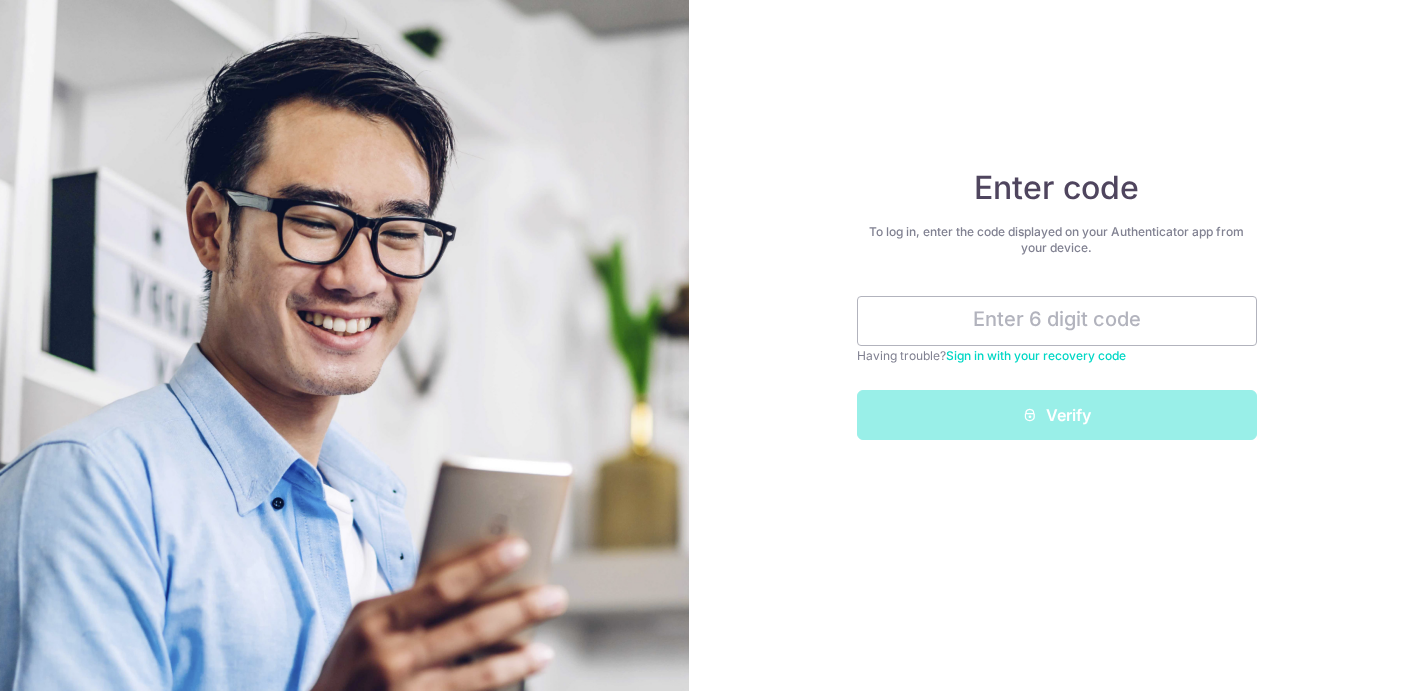 scroll, scrollTop: 0, scrollLeft: 0, axis: both 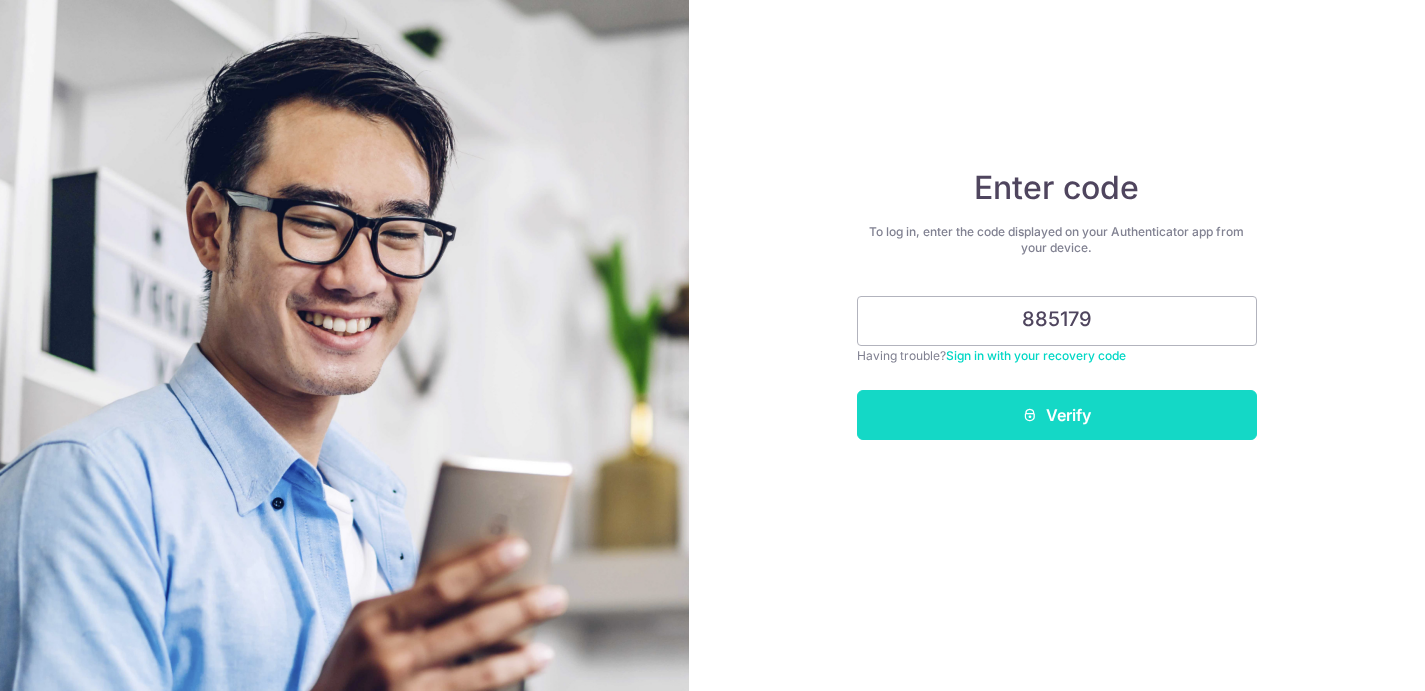 type on "885179" 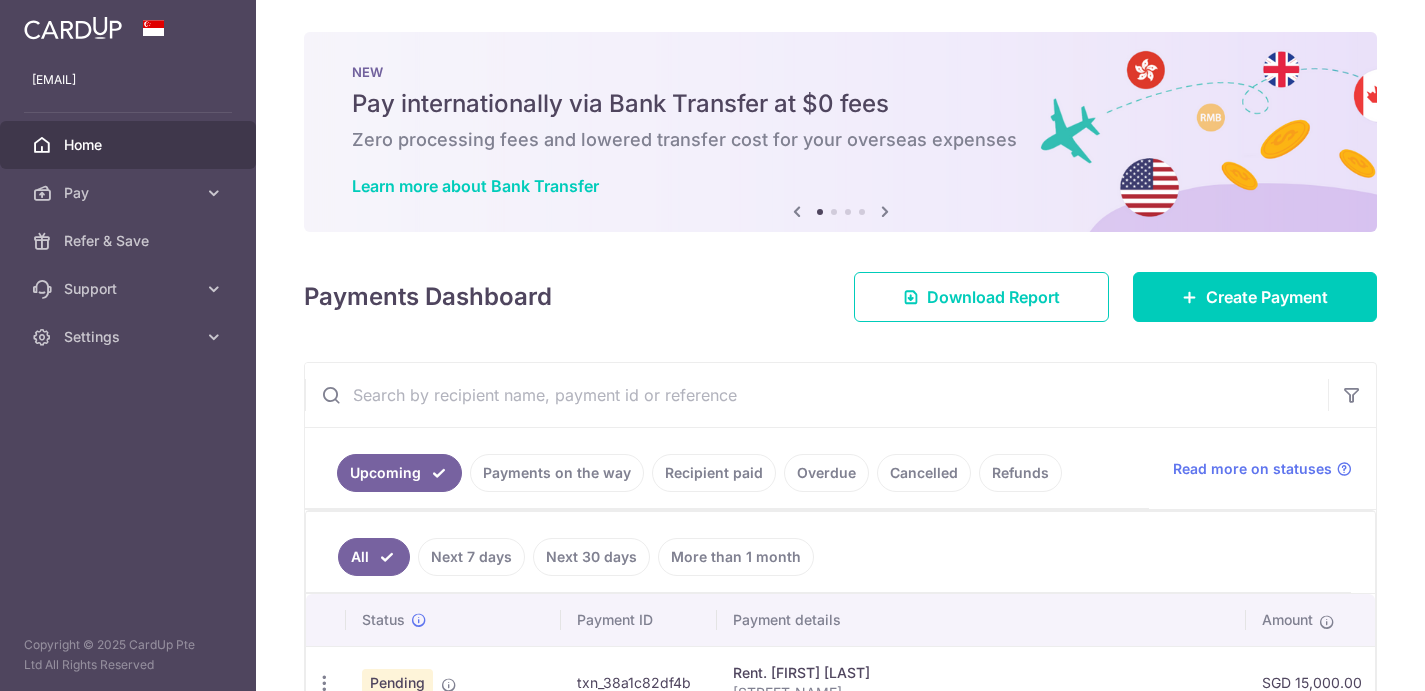 scroll, scrollTop: 0, scrollLeft: 0, axis: both 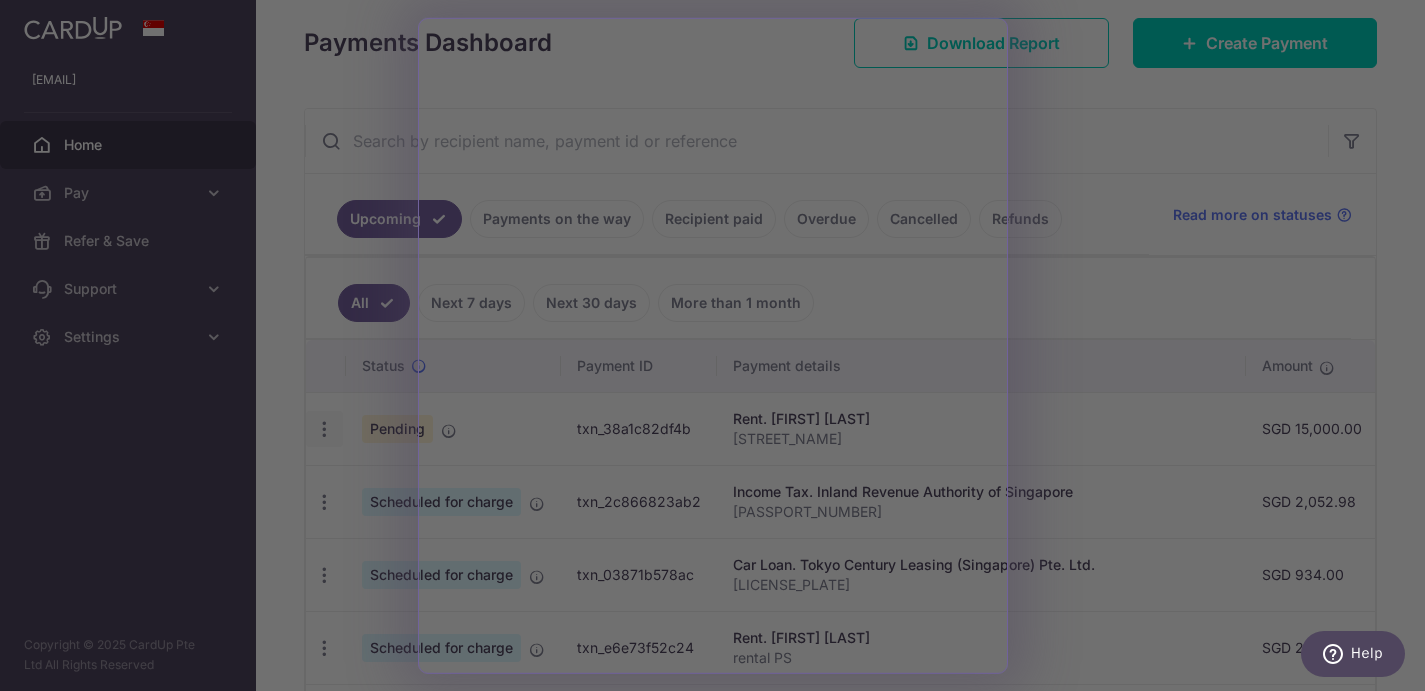 click at bounding box center (719, 349) 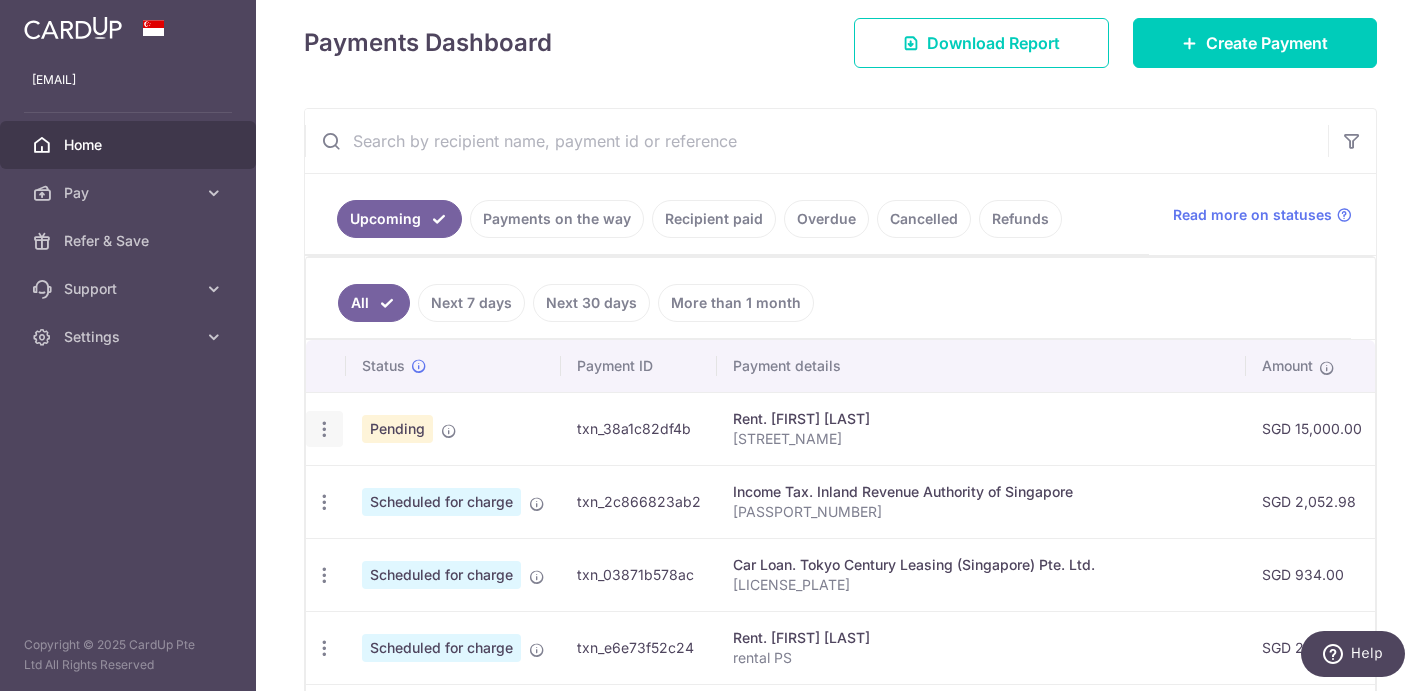 click at bounding box center [324, 429] 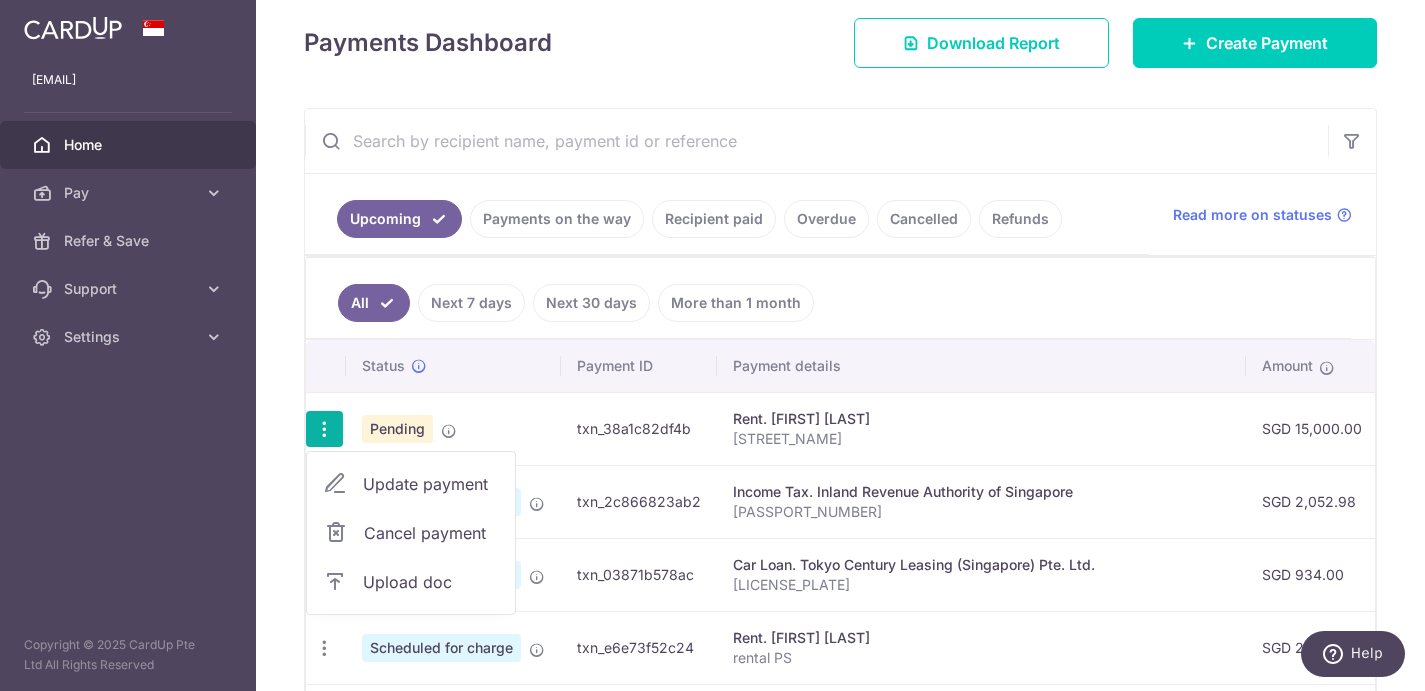 click on "Update payment" at bounding box center [431, 484] 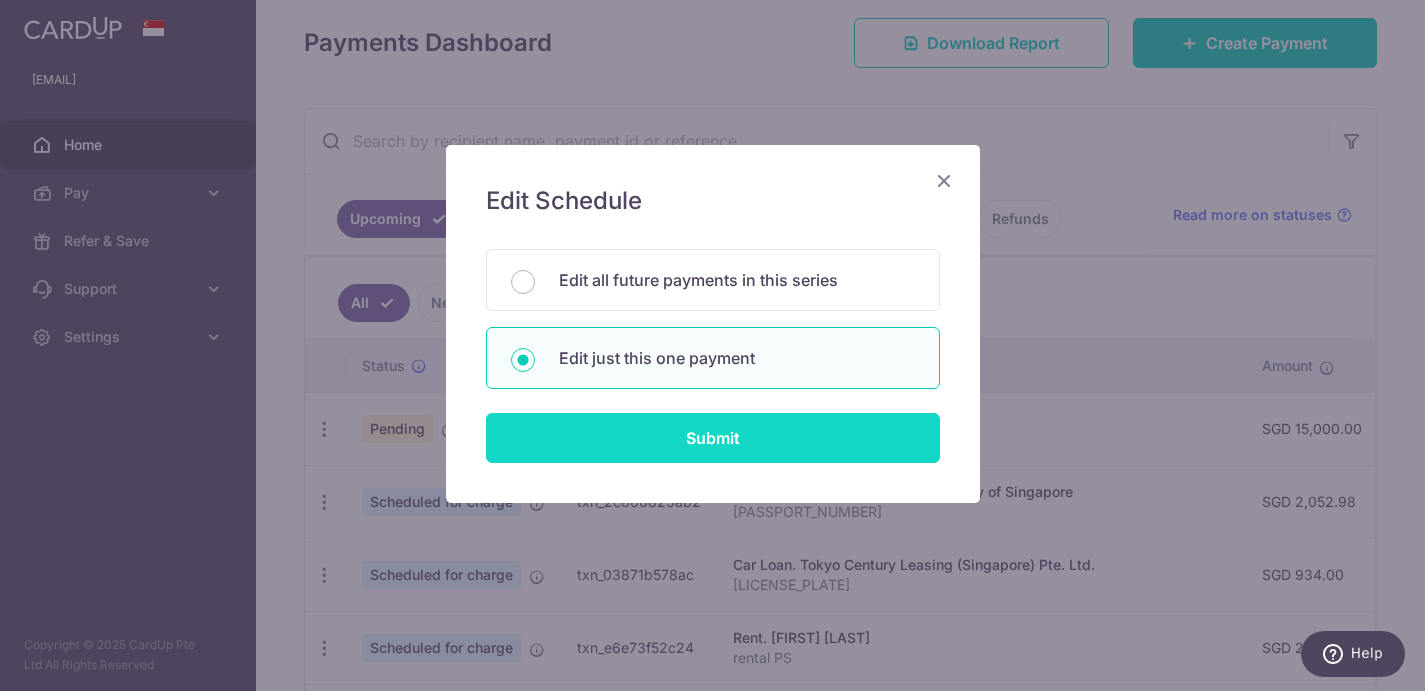 click on "Submit" at bounding box center [713, 438] 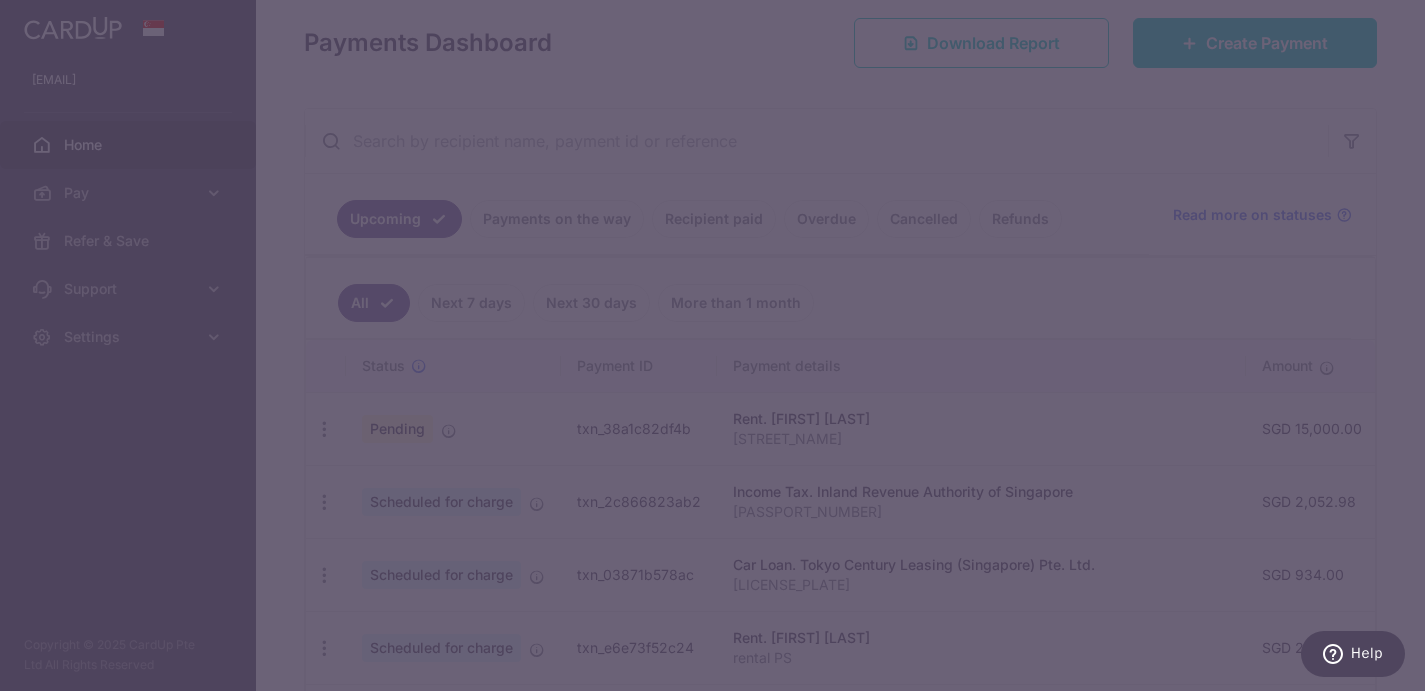 type on "16KELLY" 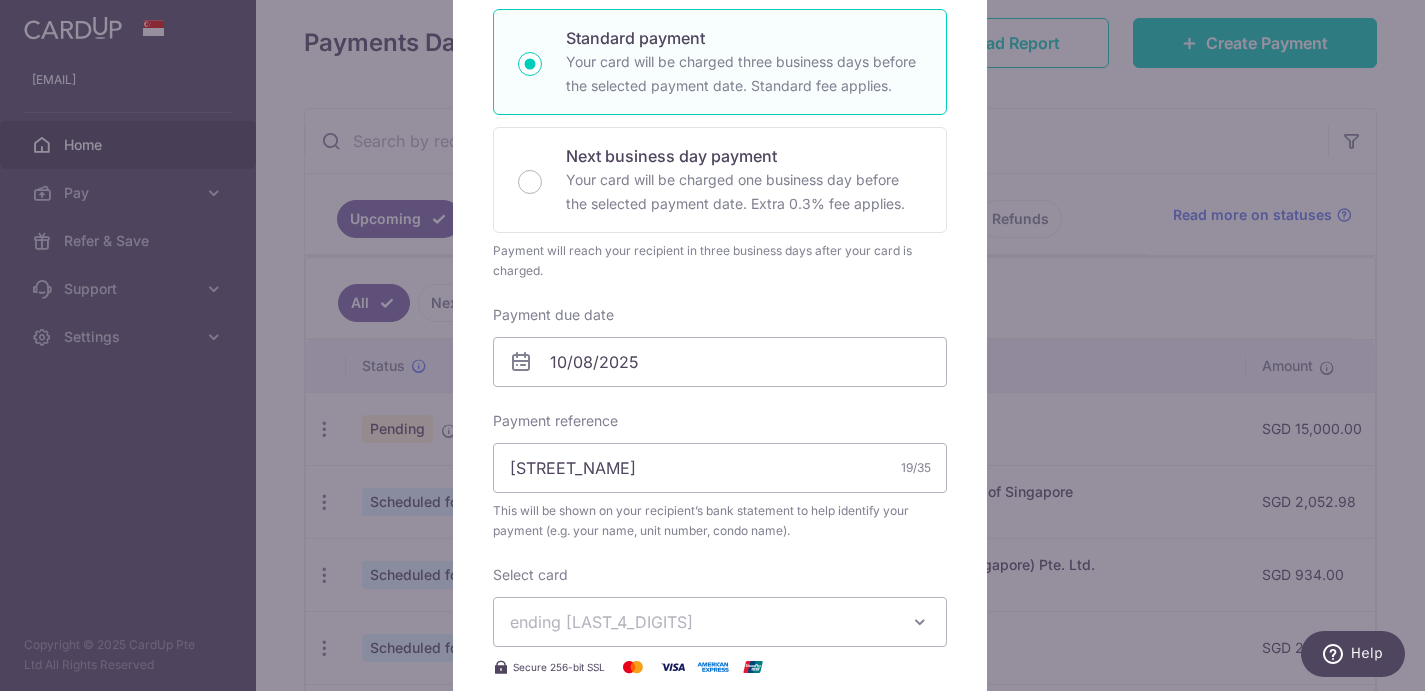 scroll, scrollTop: 365, scrollLeft: 0, axis: vertical 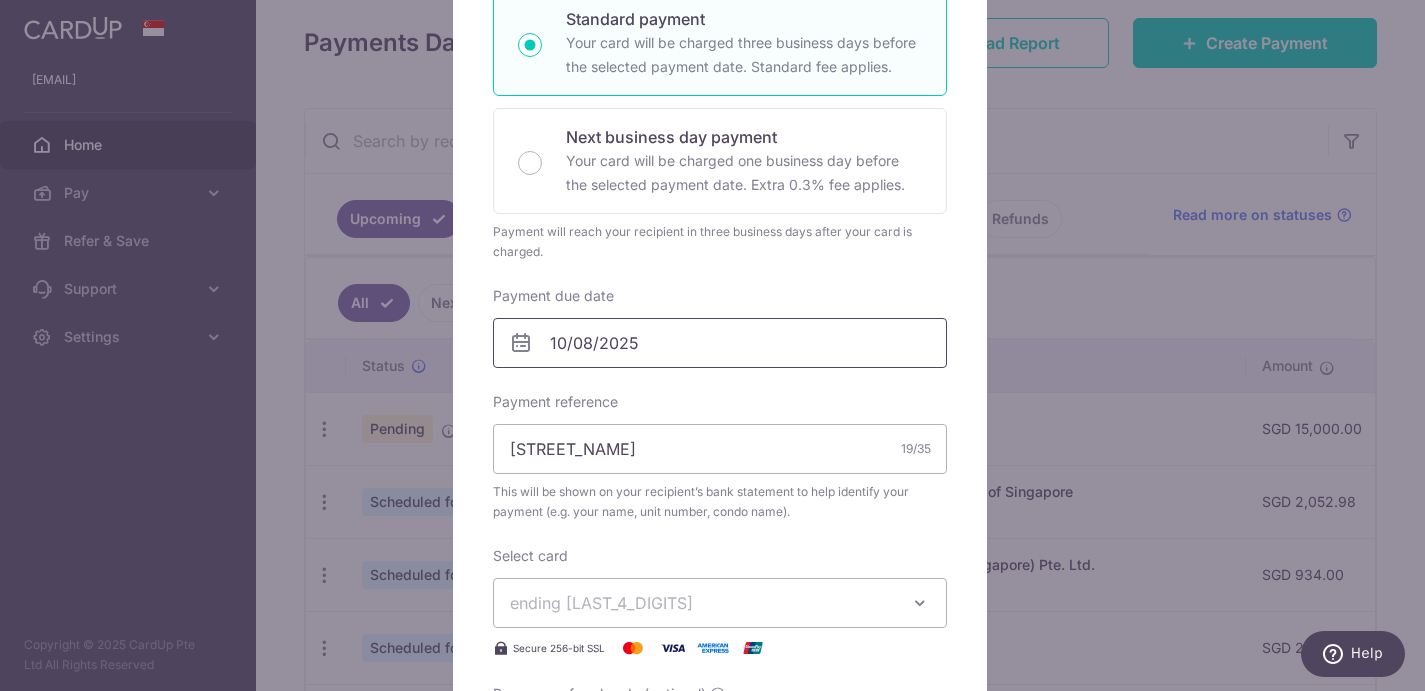 click on "10/08/2025" at bounding box center [720, 343] 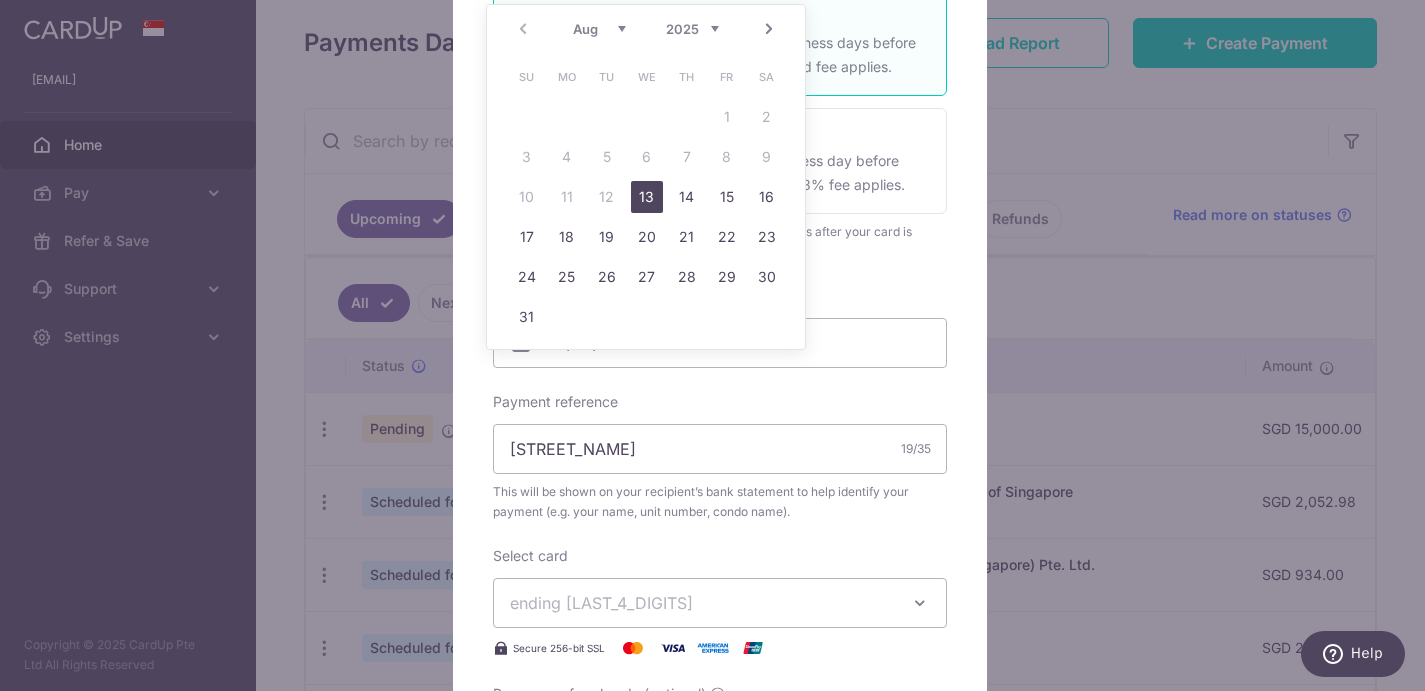 click on "13" at bounding box center (647, 197) 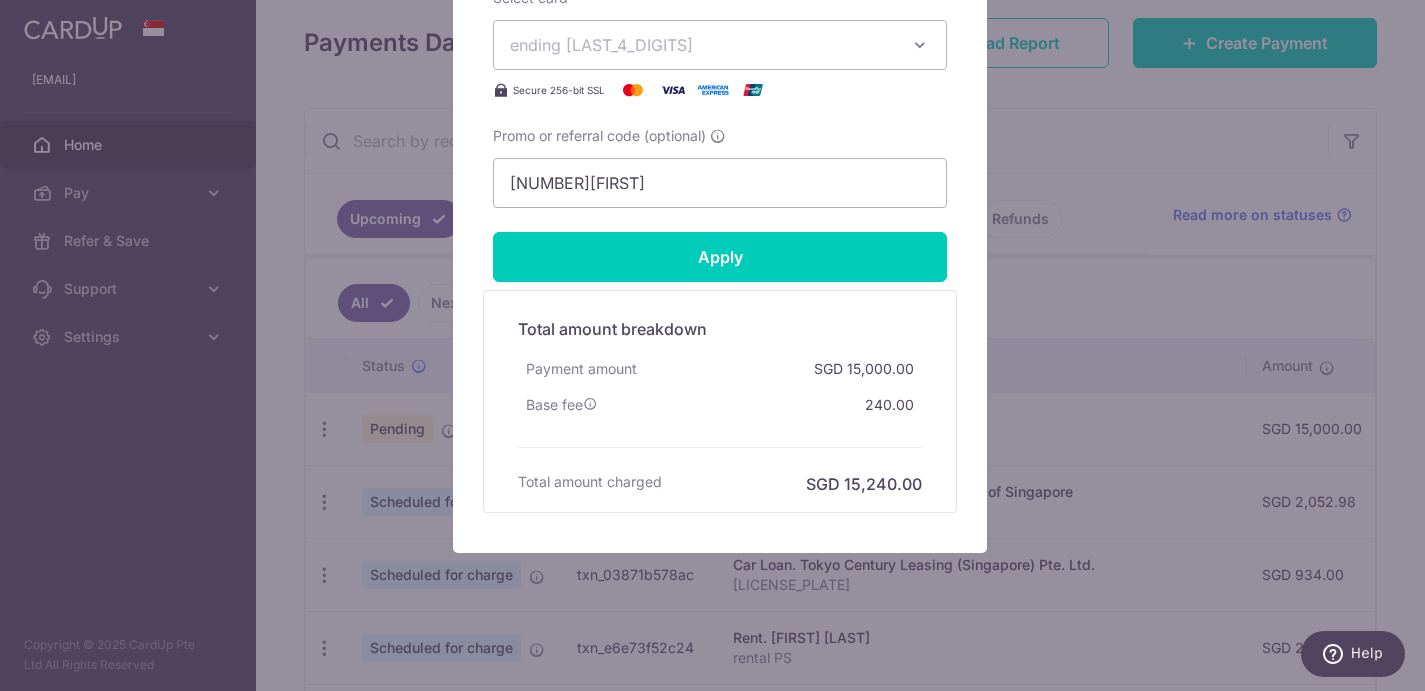 scroll, scrollTop: 954, scrollLeft: 0, axis: vertical 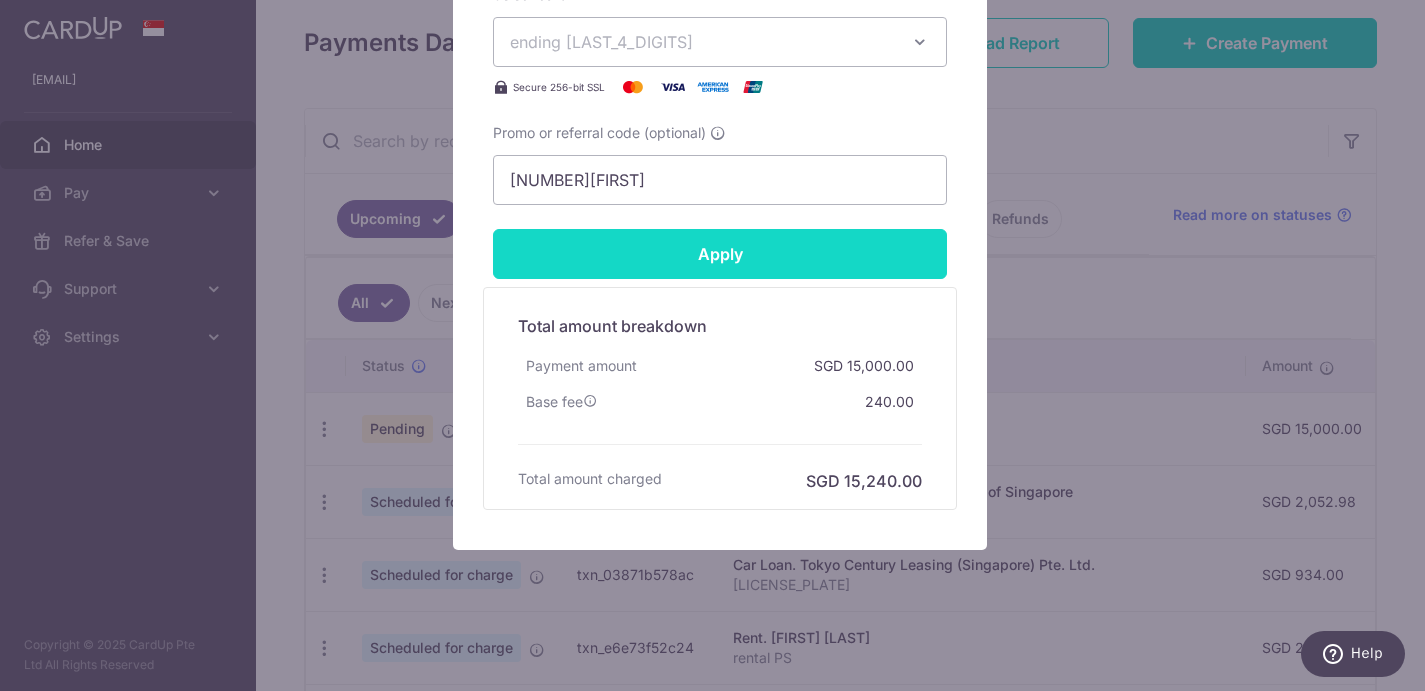 click on "Apply" at bounding box center [720, 254] 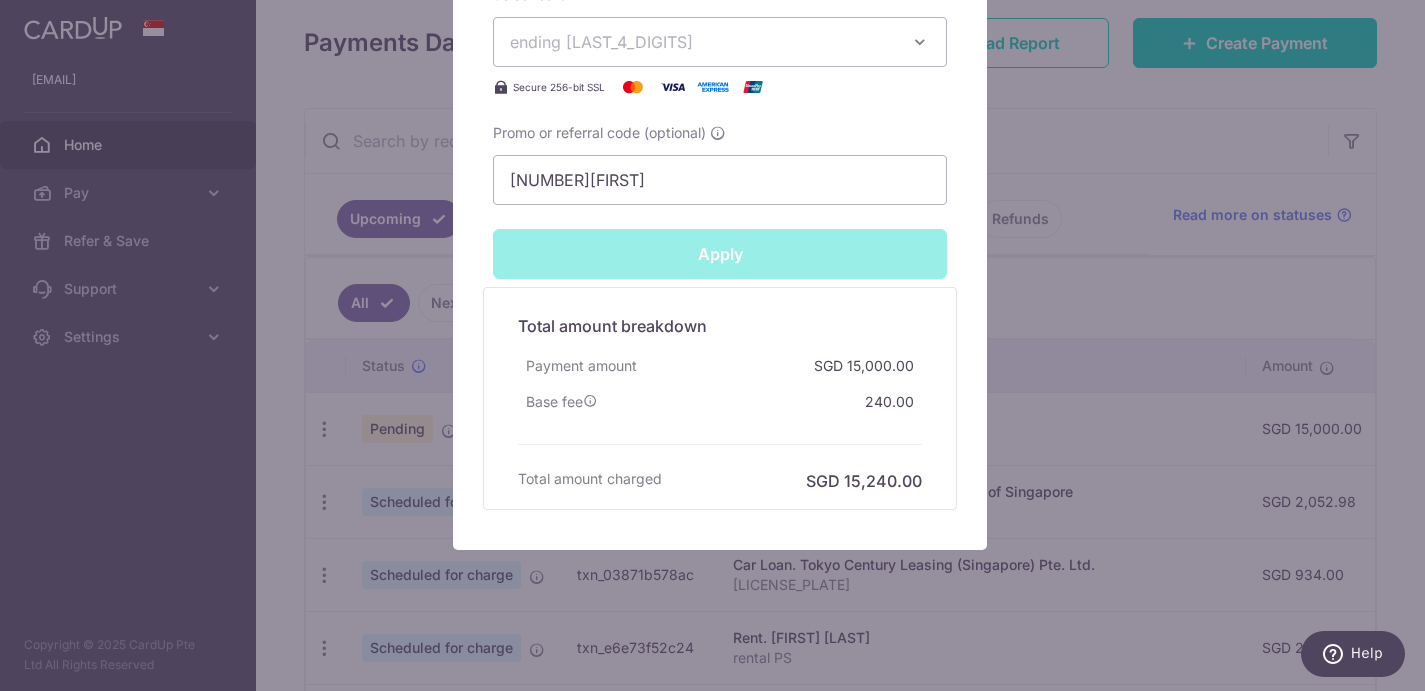type on "Successfully Applied" 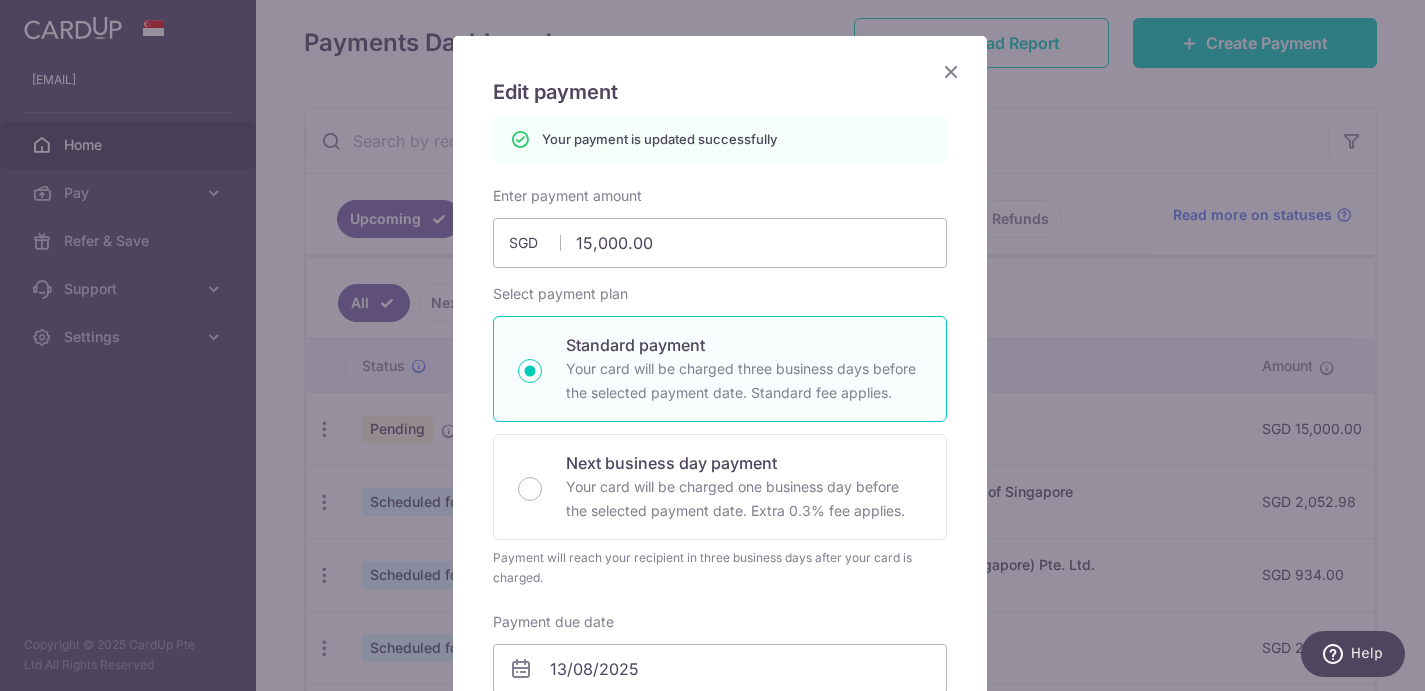 scroll, scrollTop: 12, scrollLeft: 0, axis: vertical 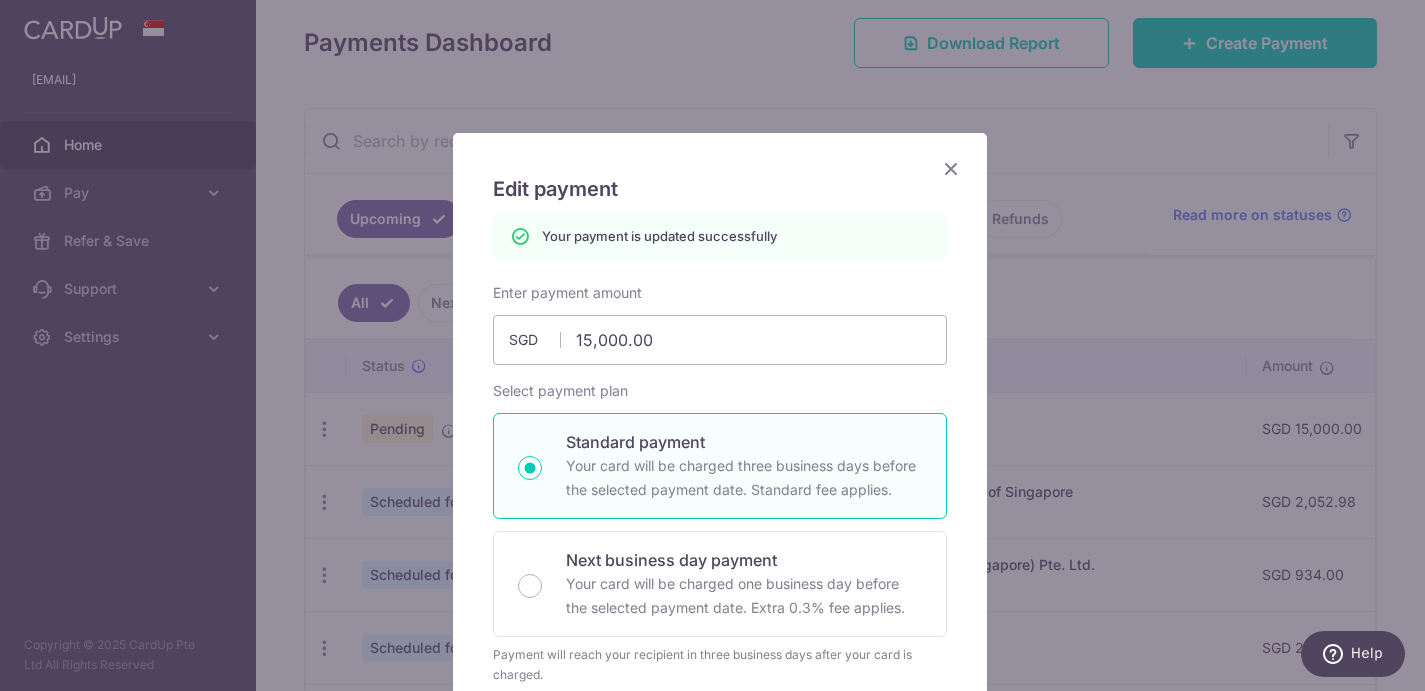click at bounding box center (951, 168) 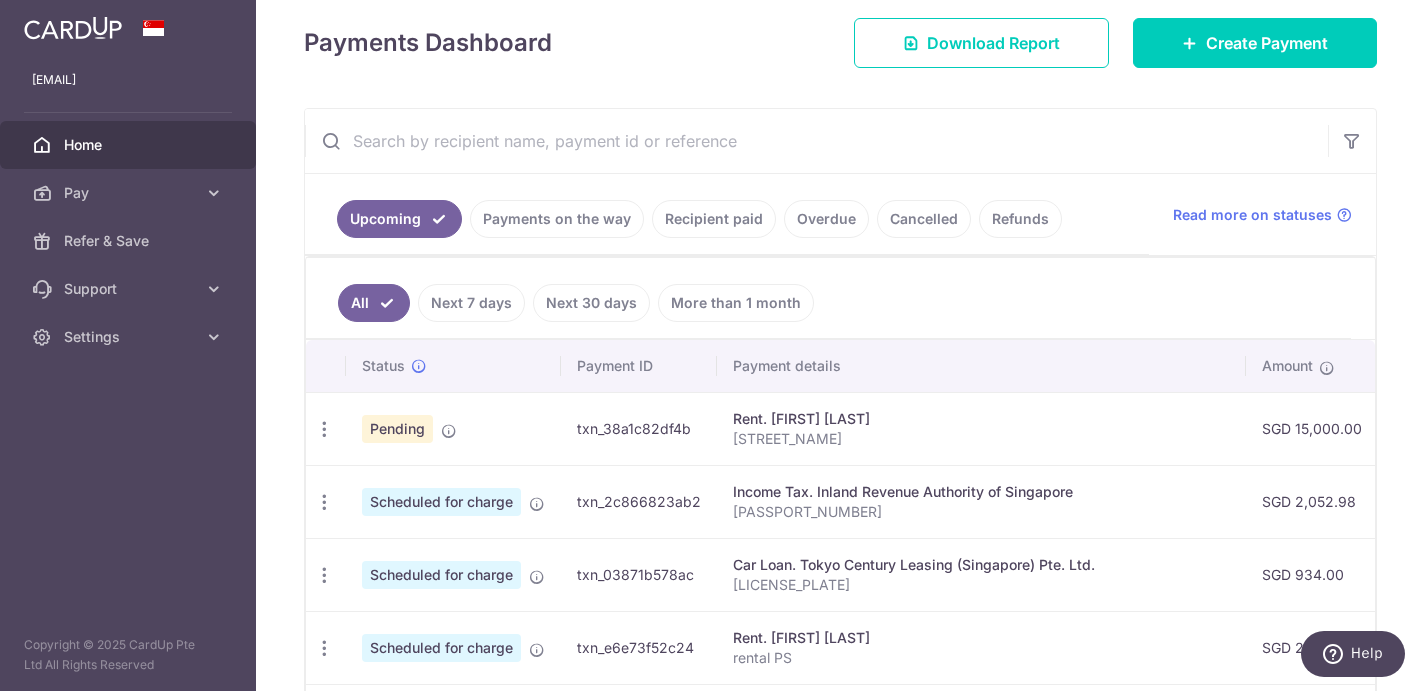 scroll, scrollTop: 317, scrollLeft: 0, axis: vertical 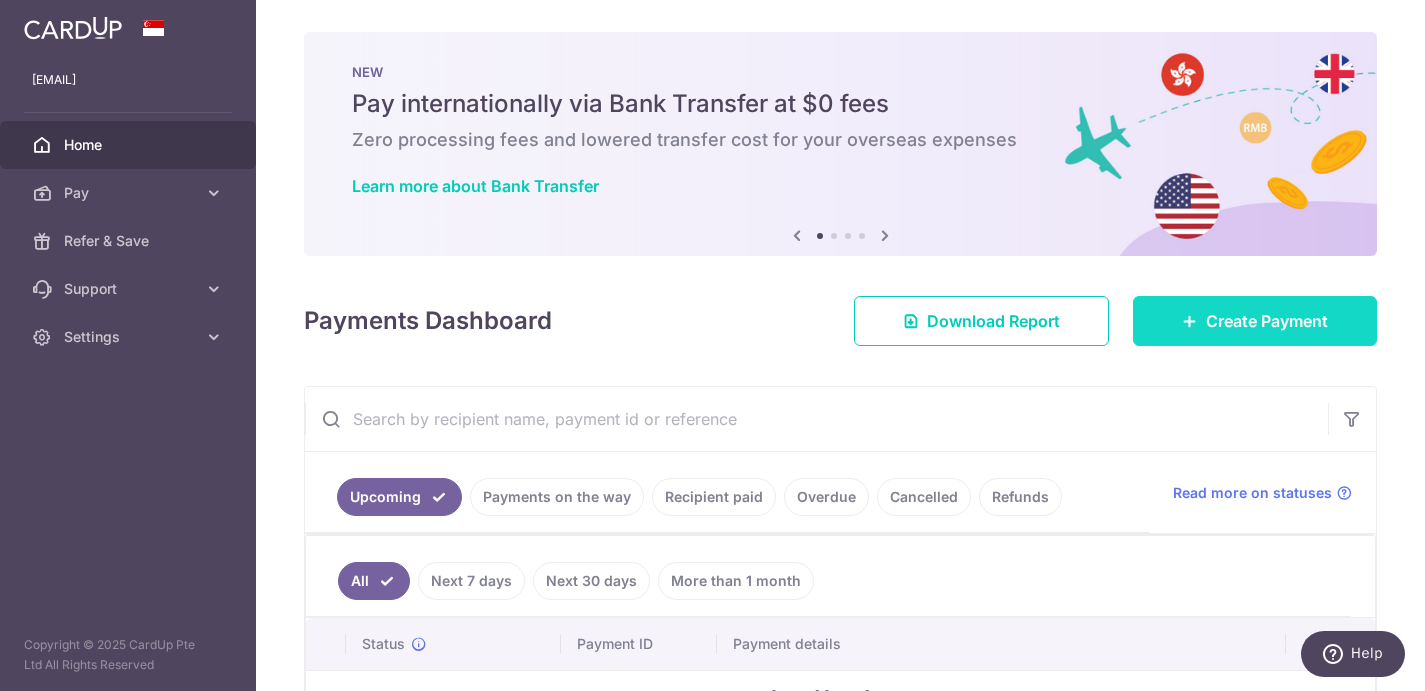 click on "Create Payment" at bounding box center (1255, 321) 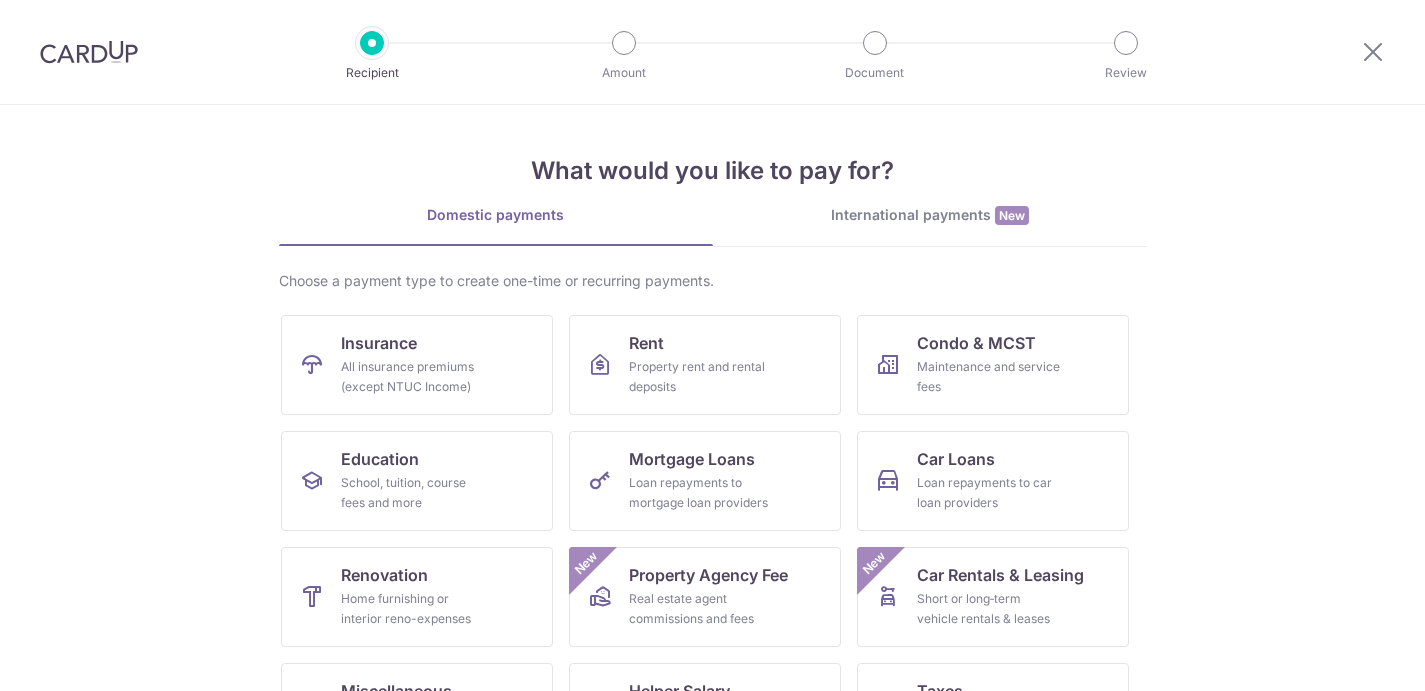 scroll, scrollTop: 0, scrollLeft: 0, axis: both 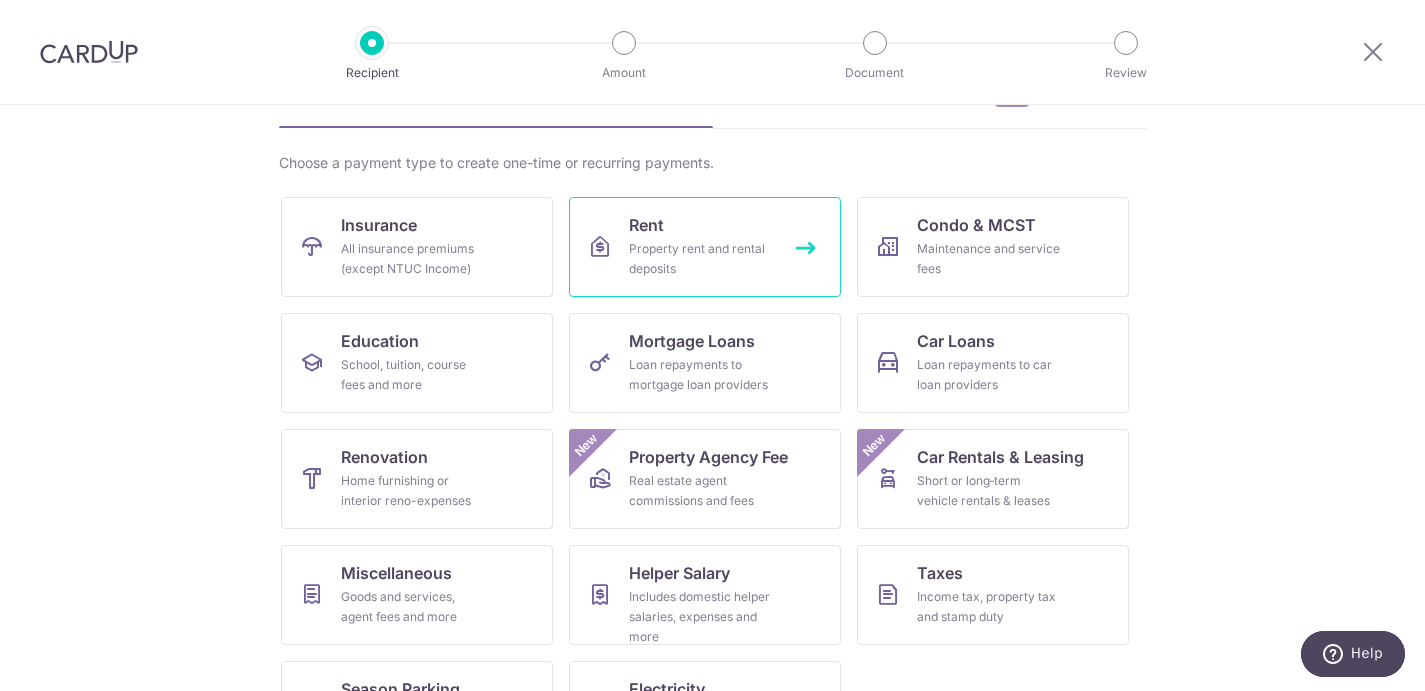 click on "Rent Property rent and rental deposits" at bounding box center [705, 247] 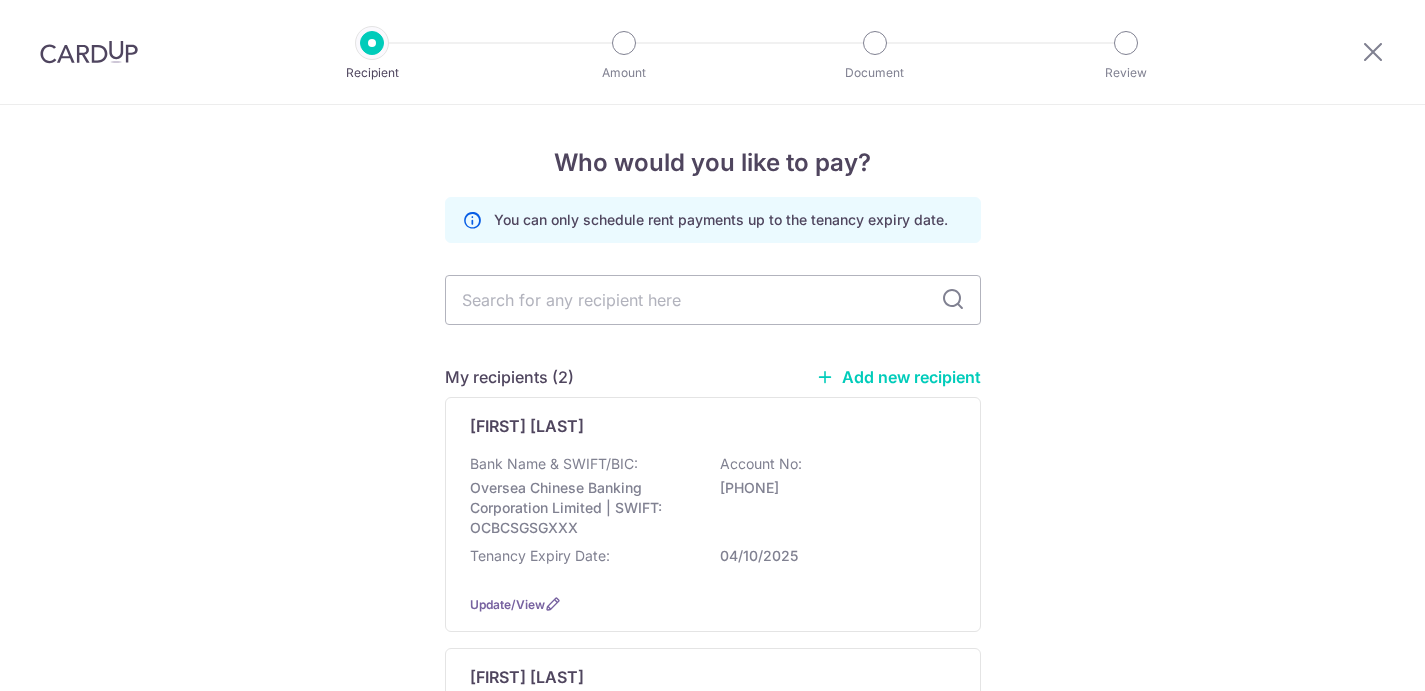 scroll, scrollTop: 0, scrollLeft: 0, axis: both 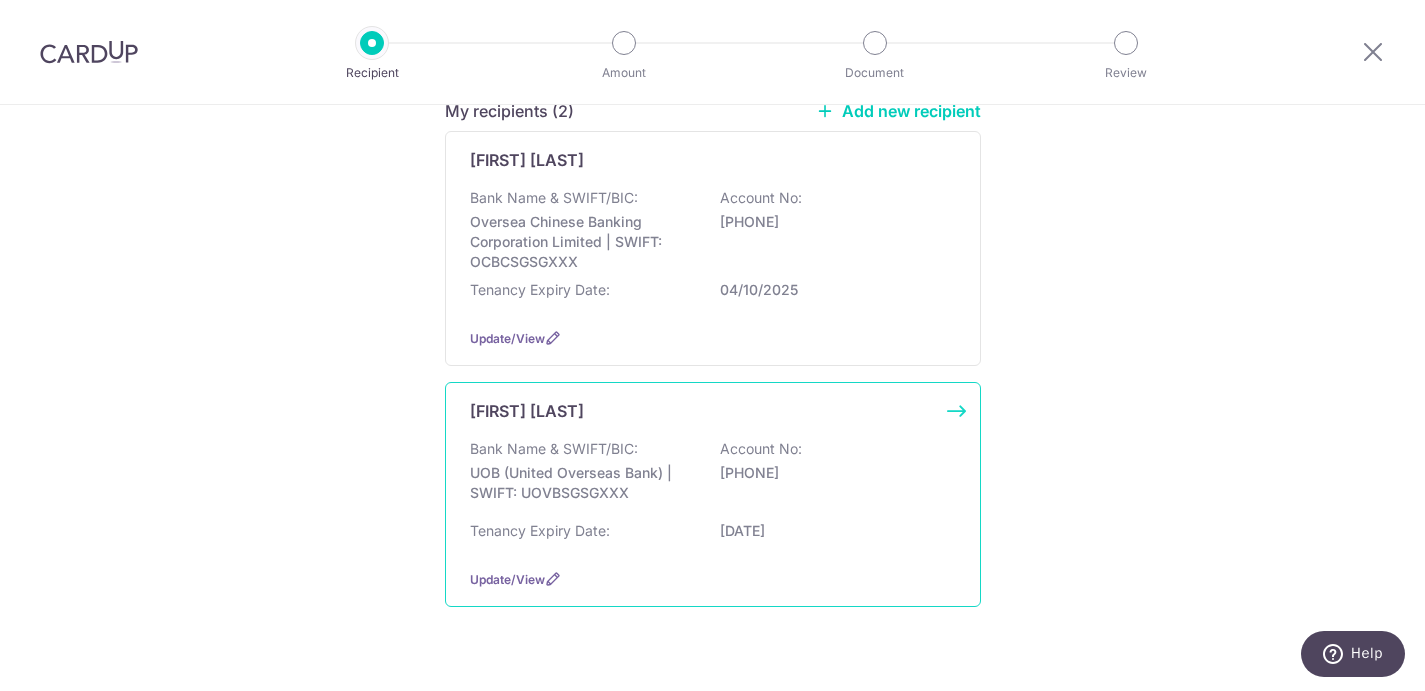 click on "6613027235" at bounding box center (832, 473) 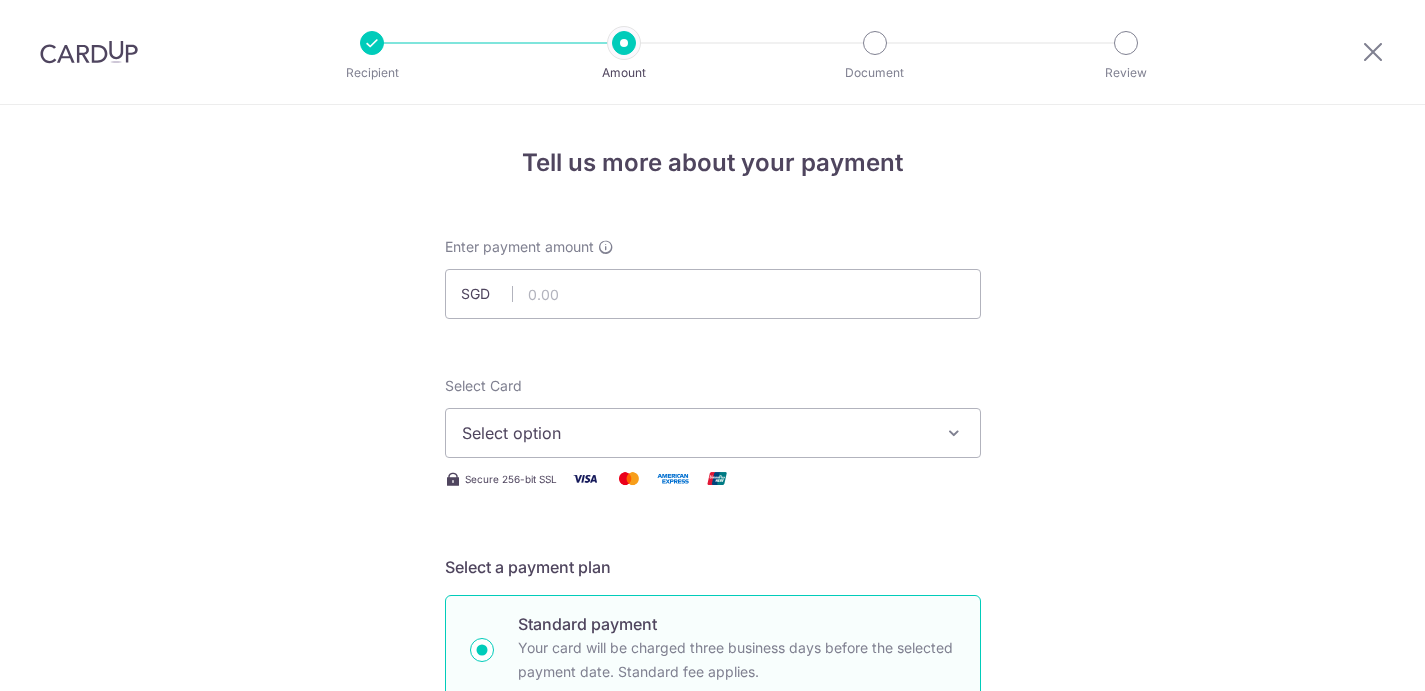 scroll, scrollTop: 0, scrollLeft: 0, axis: both 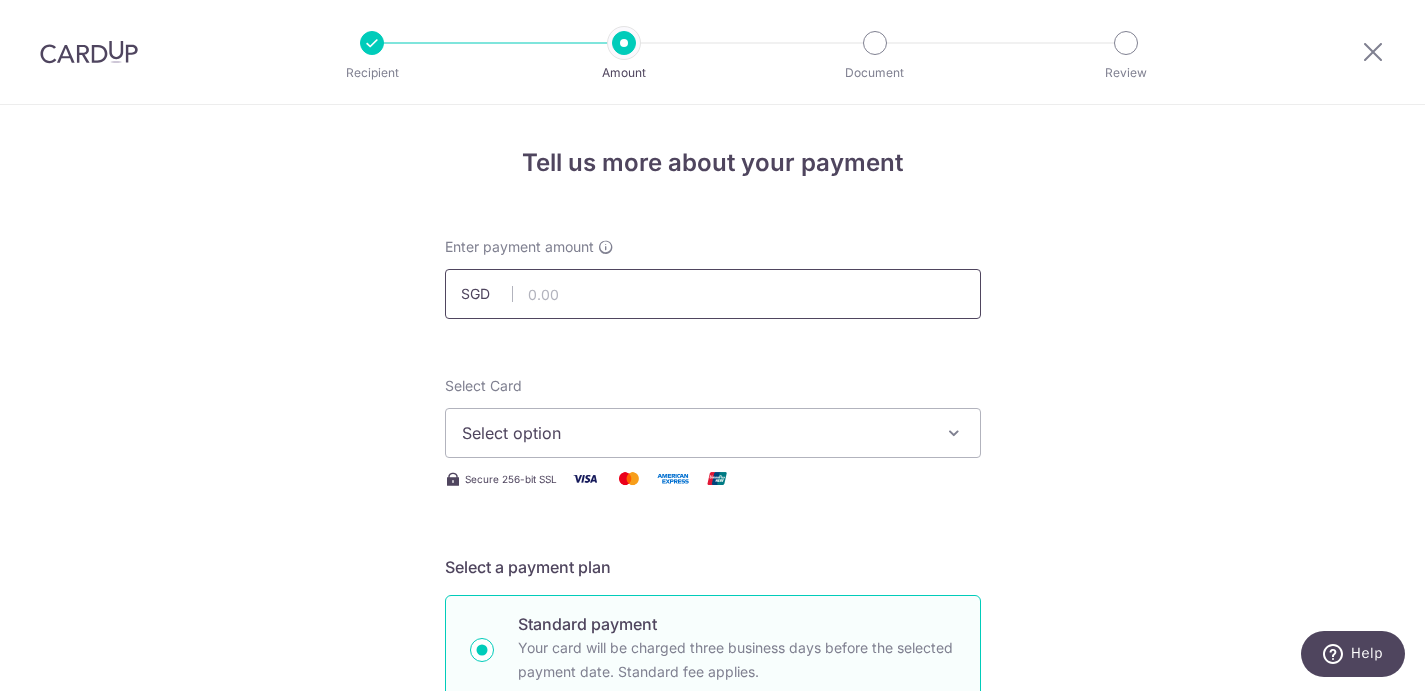 click at bounding box center (713, 294) 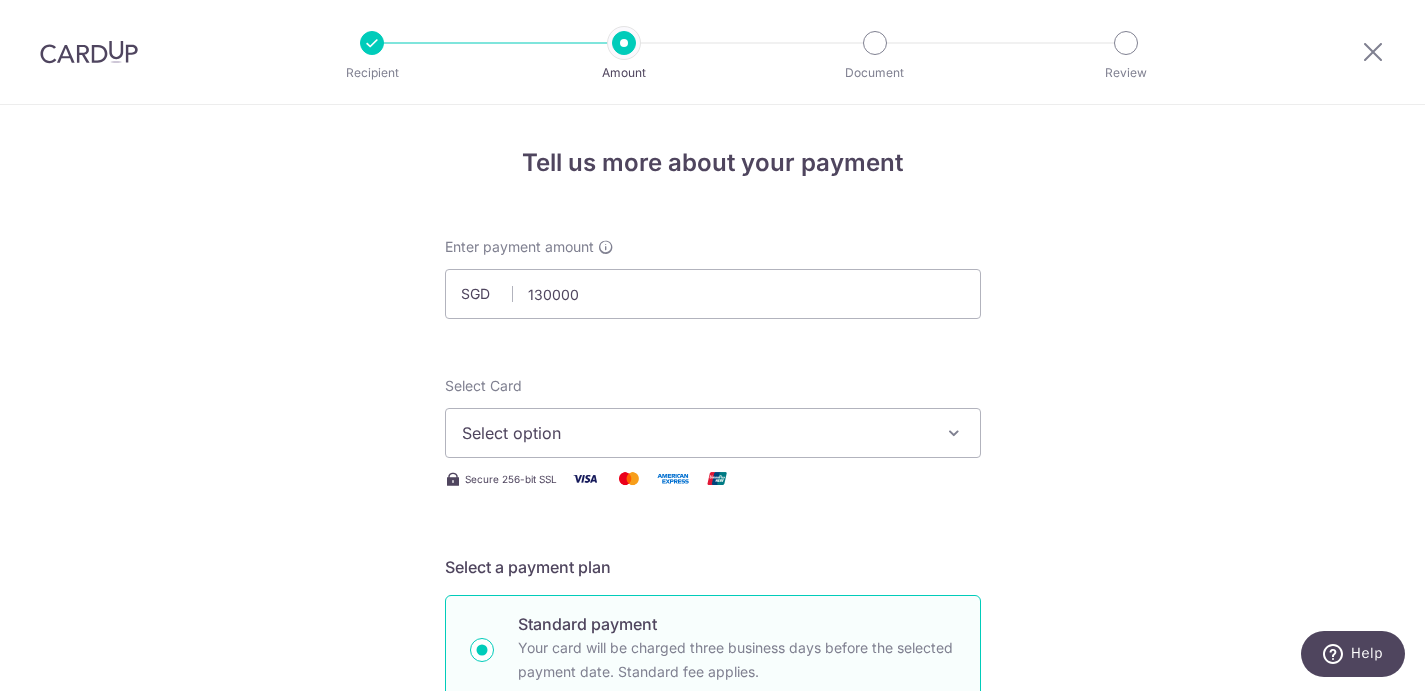 click on "Tell us more about your payment
Enter payment amount
SGD
130000
Select option
Add credit card
Your Cards
**** [CARD_NUMBER]
**** [CARD_NUMBER]
**** [CARD_NUMBER]
**** [CARD_NUMBER]
**** [CARD_NUMBER]
Secure 256-bit SSL
Text
New card details" at bounding box center [712, 1009] 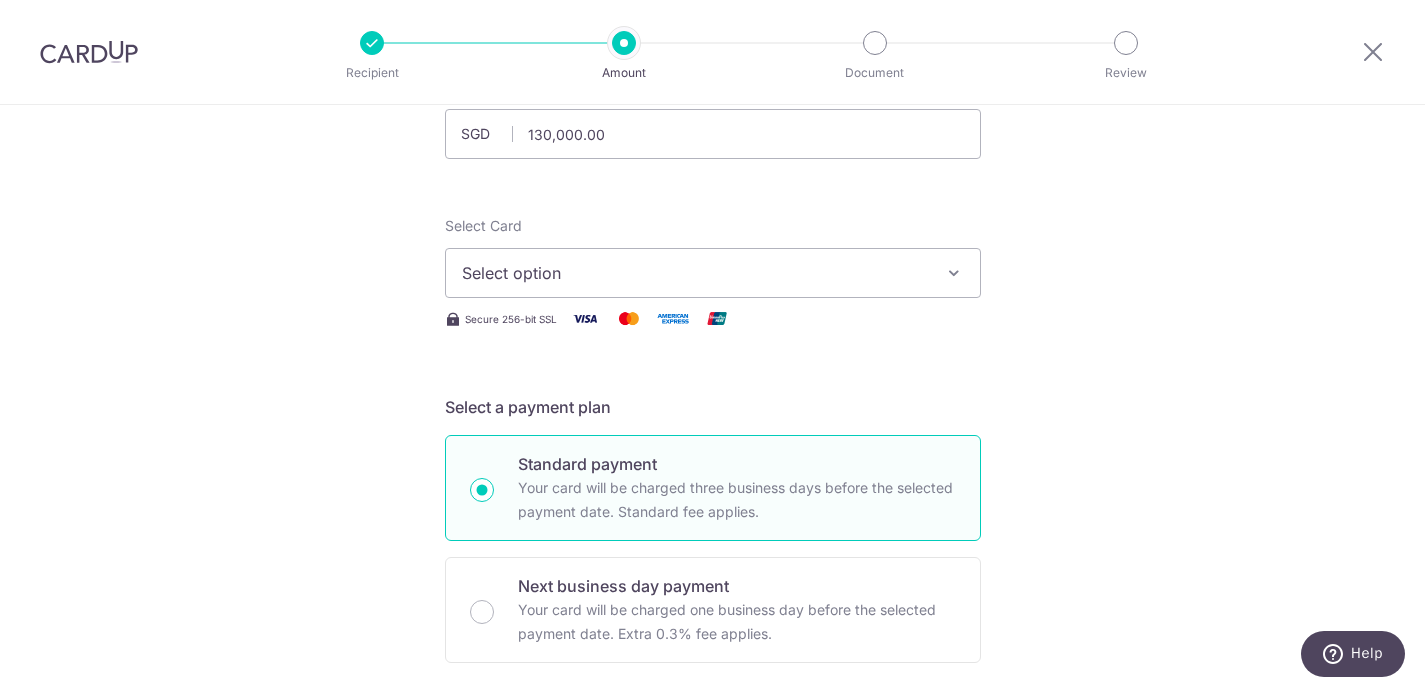 scroll, scrollTop: 175, scrollLeft: 0, axis: vertical 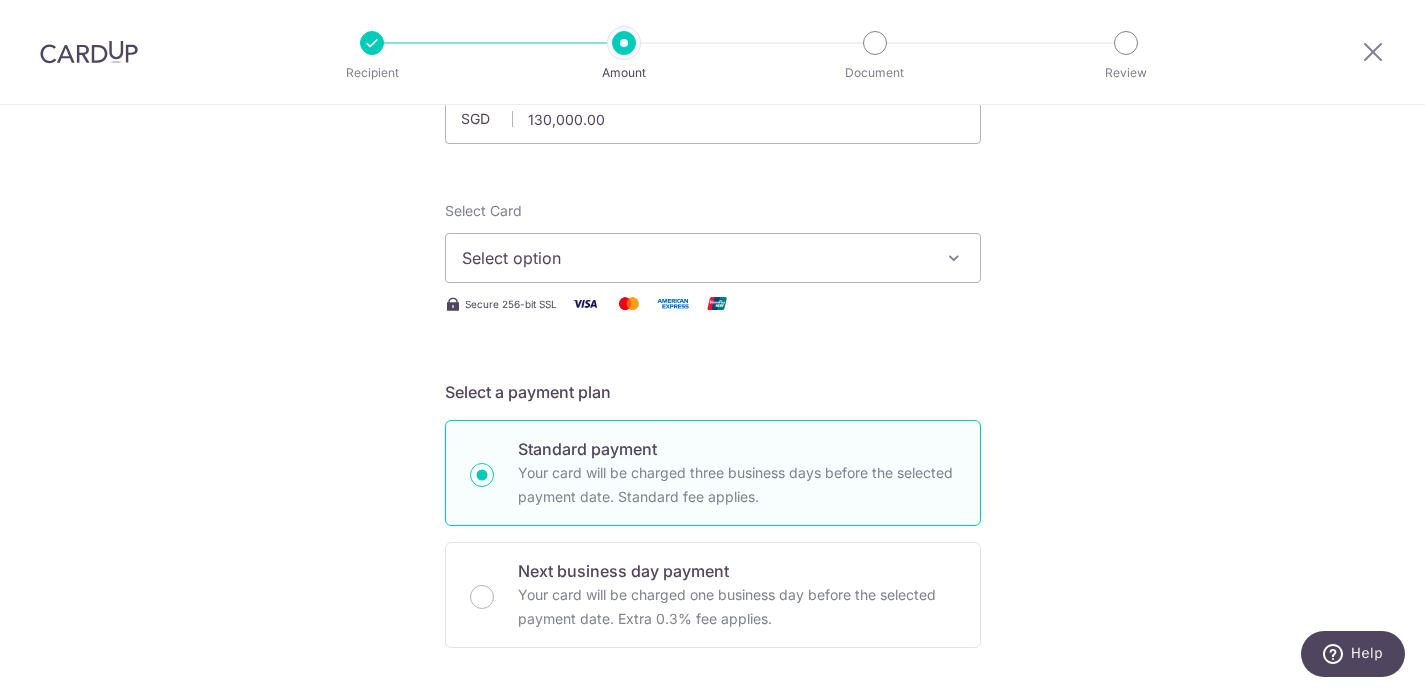 click on "Select option" at bounding box center [695, 258] 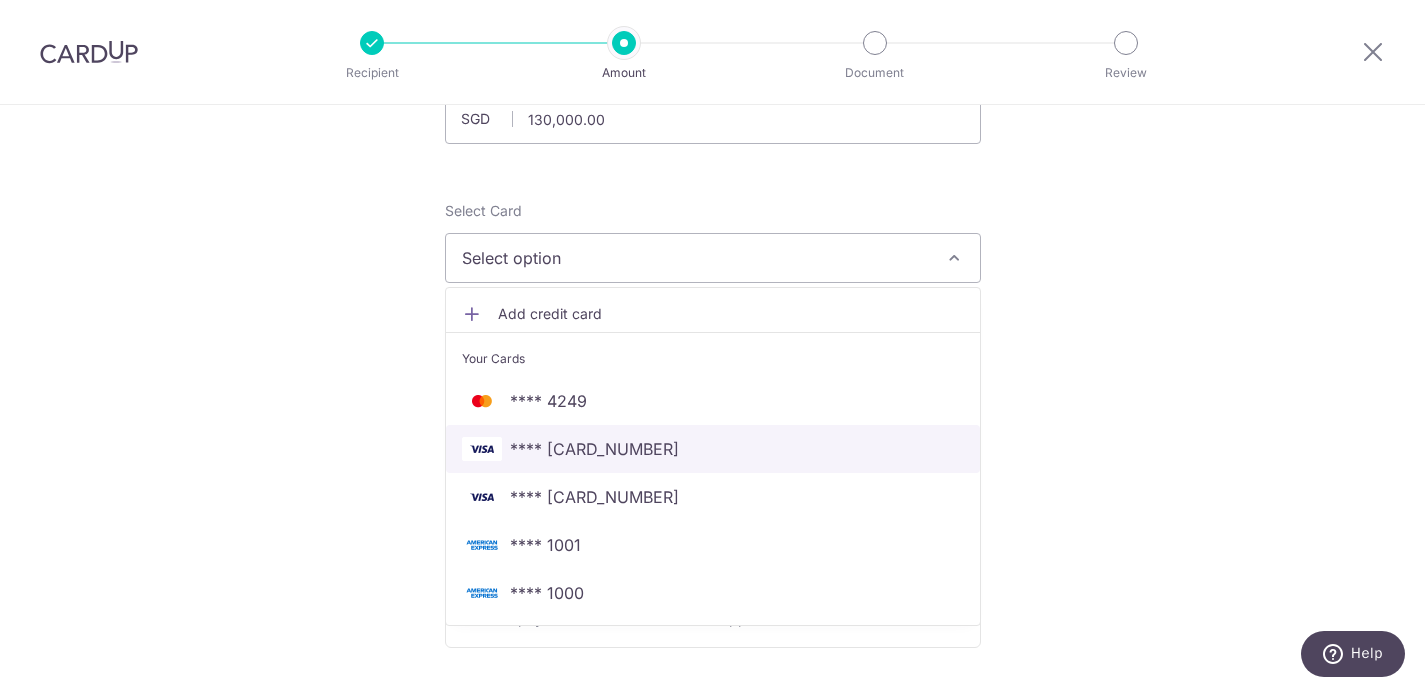 click on "**** [CARD_NUMBER]" at bounding box center [594, 449] 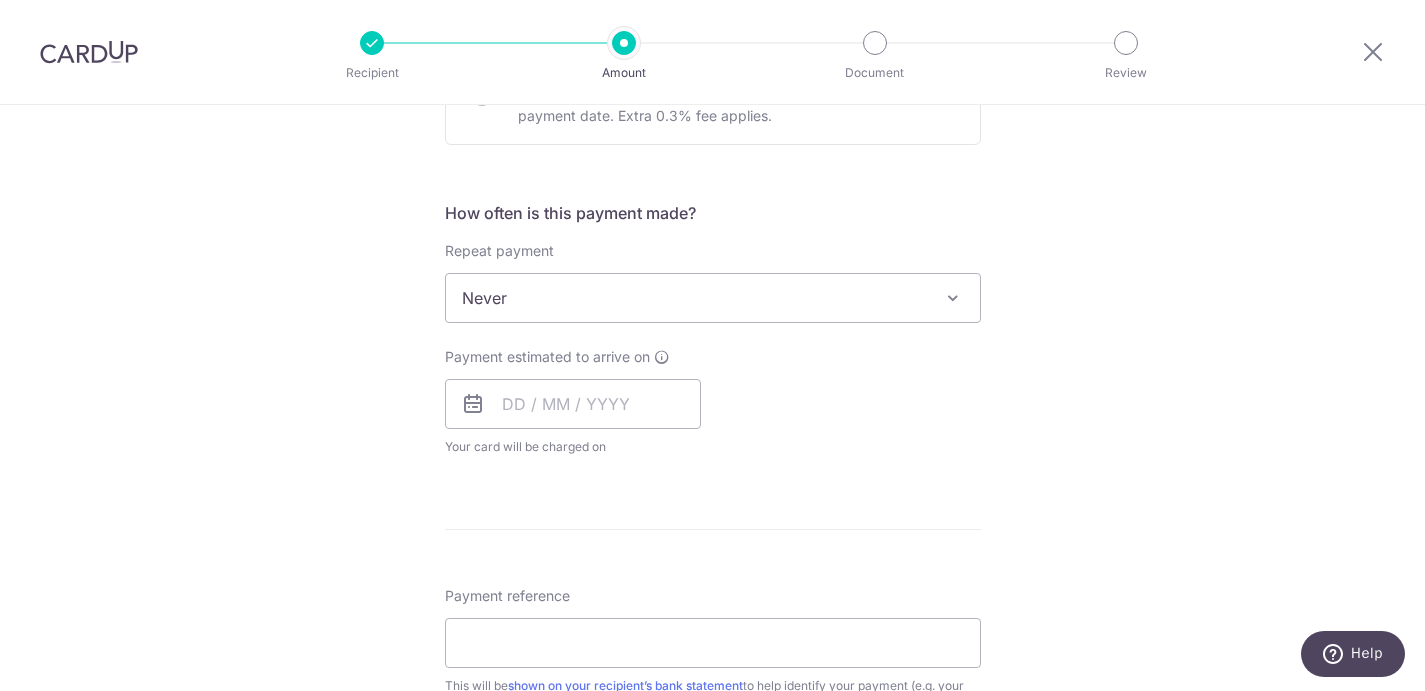 scroll, scrollTop: 703, scrollLeft: 0, axis: vertical 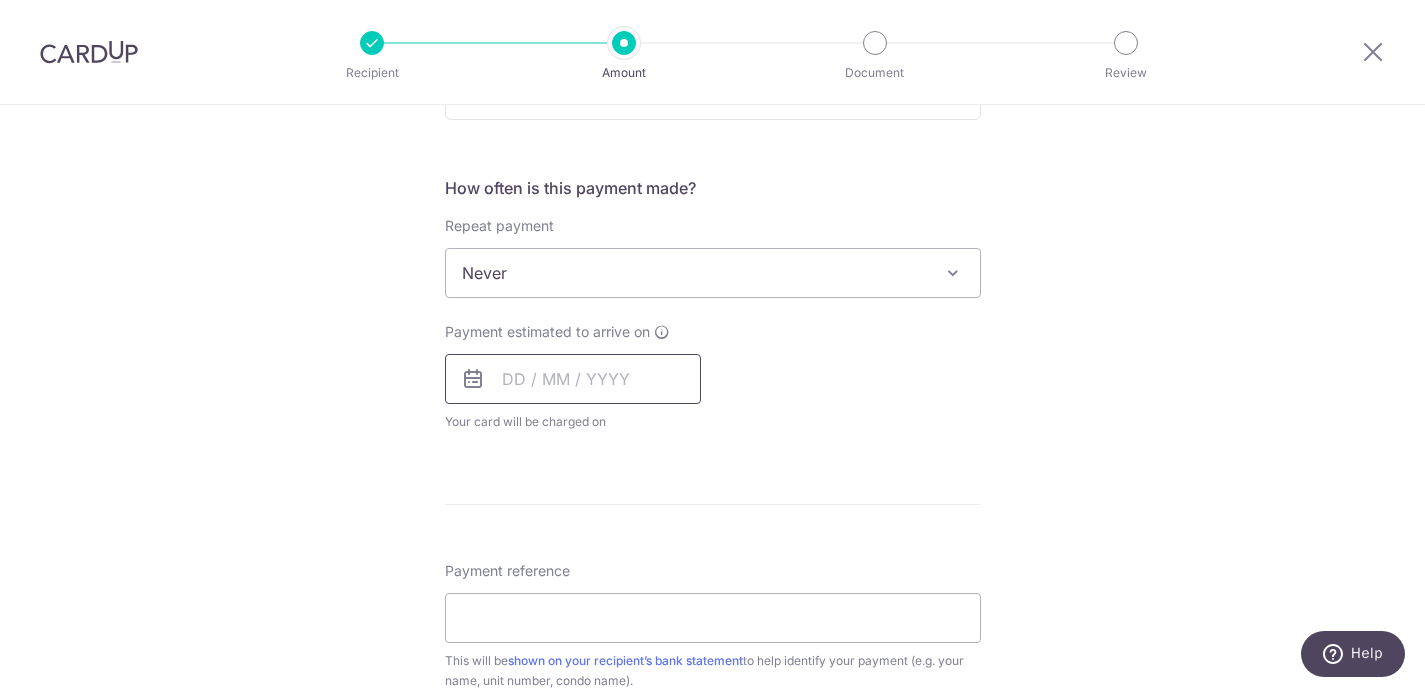 click at bounding box center (573, 379) 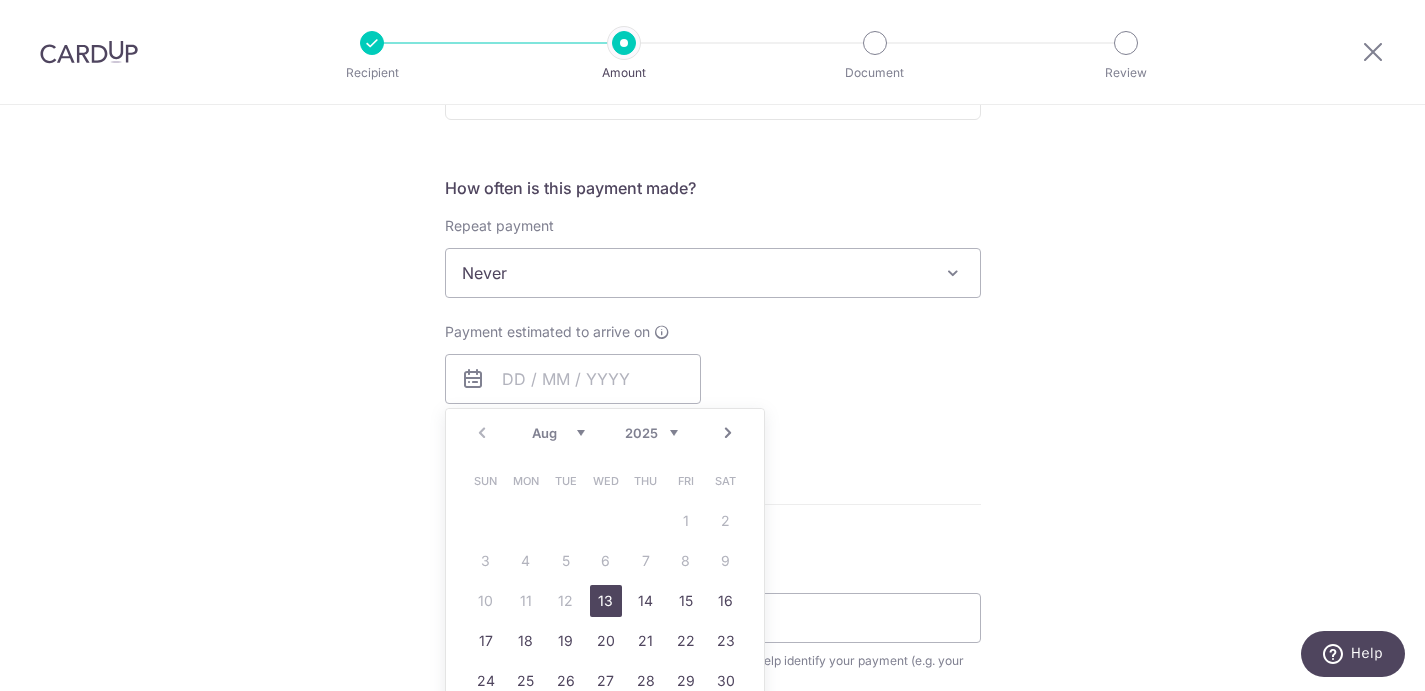 click on "Payment estimated to arrive on
Prev Next Aug Sep Oct Nov Dec 2025 2026 2027 2028 2029 2030 2031 2032 2033 2034 2035 Sun Mon Tue Wed Thu Fri Sat           1 2 3 4 5 6 7 8 9 10 11 12 13 14 15 16 17 18 19 20 21 22 23 24 25 26 27 28 29 30 31             Why are some dates not available?
Your card will be charged on   for the first payment
* If your payment is funded by  9:00am SGT on Friday 08/08/2025
11/08/2025
No. of Payments" at bounding box center (713, 377) 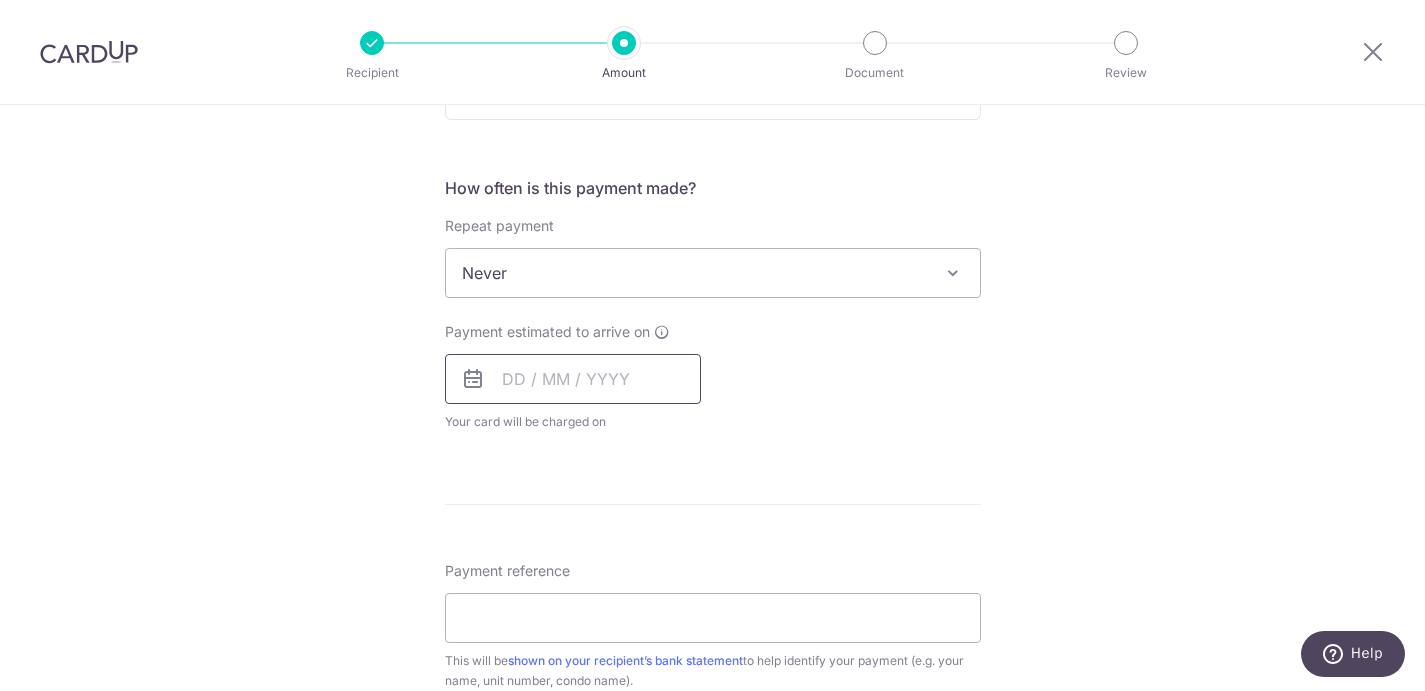 click at bounding box center (573, 379) 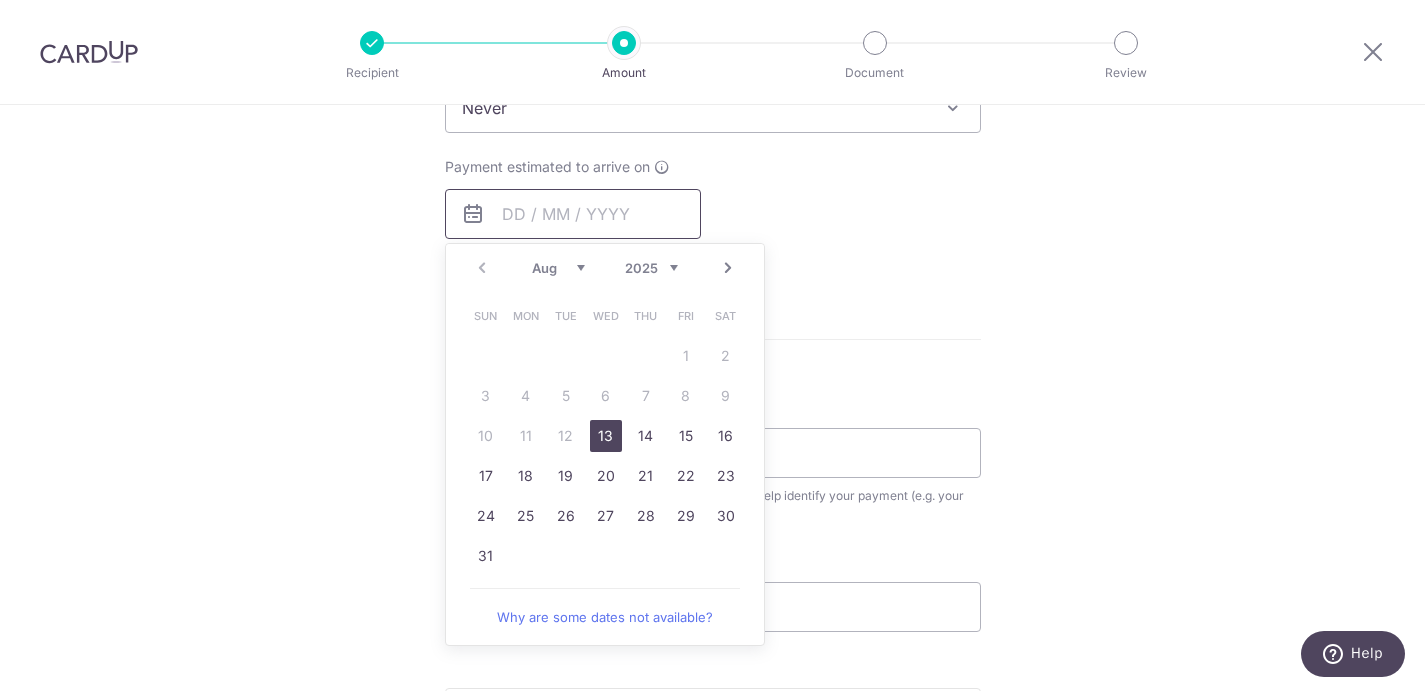 scroll, scrollTop: 875, scrollLeft: 0, axis: vertical 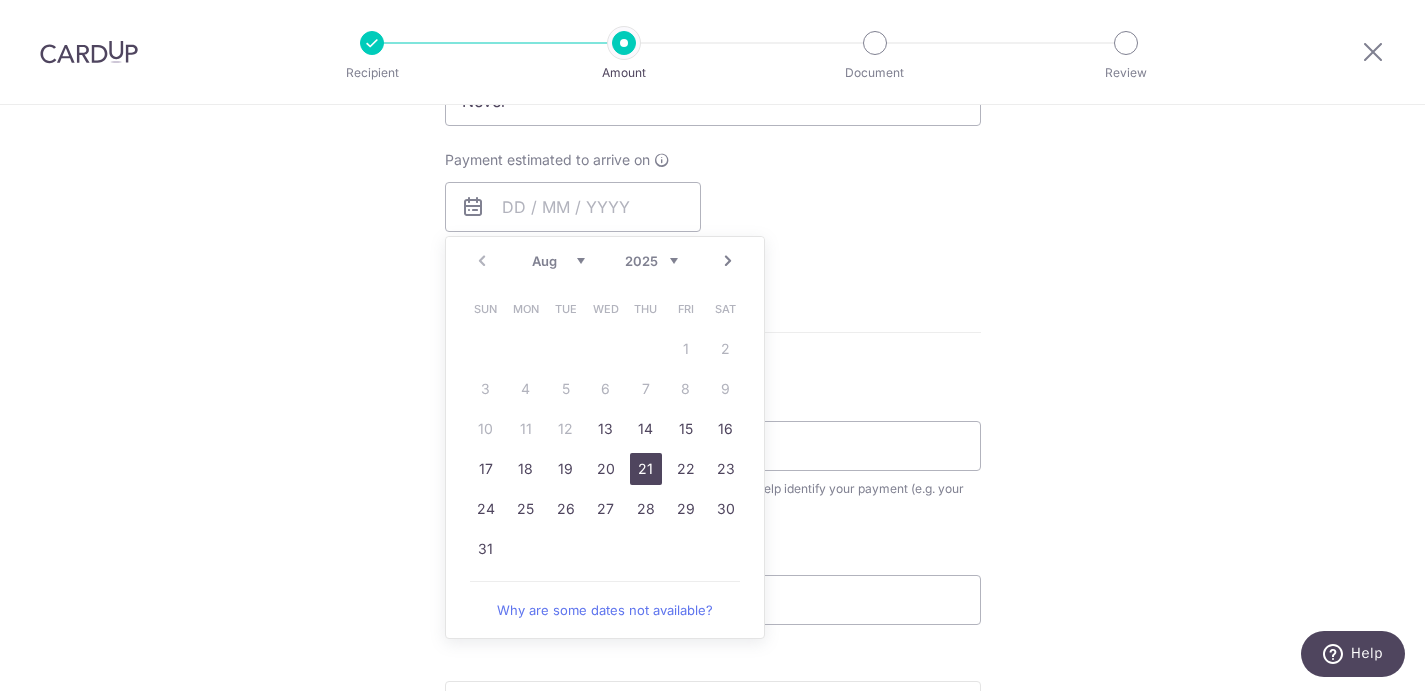 click on "21" at bounding box center (646, 469) 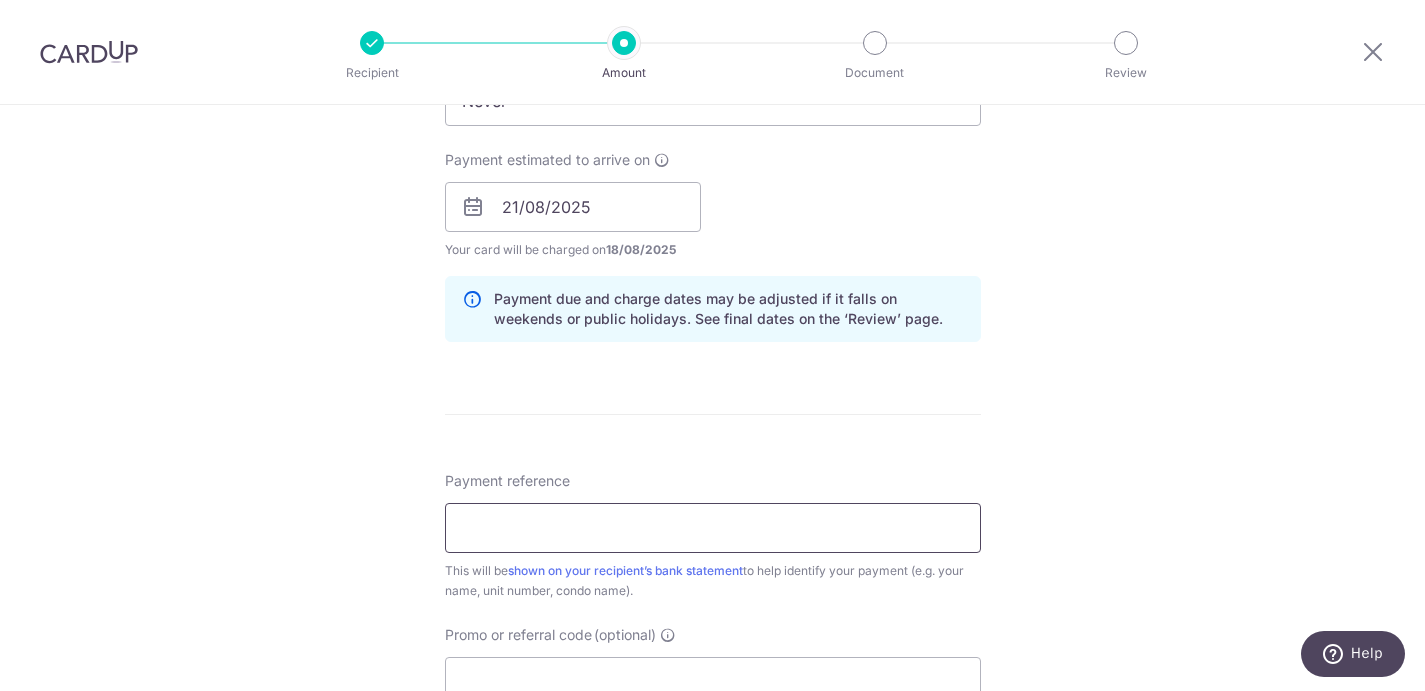 click on "Payment reference" at bounding box center (713, 528) 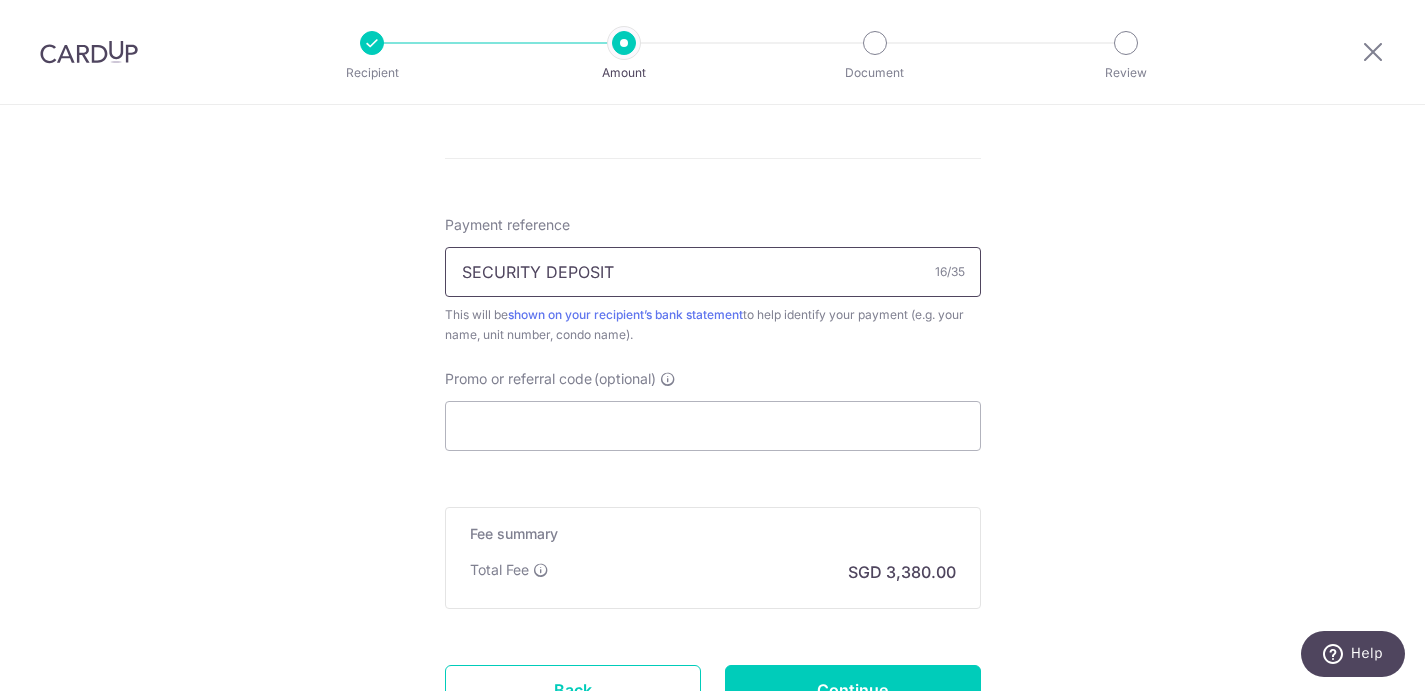scroll, scrollTop: 1167, scrollLeft: 0, axis: vertical 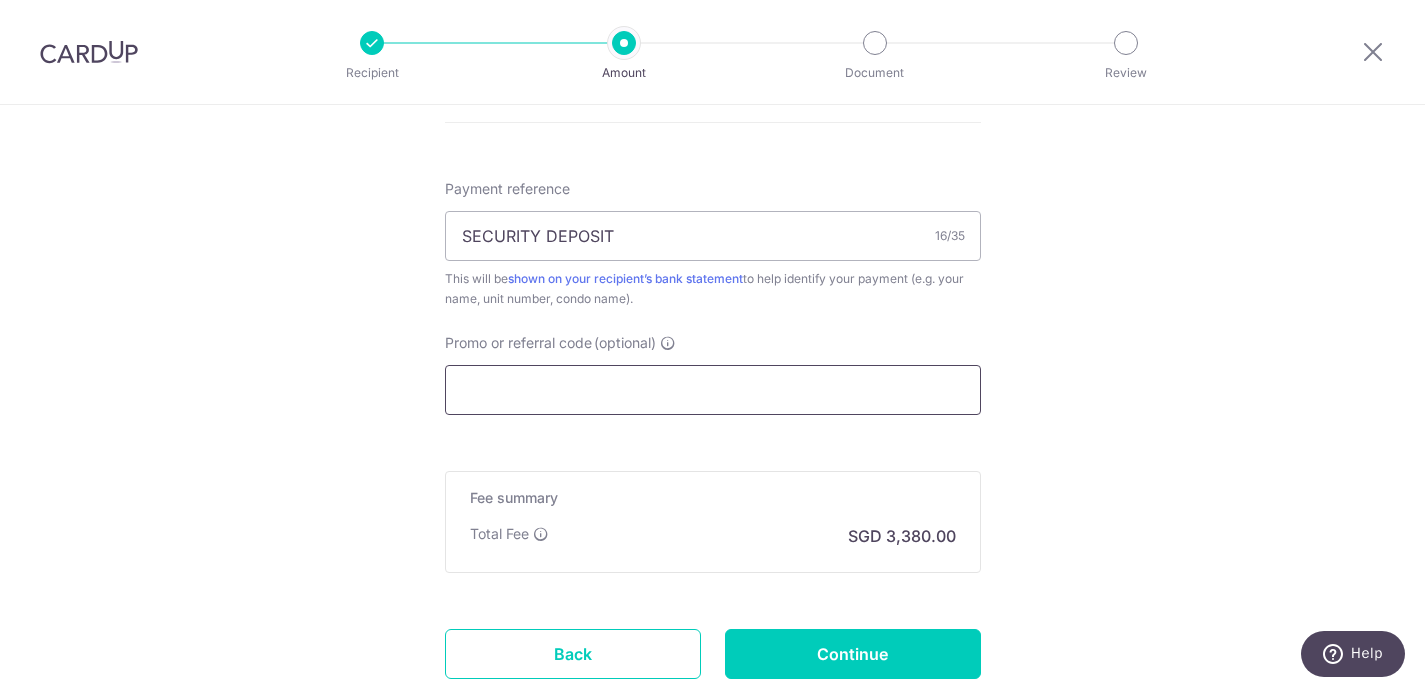 click on "Promo or referral code
(optional)" at bounding box center (713, 390) 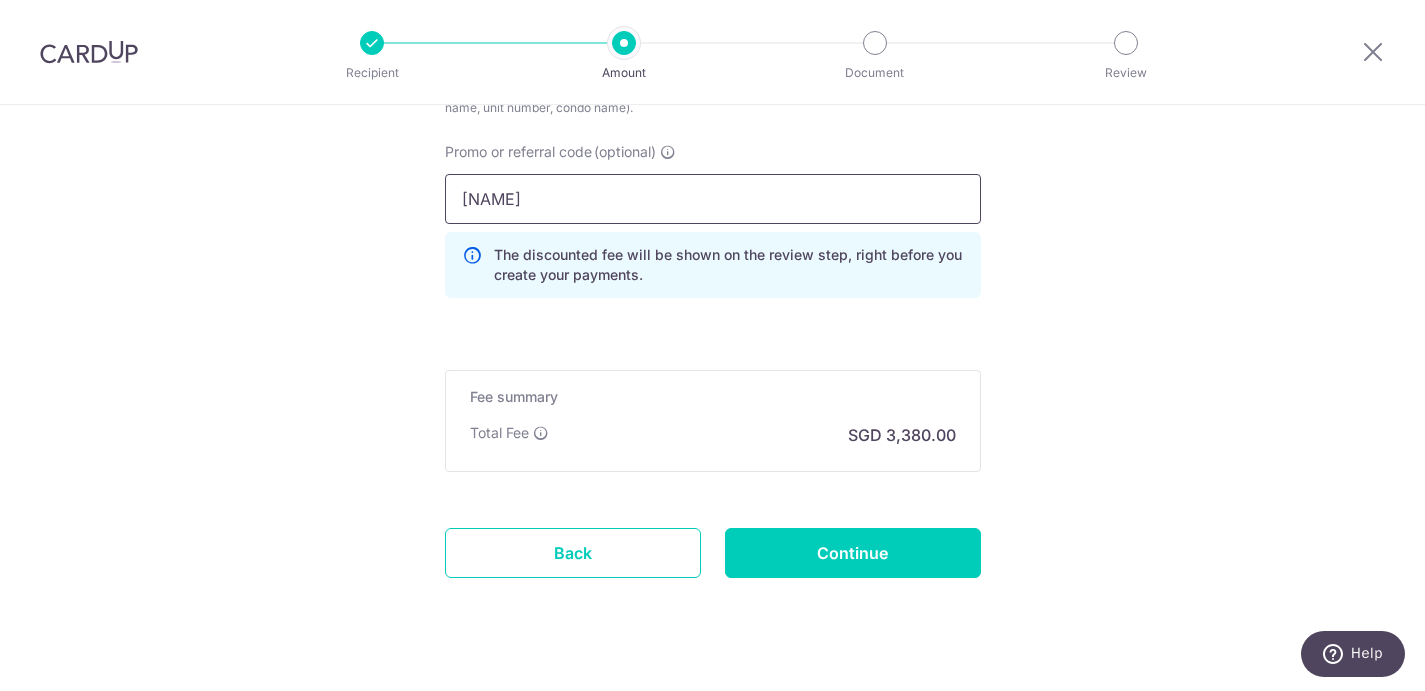 scroll, scrollTop: 1383, scrollLeft: 0, axis: vertical 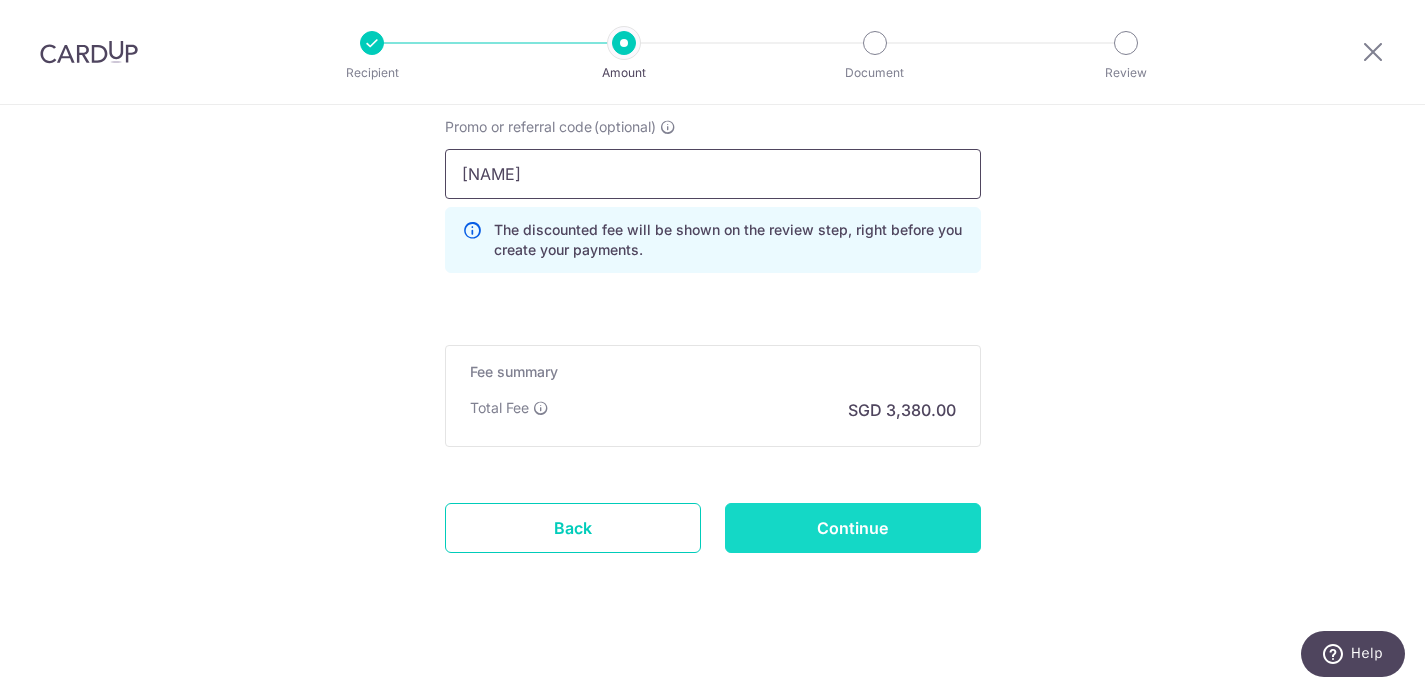 type on "16kelly" 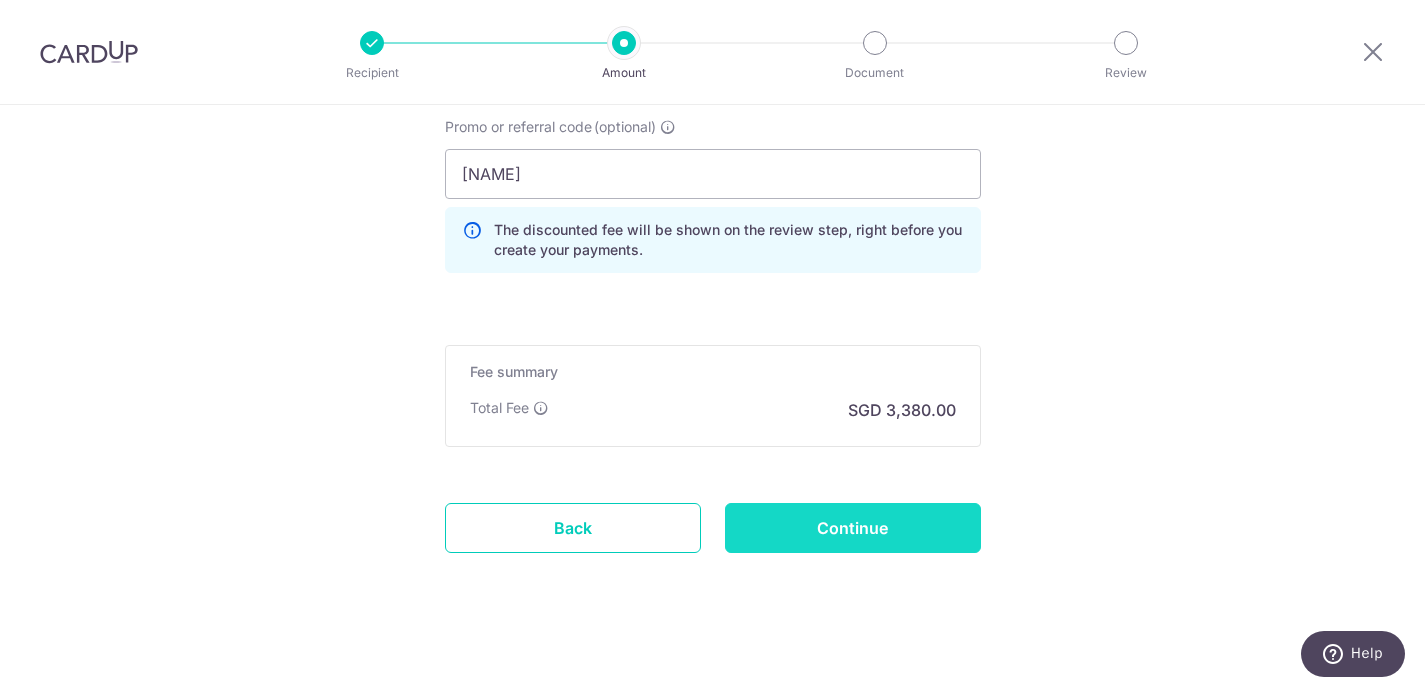 click on "Continue" at bounding box center (853, 528) 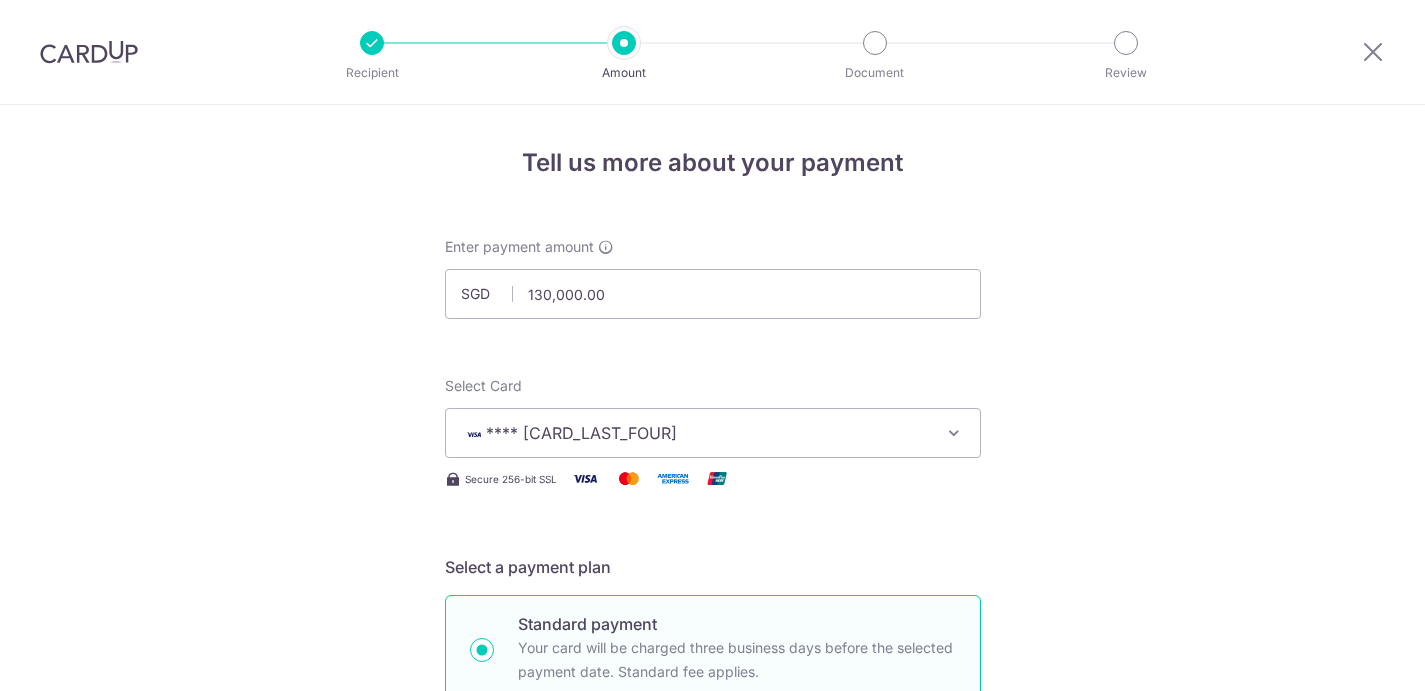 scroll, scrollTop: 0, scrollLeft: 0, axis: both 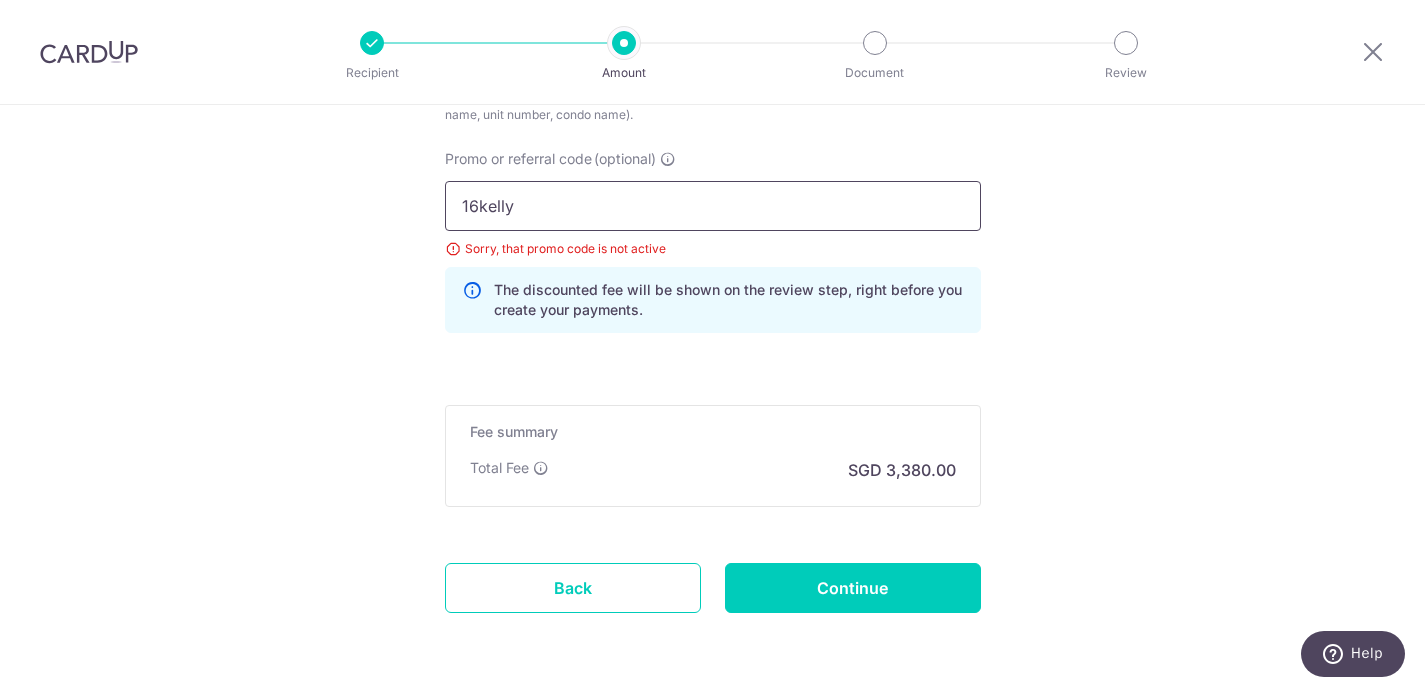 click on "16kelly" at bounding box center [713, 206] 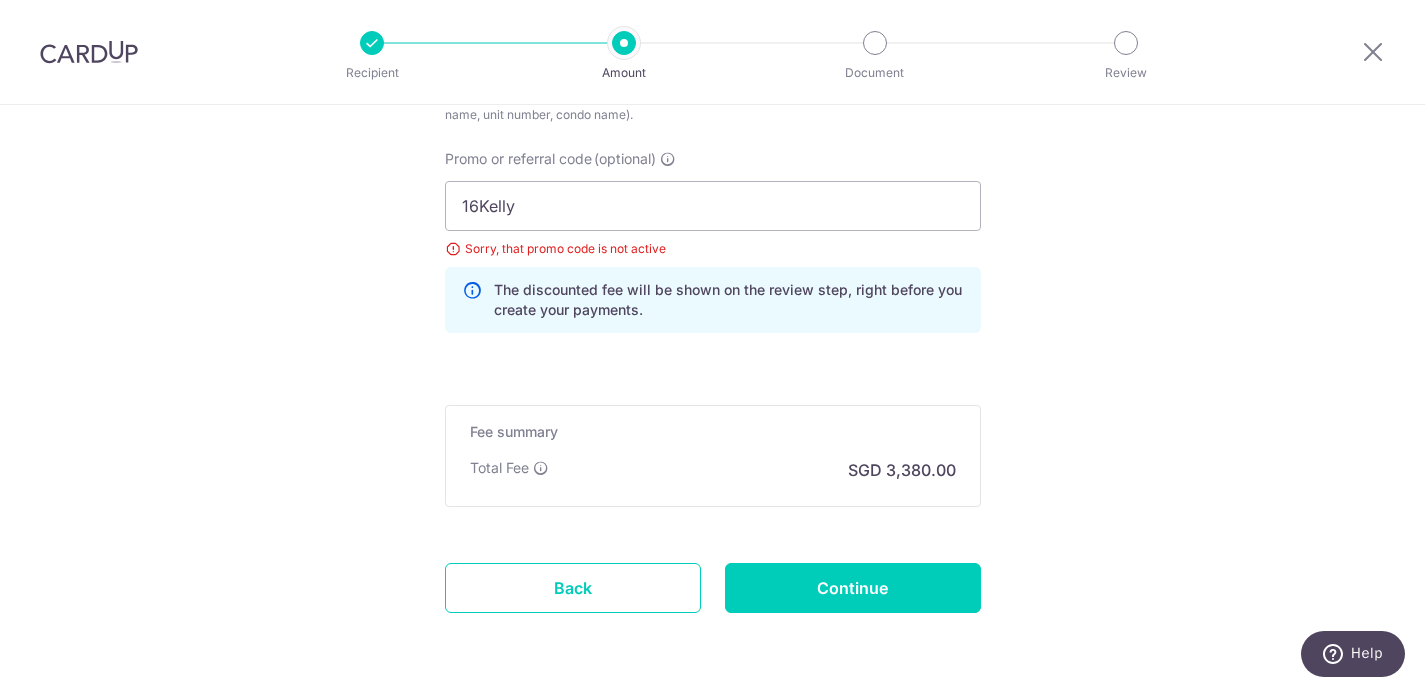 click on "Enter payment amount
SGD
130,000.00
130000.00
Select Card
**** 8841
Add credit card
Your Cards
**** 4249
**** 8841
**** 4790
**** 1001
**** 1000
Secure 256-bit SSL
Text
New card details
Card" at bounding box center [713, -223] 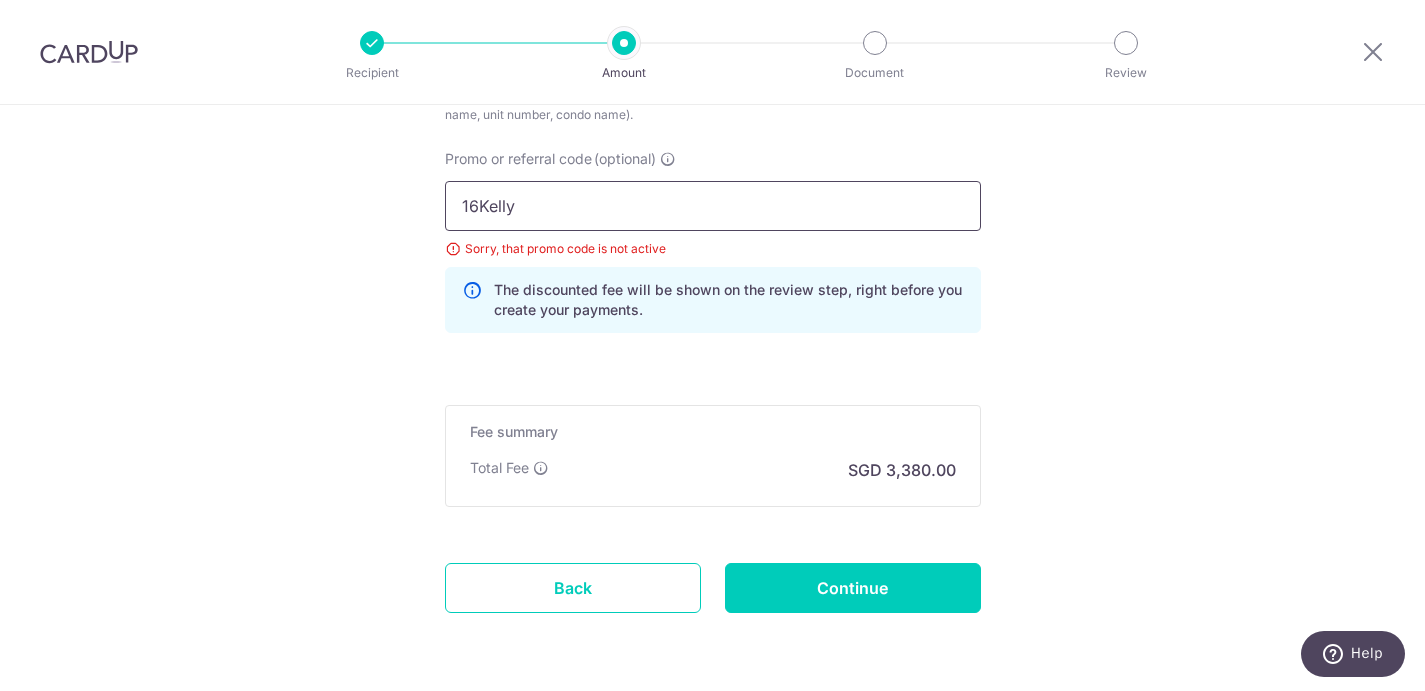 click on "16Kelly" at bounding box center [713, 206] 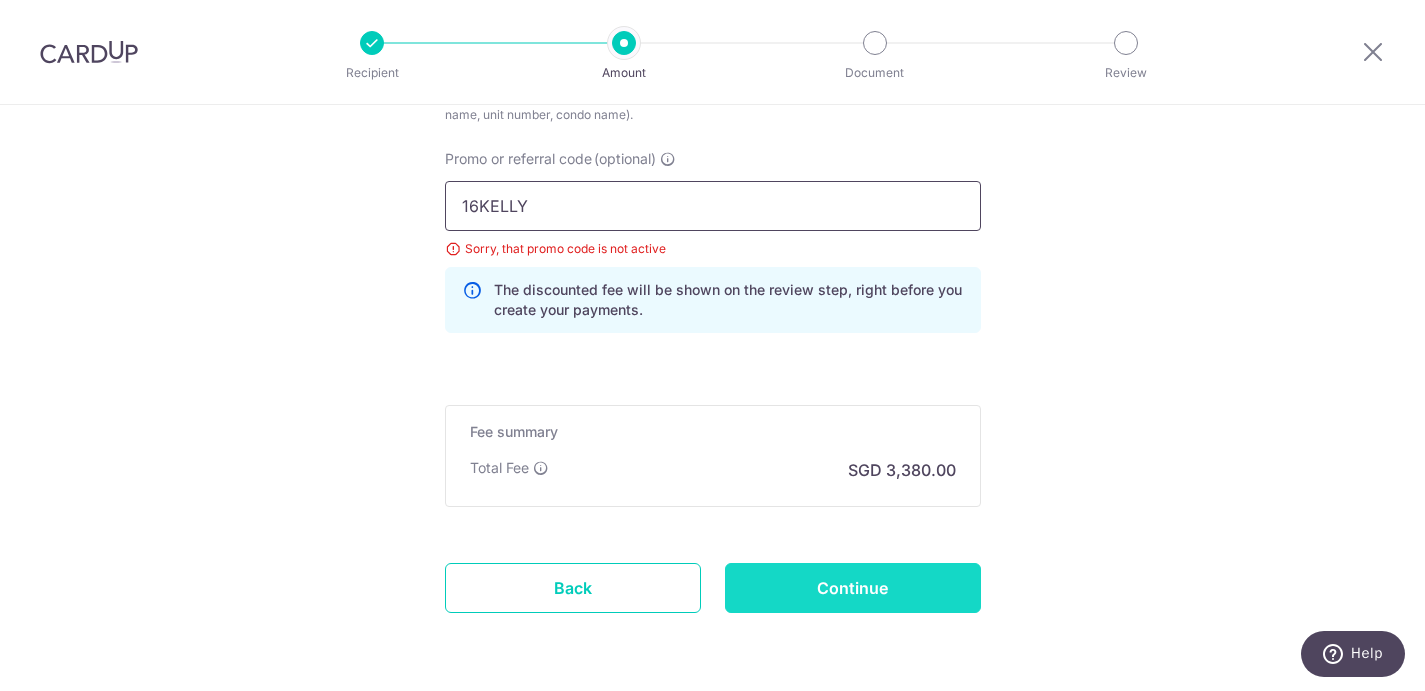 type on "16KELLY" 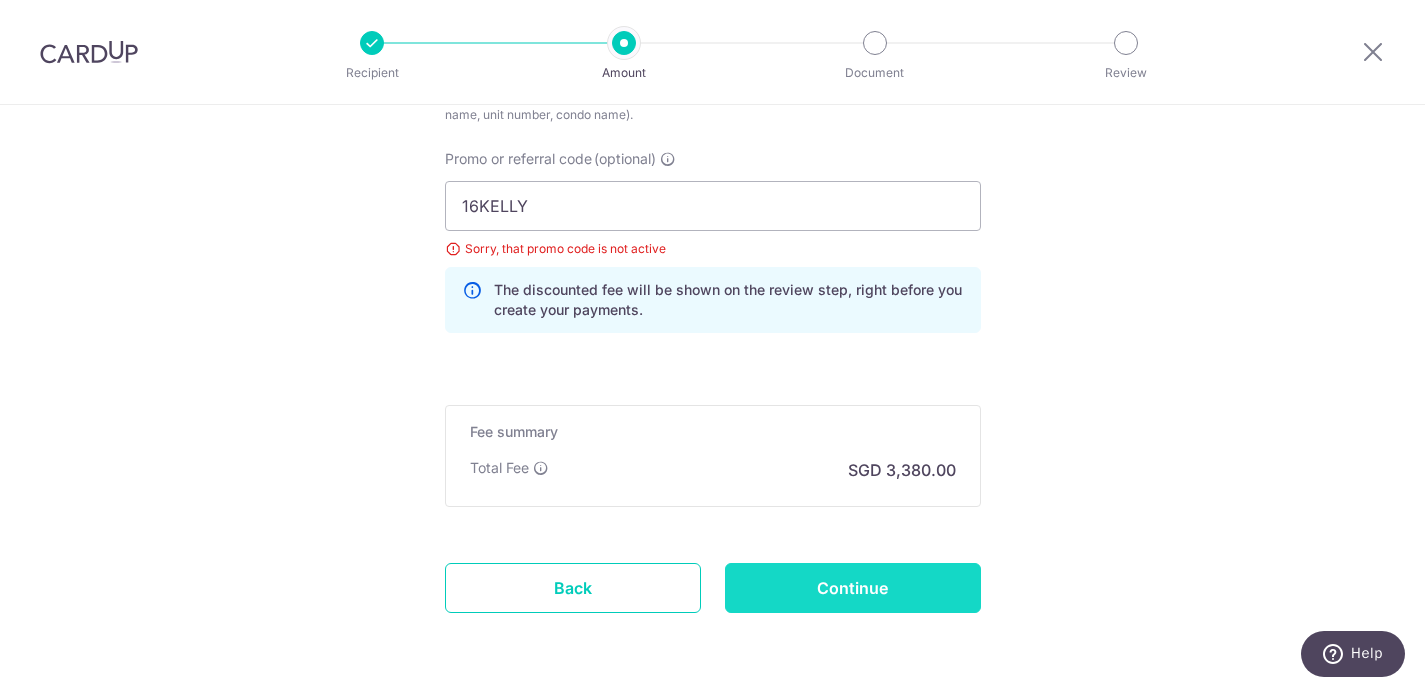 click on "Continue" at bounding box center [853, 588] 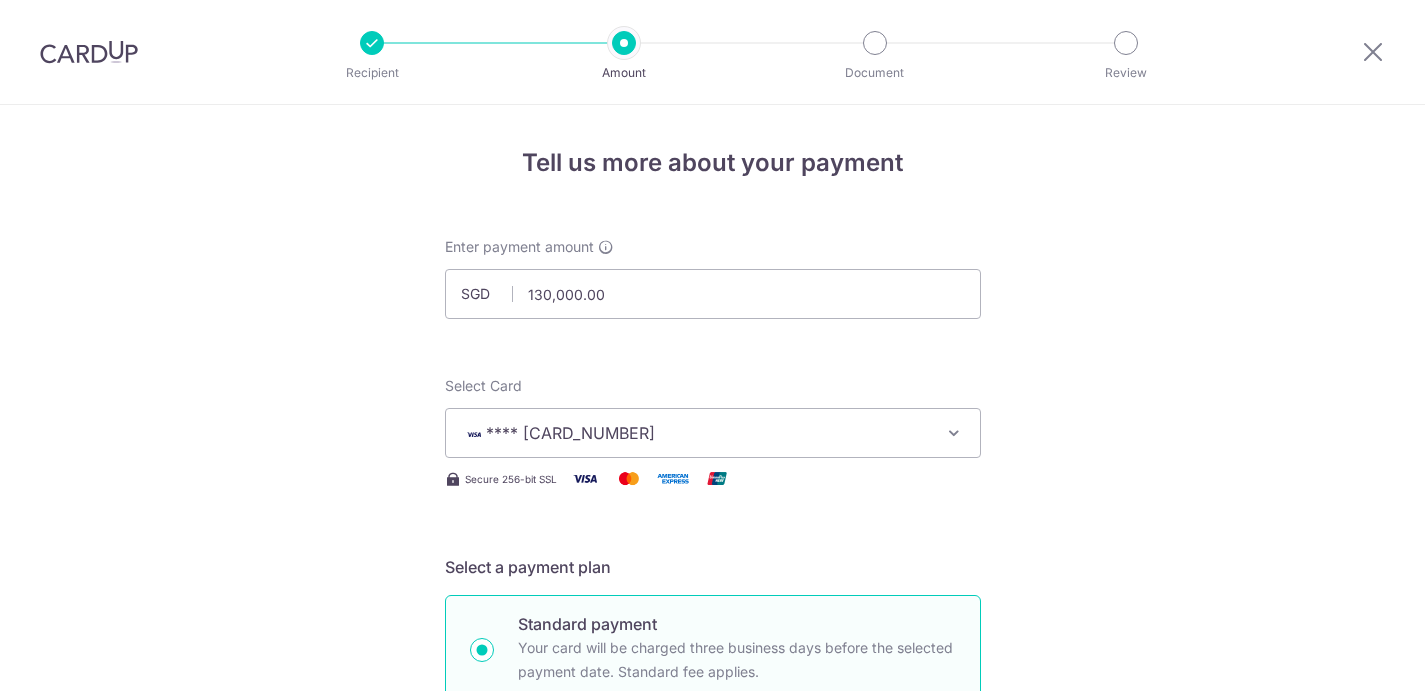 scroll, scrollTop: 0, scrollLeft: 0, axis: both 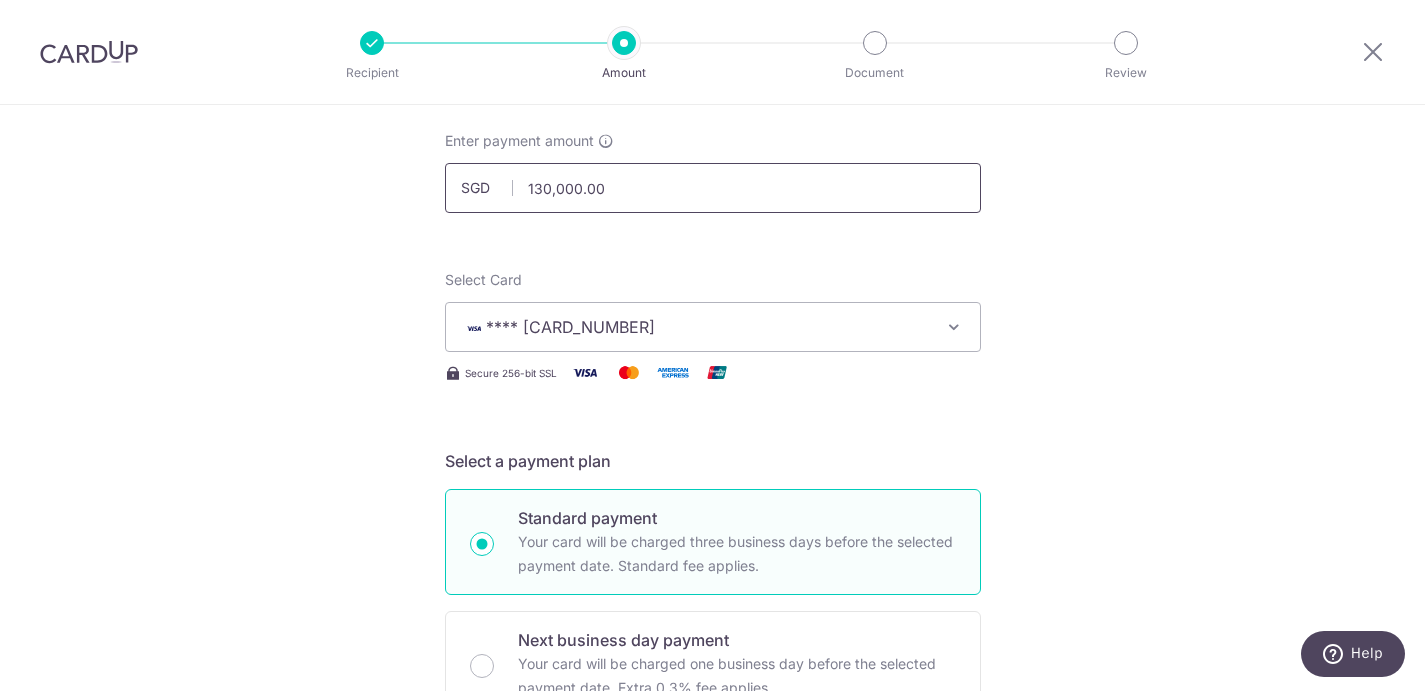 click on "130,000.00" at bounding box center [713, 188] 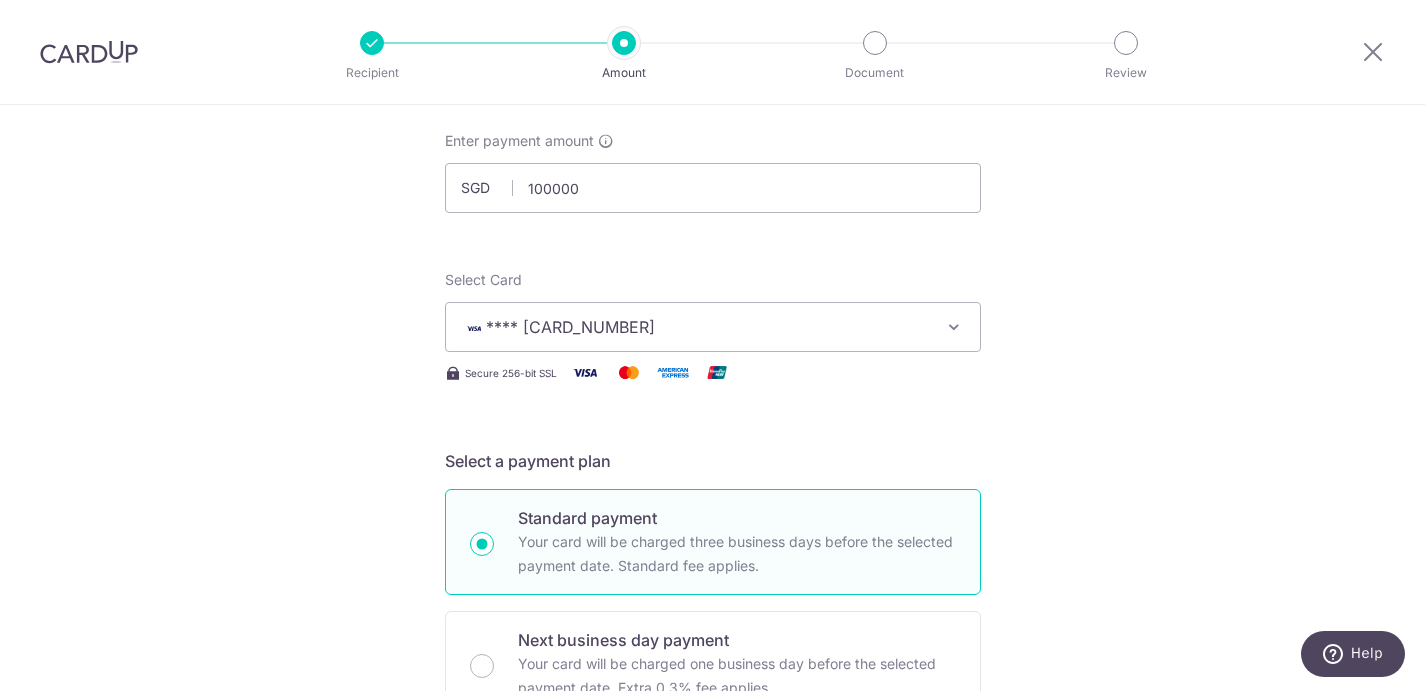 click on "Enter payment amount
SGD
100000
130000.00
Select Card
**** [CARD_NUMBER]
Add credit card
Your Cards
**** [CARD_NUMBER]
**** [CARD_NUMBER]
**** [CARD_NUMBER]
**** [CARD_NUMBER]
**** [CARD_NUMBER]
Secure 256-bit SSL
Text
New card details
Card" at bounding box center (713, 1022) 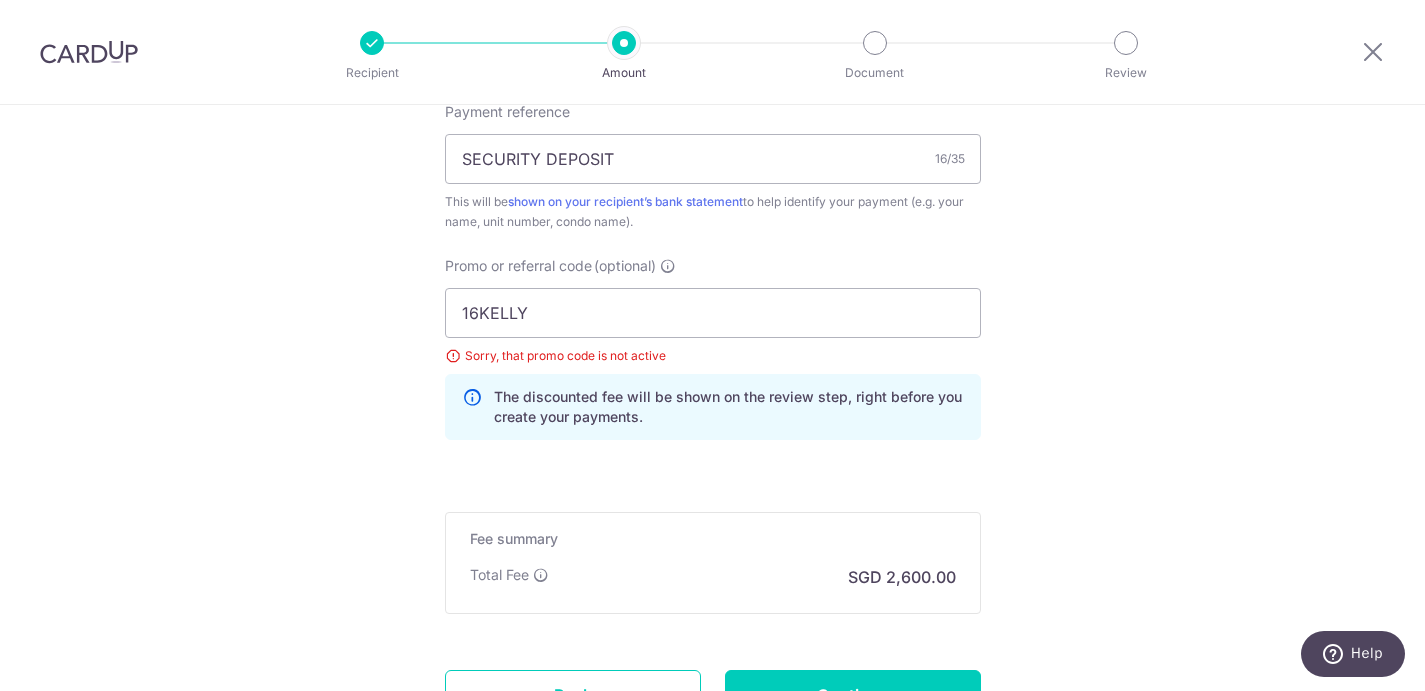 scroll, scrollTop: 1423, scrollLeft: 0, axis: vertical 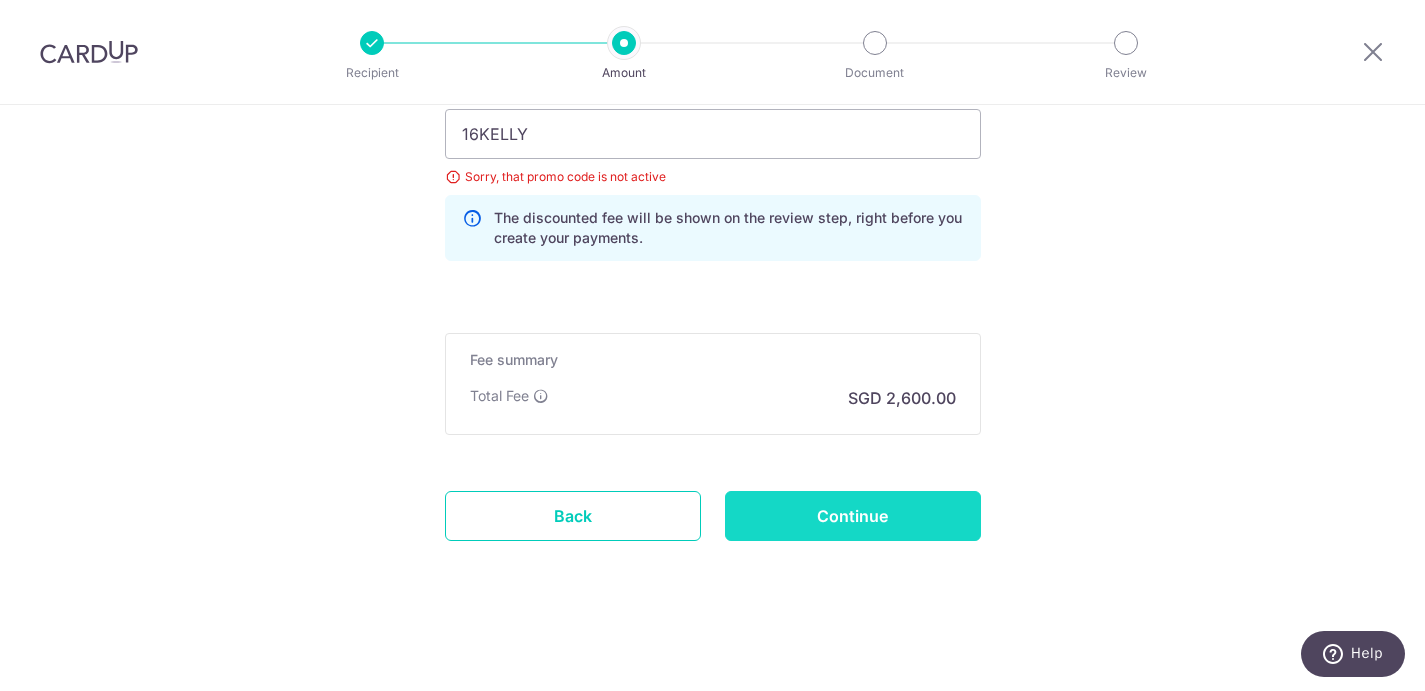 click on "Continue" at bounding box center (853, 516) 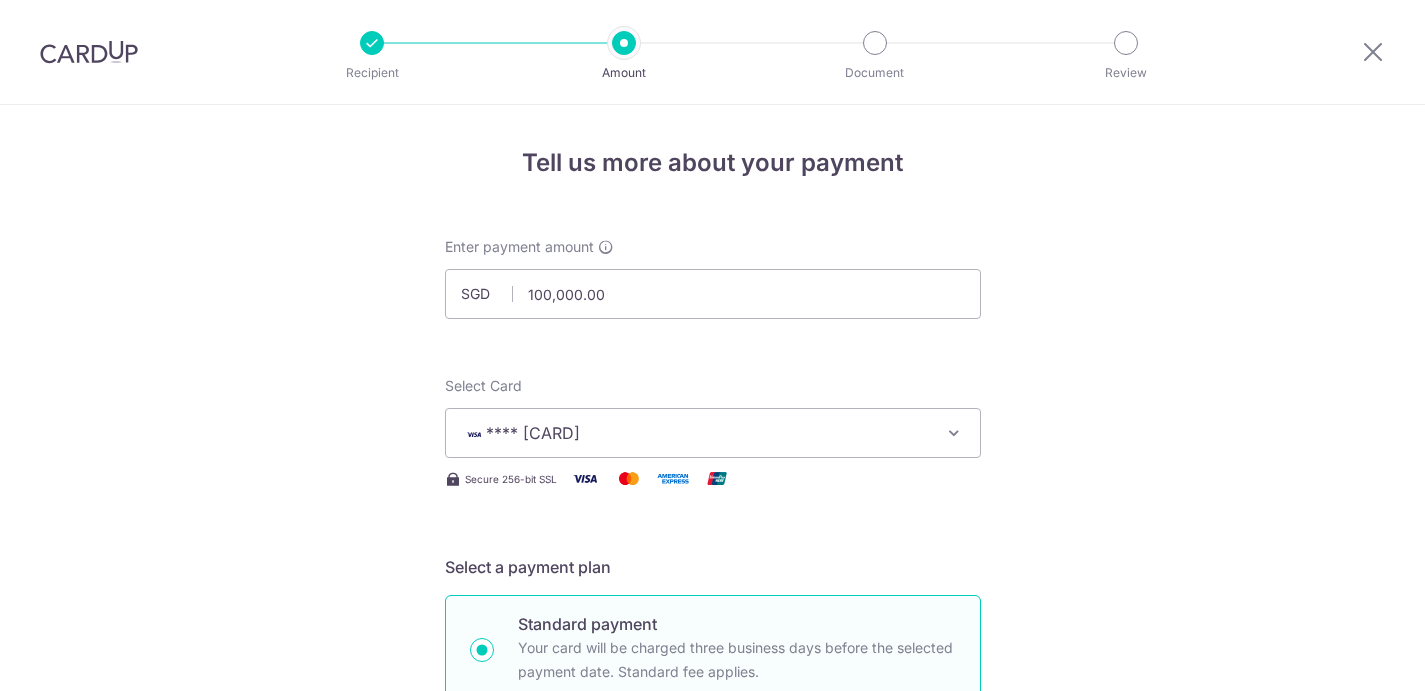 scroll, scrollTop: 0, scrollLeft: 0, axis: both 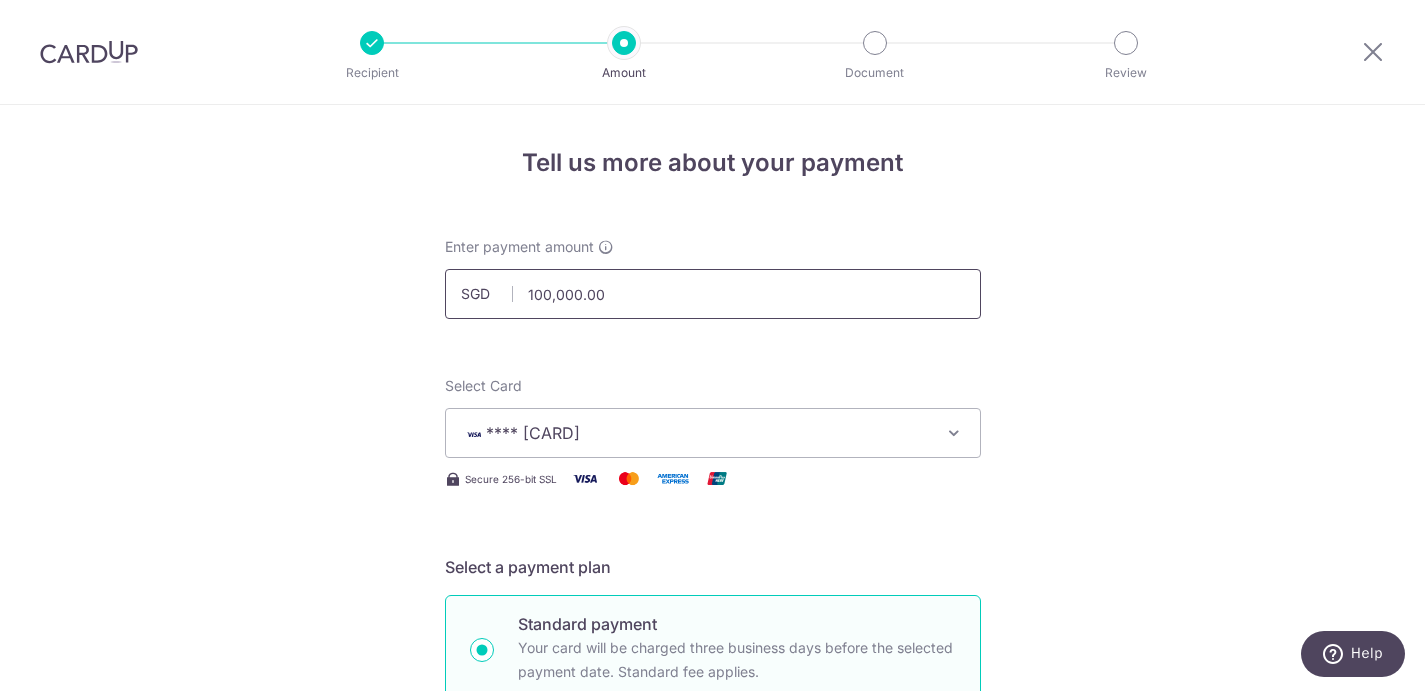 click on "100,000.00" at bounding box center (713, 294) 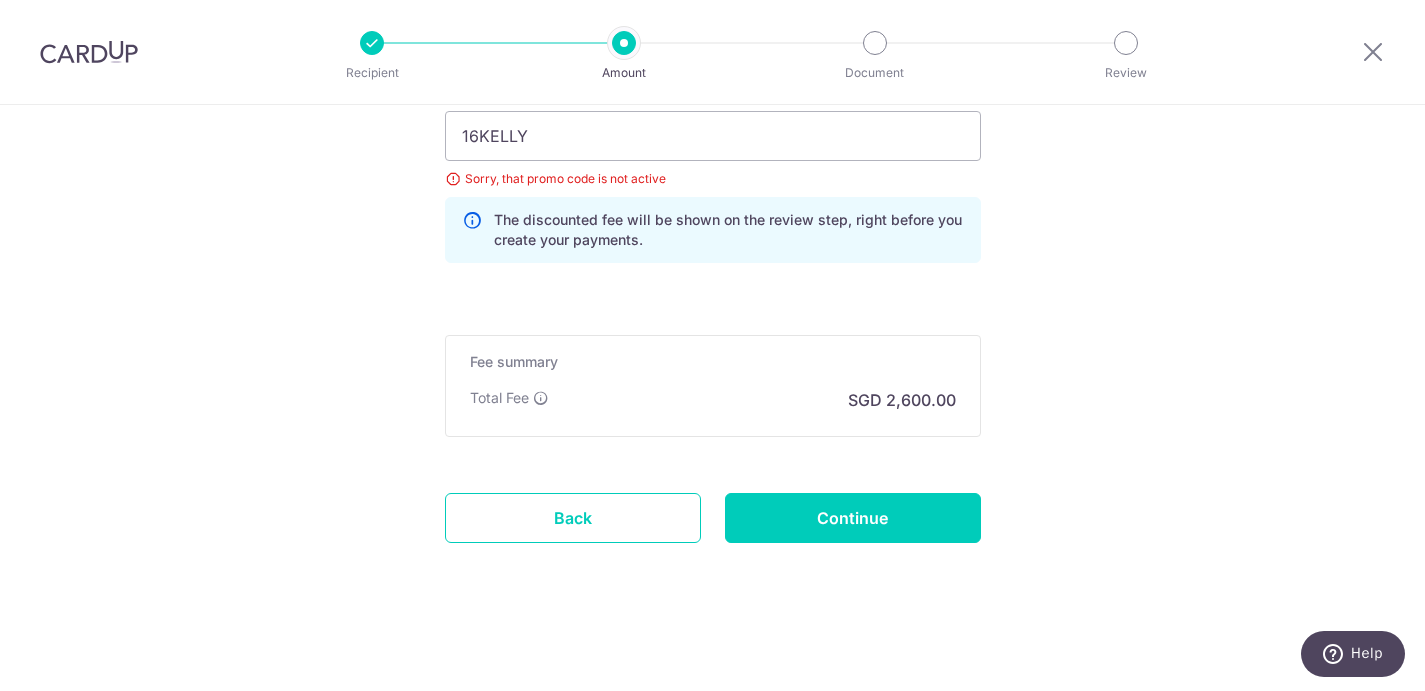 scroll, scrollTop: 1423, scrollLeft: 0, axis: vertical 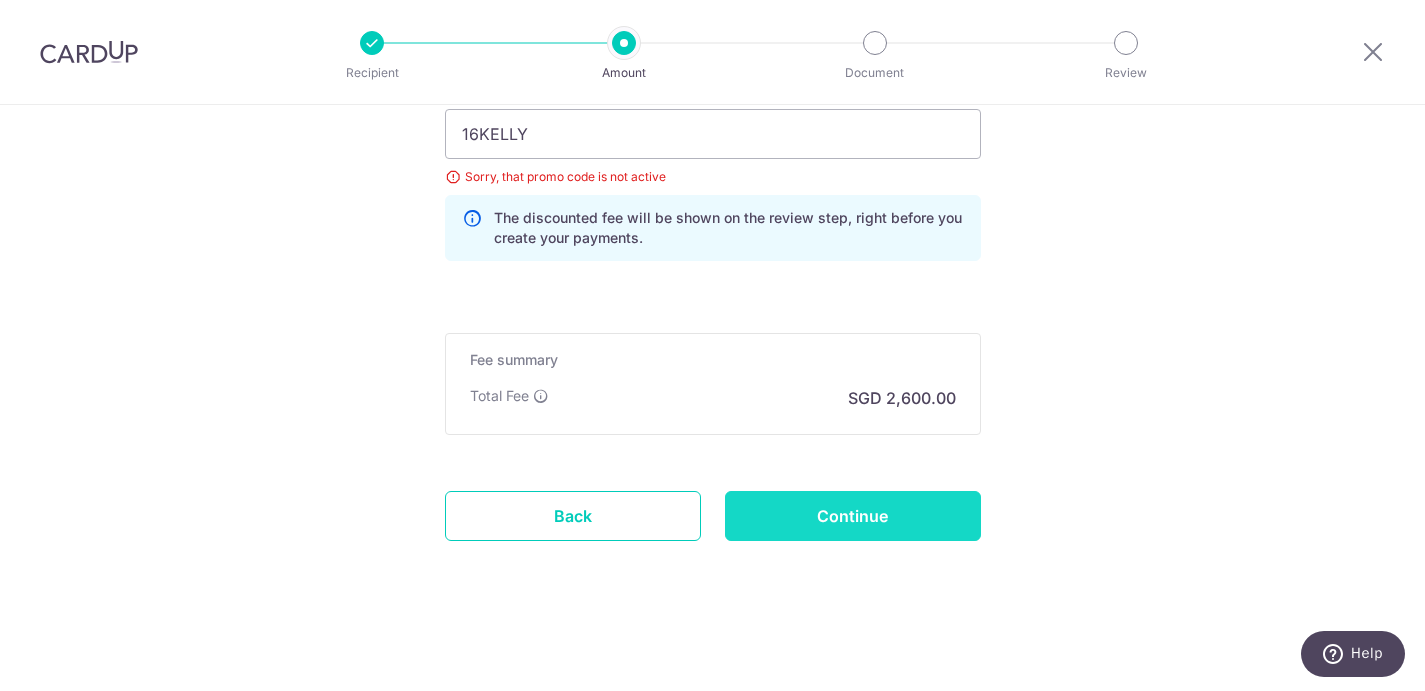 click on "Continue" at bounding box center [853, 516] 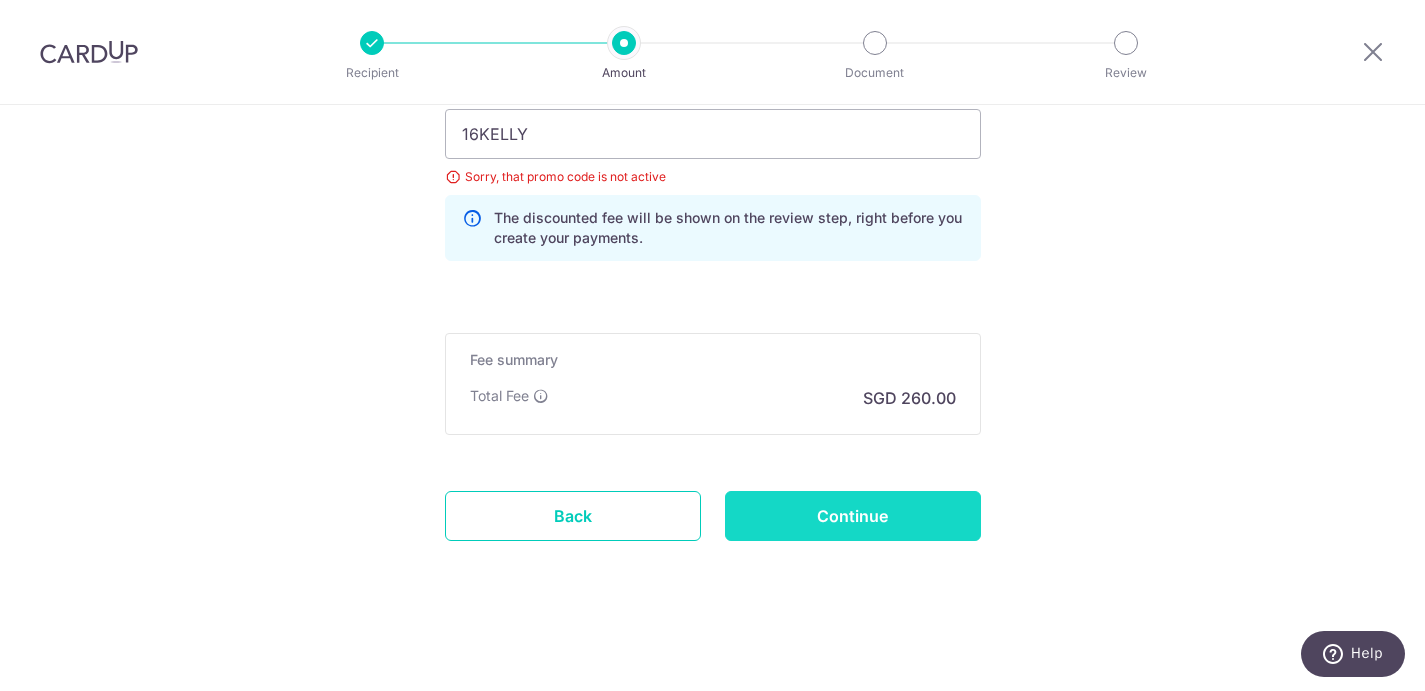 type on "Update Schedule" 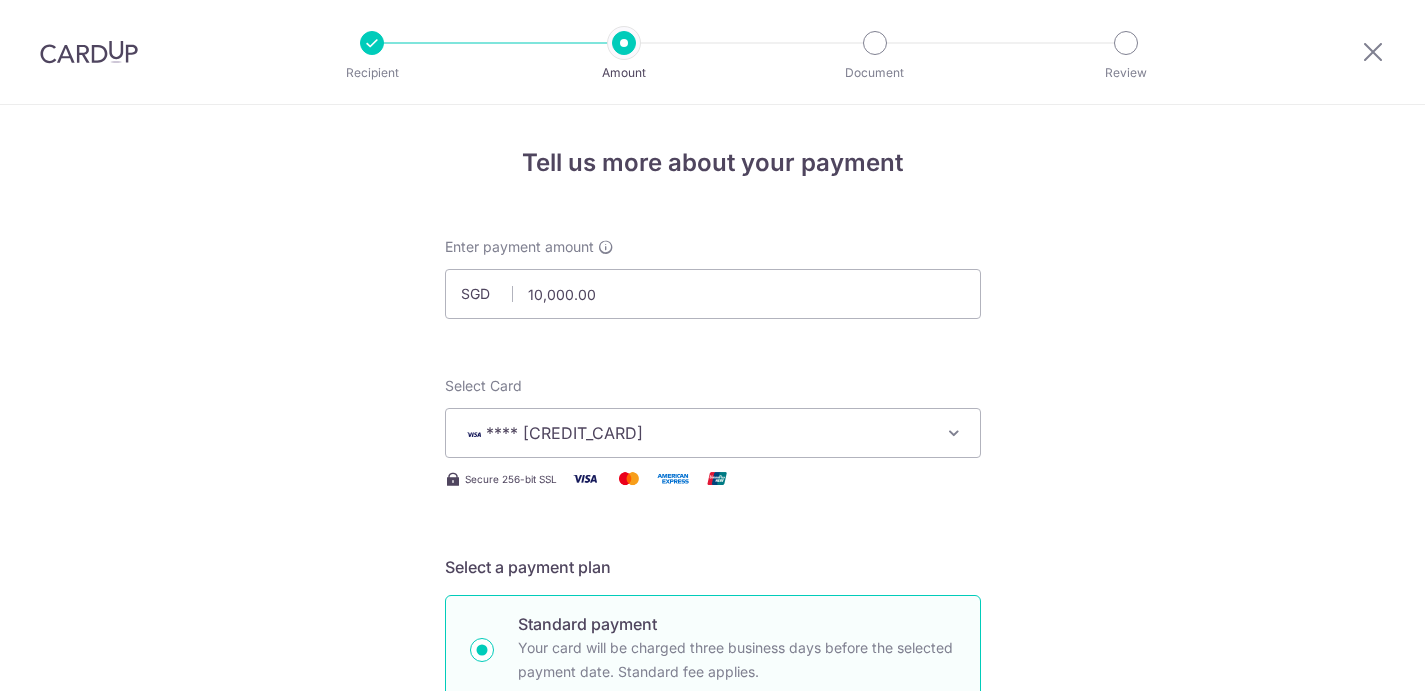 scroll, scrollTop: 0, scrollLeft: 0, axis: both 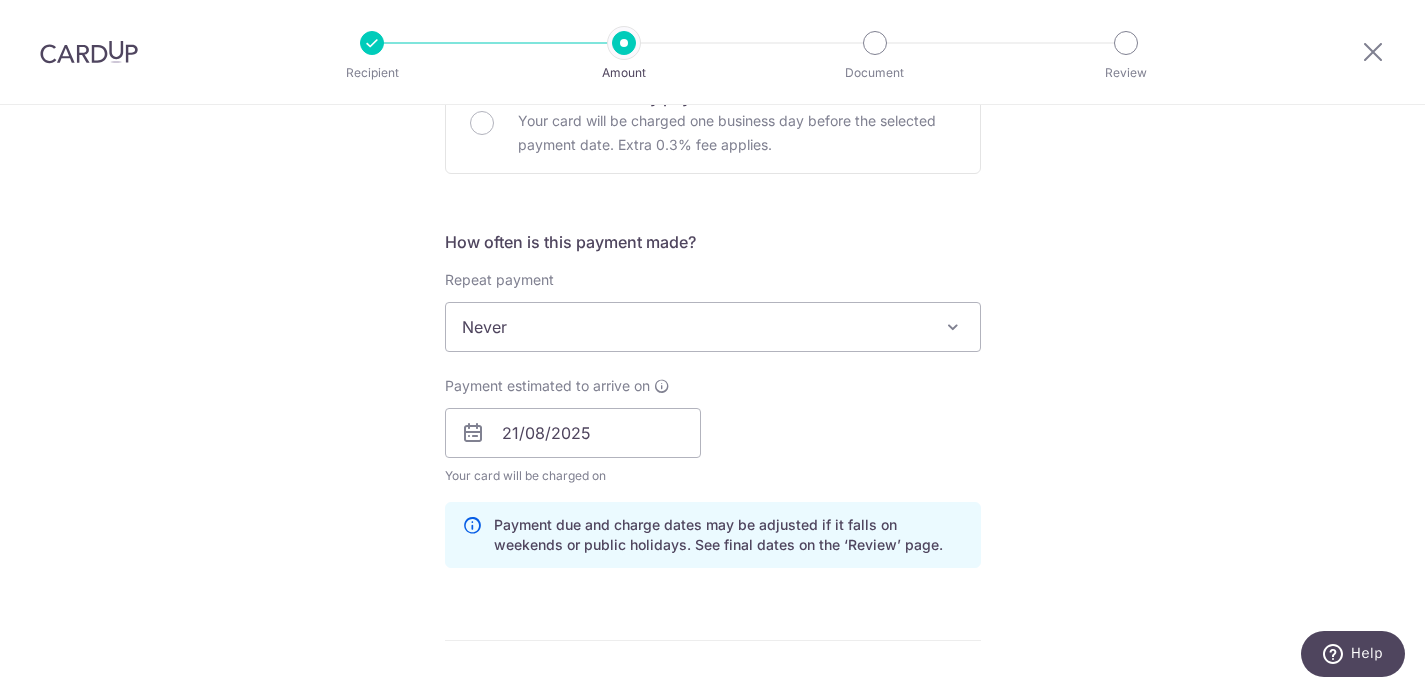 click on "Never" at bounding box center [713, 327] 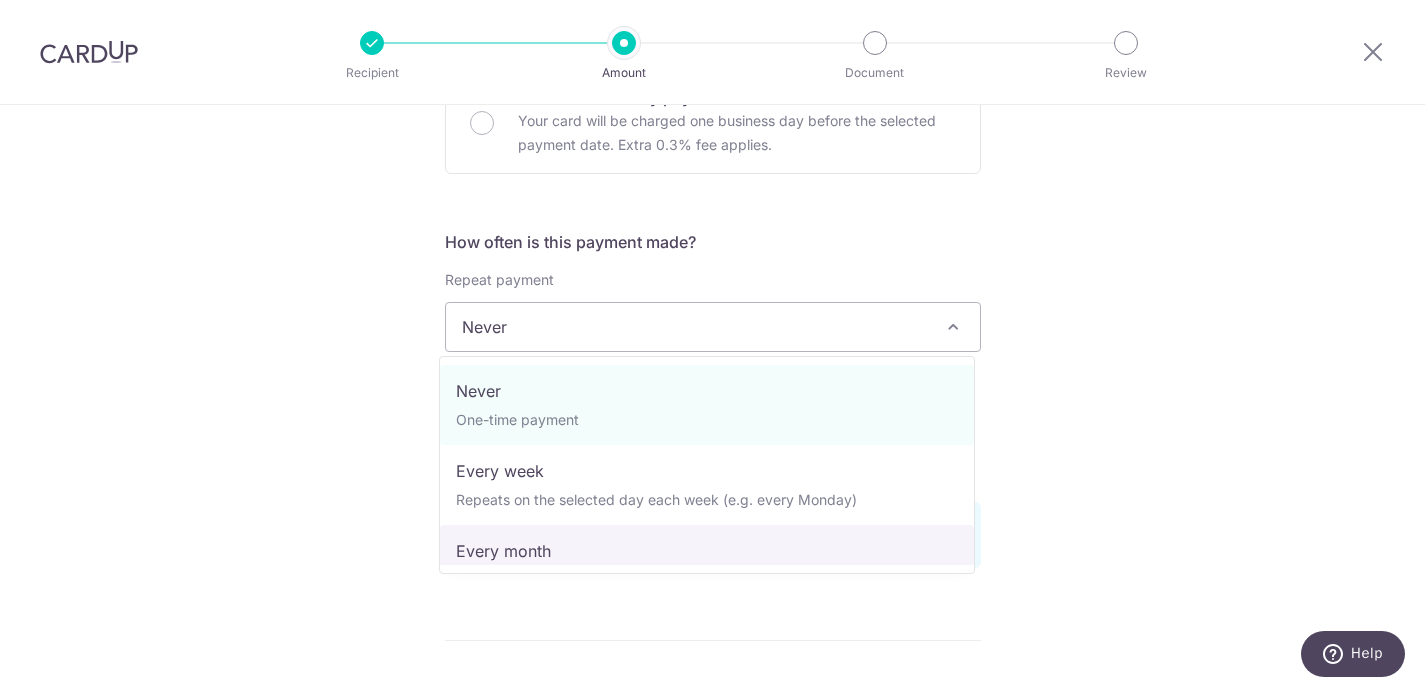 select on "3" 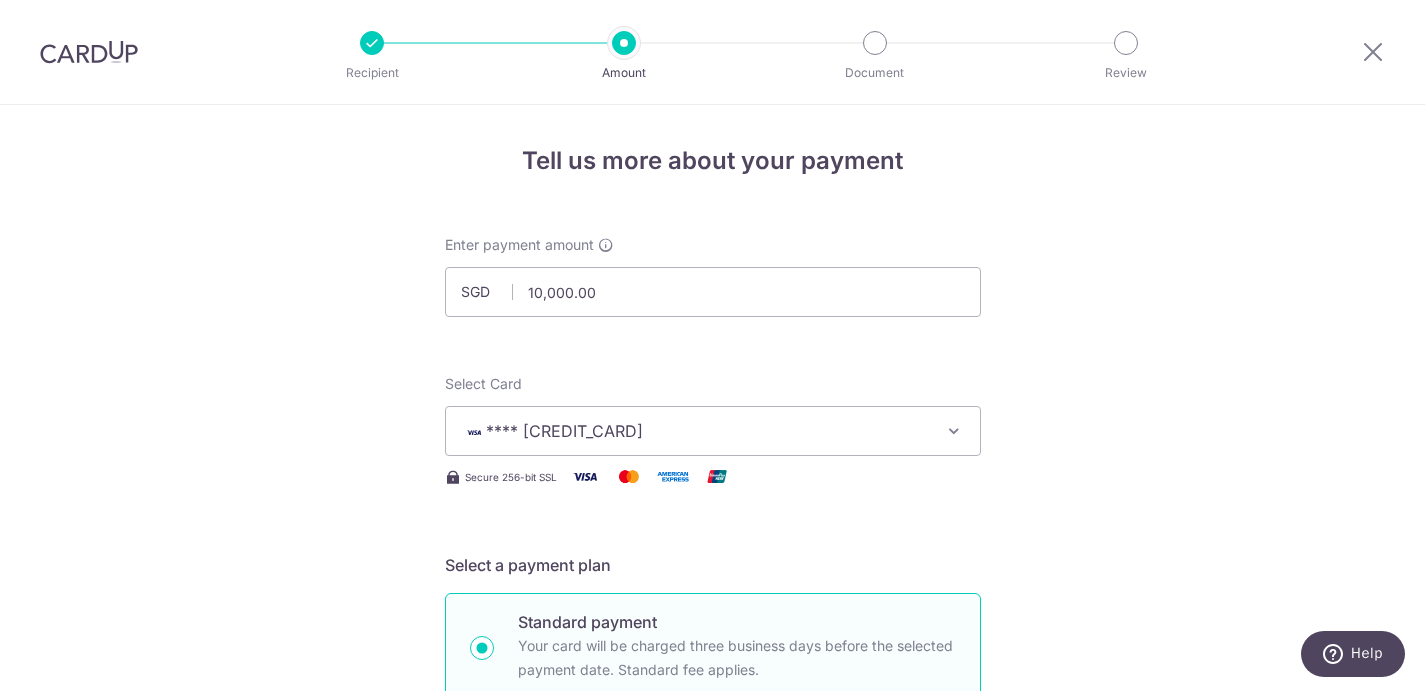 scroll, scrollTop: 0, scrollLeft: 0, axis: both 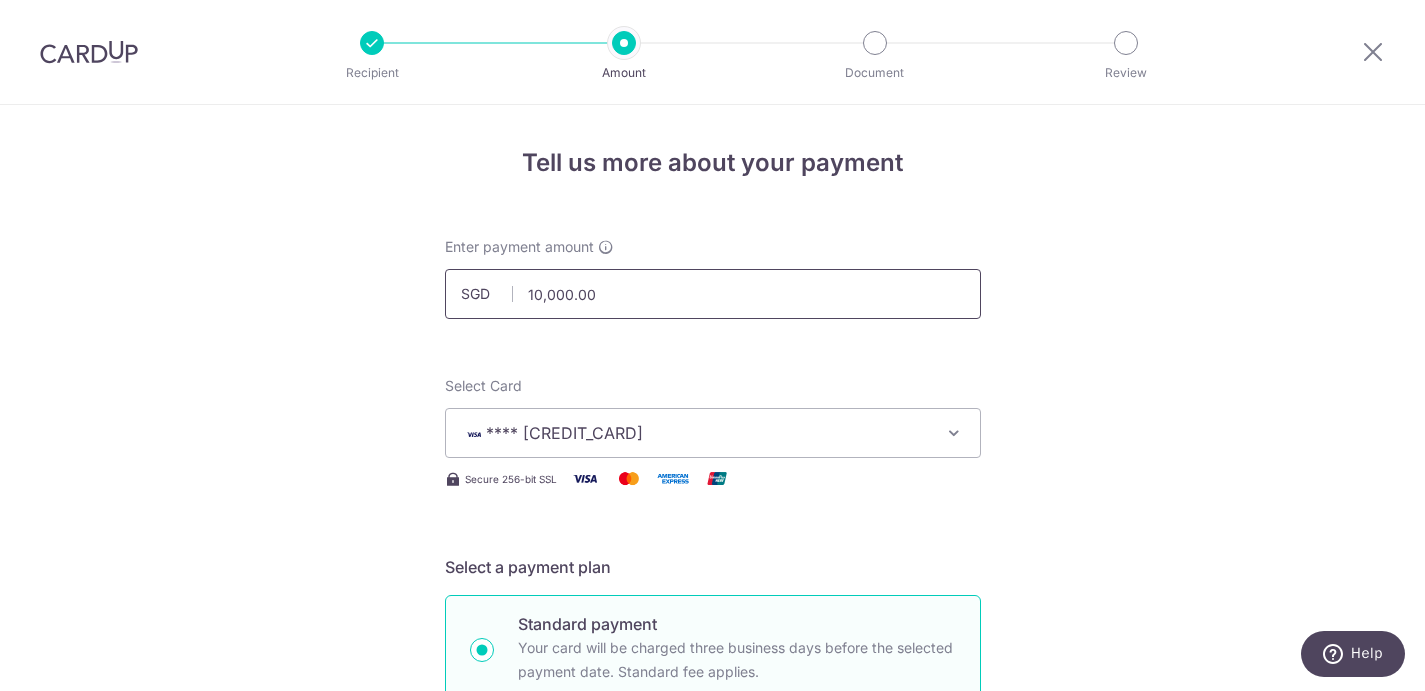 click on "10,000.00" at bounding box center (713, 294) 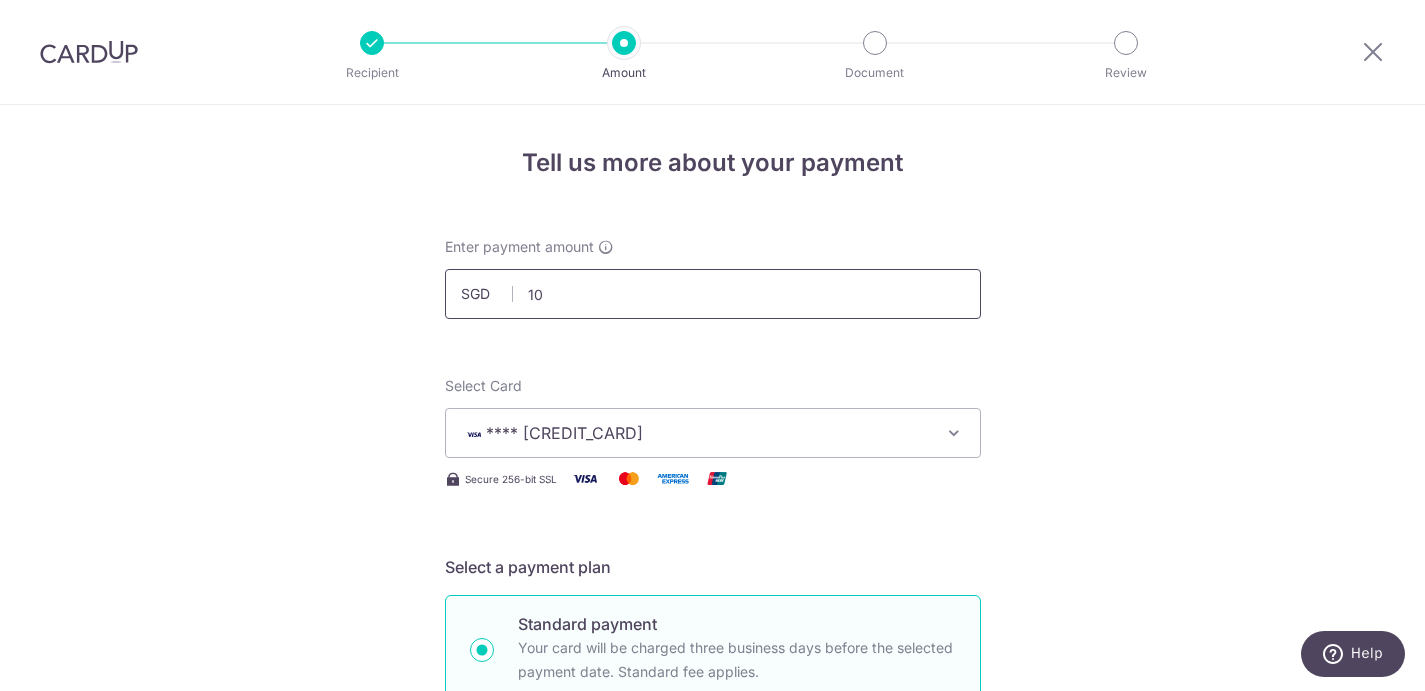 type on "1" 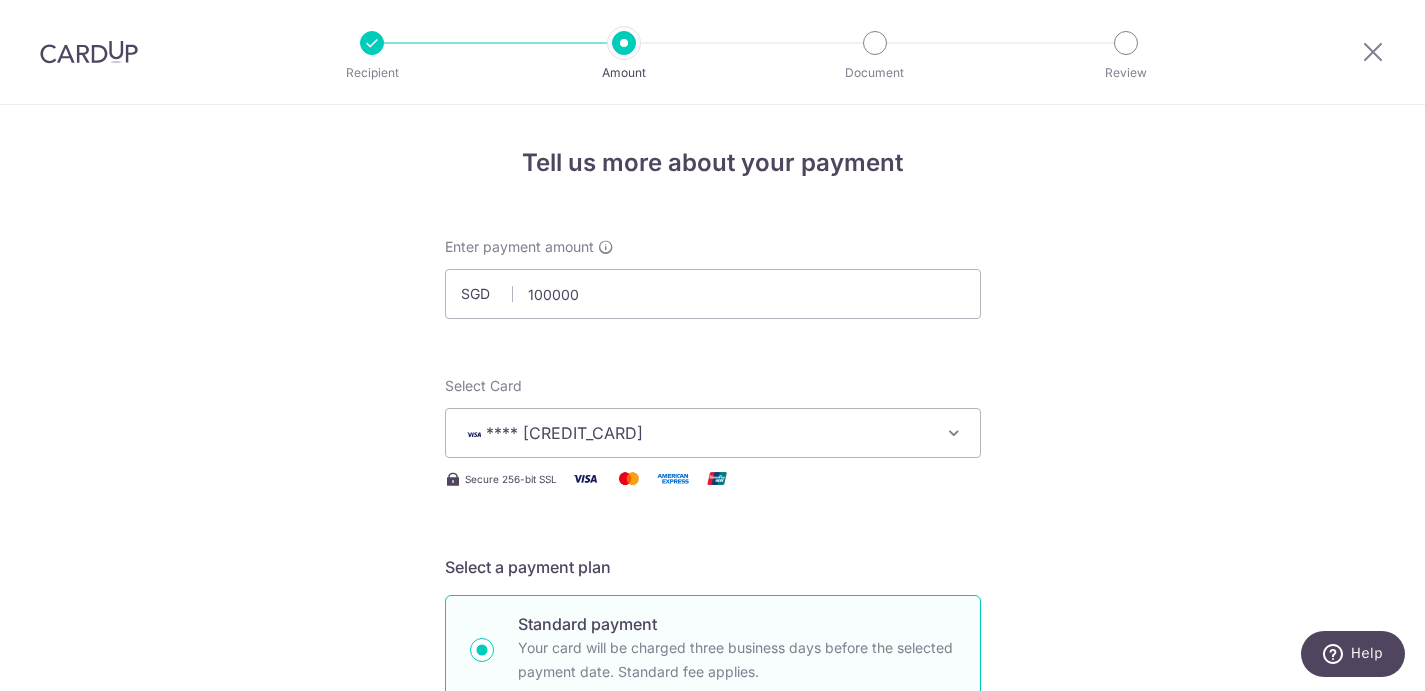 click on "Enter payment amount
SGD
100000
10000.00
Select Card
**** 8841
Add credit card
Your Cards
**** 4249
**** 8841
**** 4790
**** 1001
**** 1000
Secure 256-bit SSL
Text
New card details
Card" at bounding box center (713, 1138) 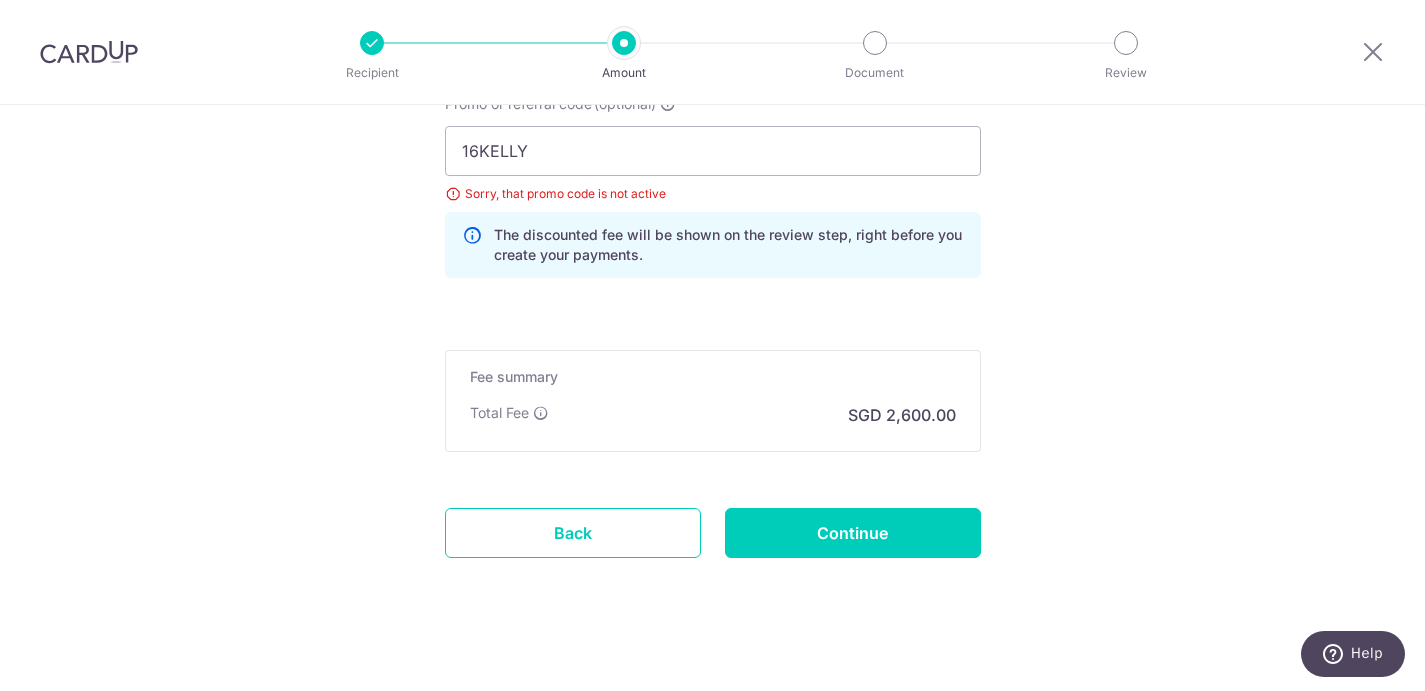 scroll, scrollTop: 1443, scrollLeft: 0, axis: vertical 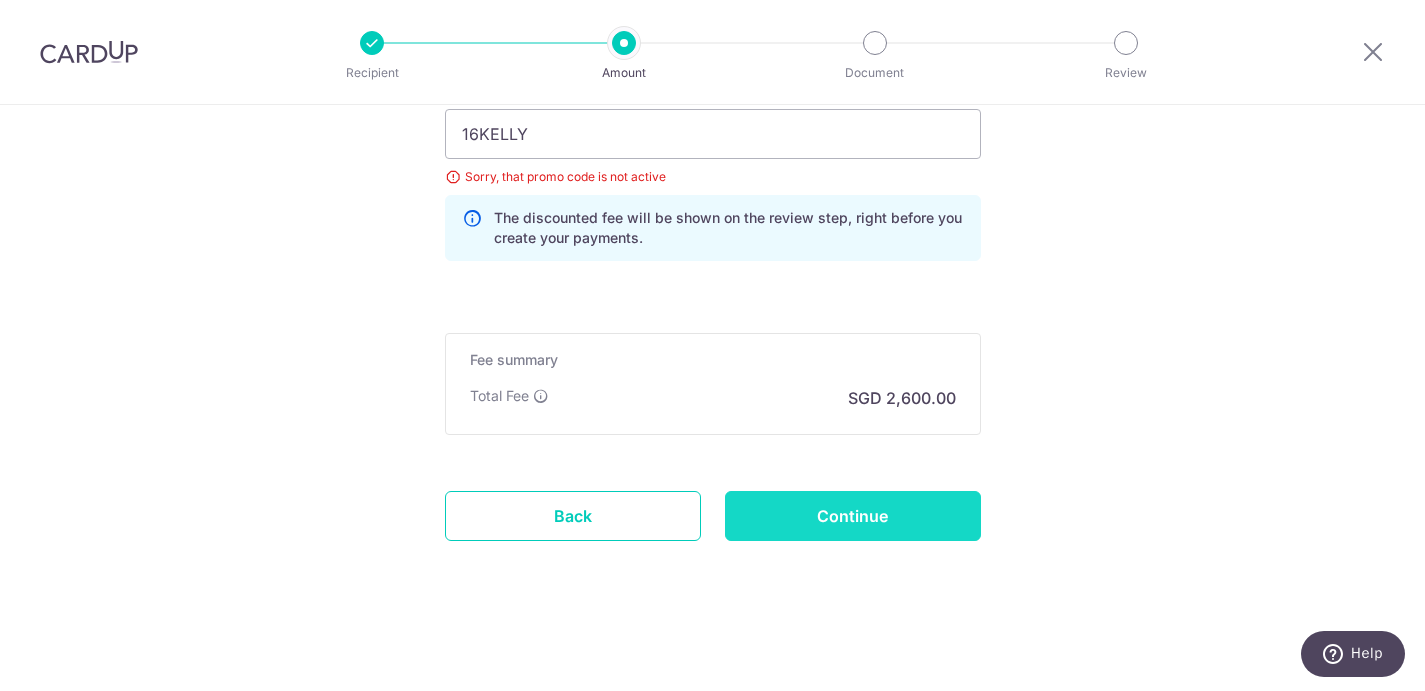 click on "Continue" at bounding box center (853, 516) 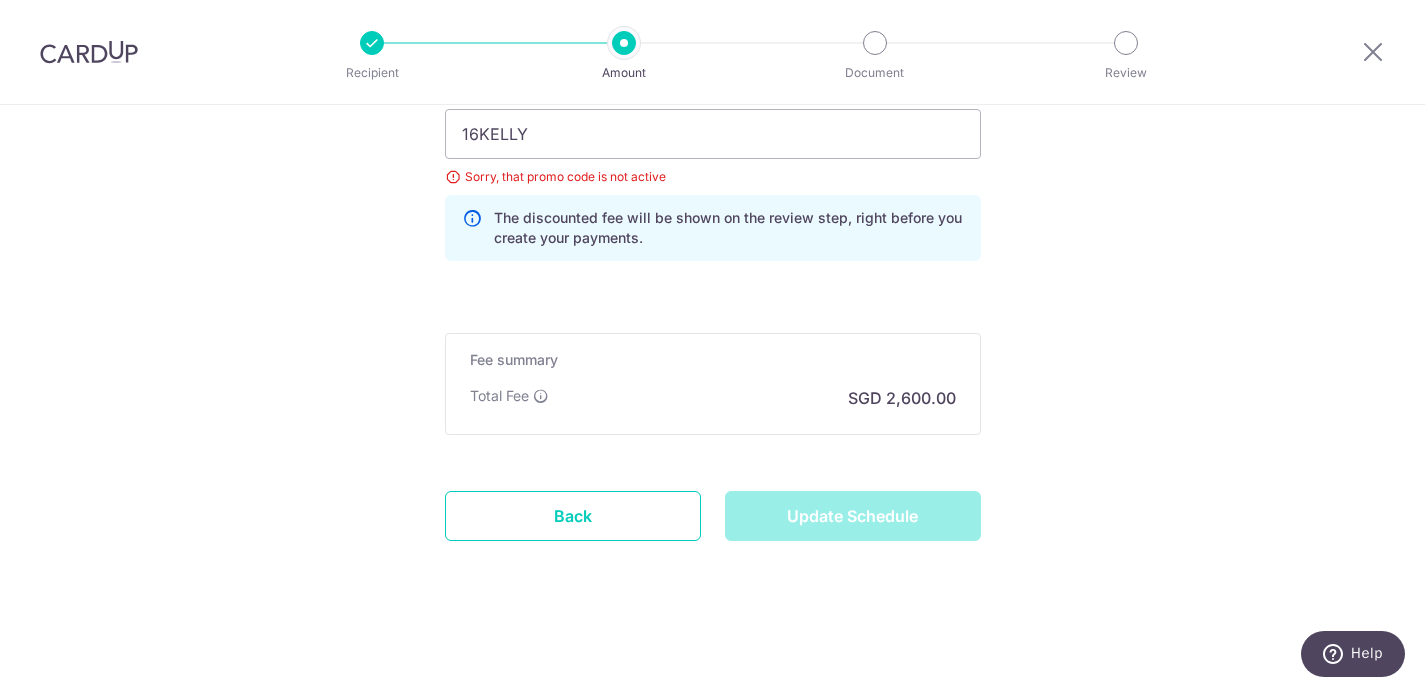 type on "Update Schedule" 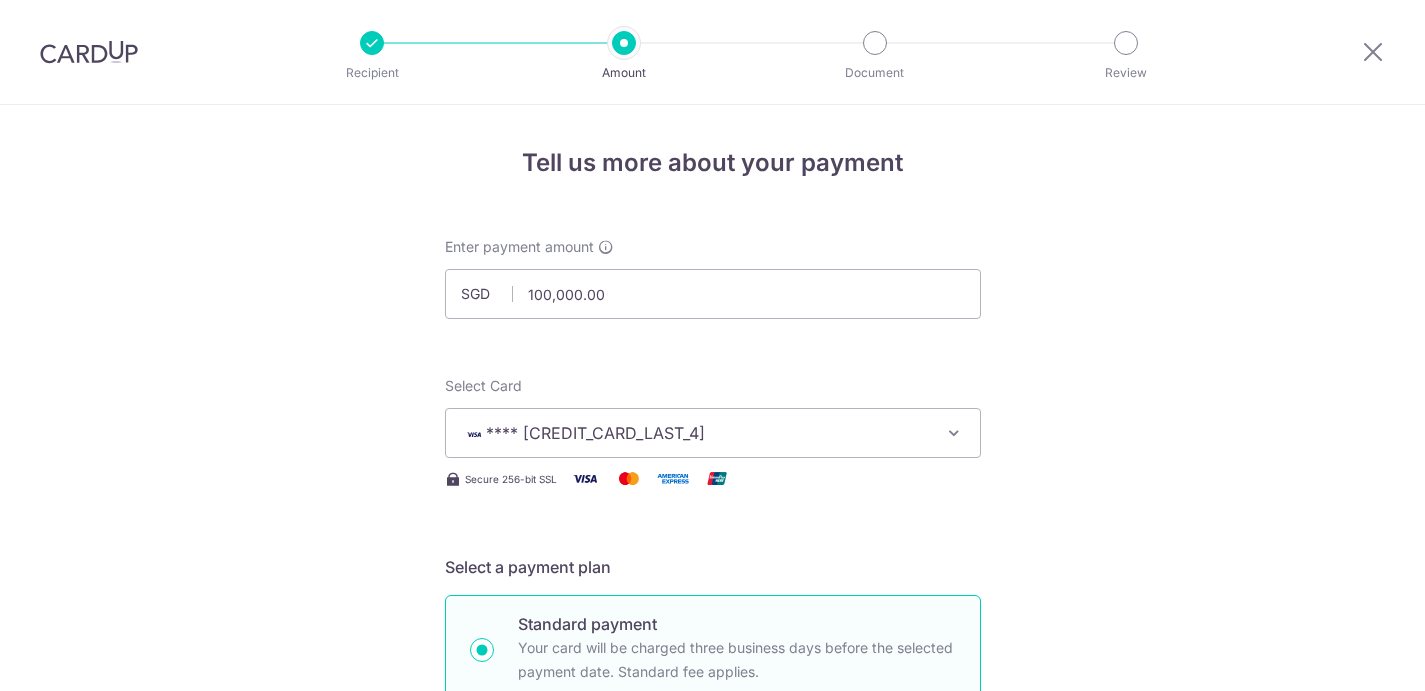 scroll, scrollTop: 0, scrollLeft: 0, axis: both 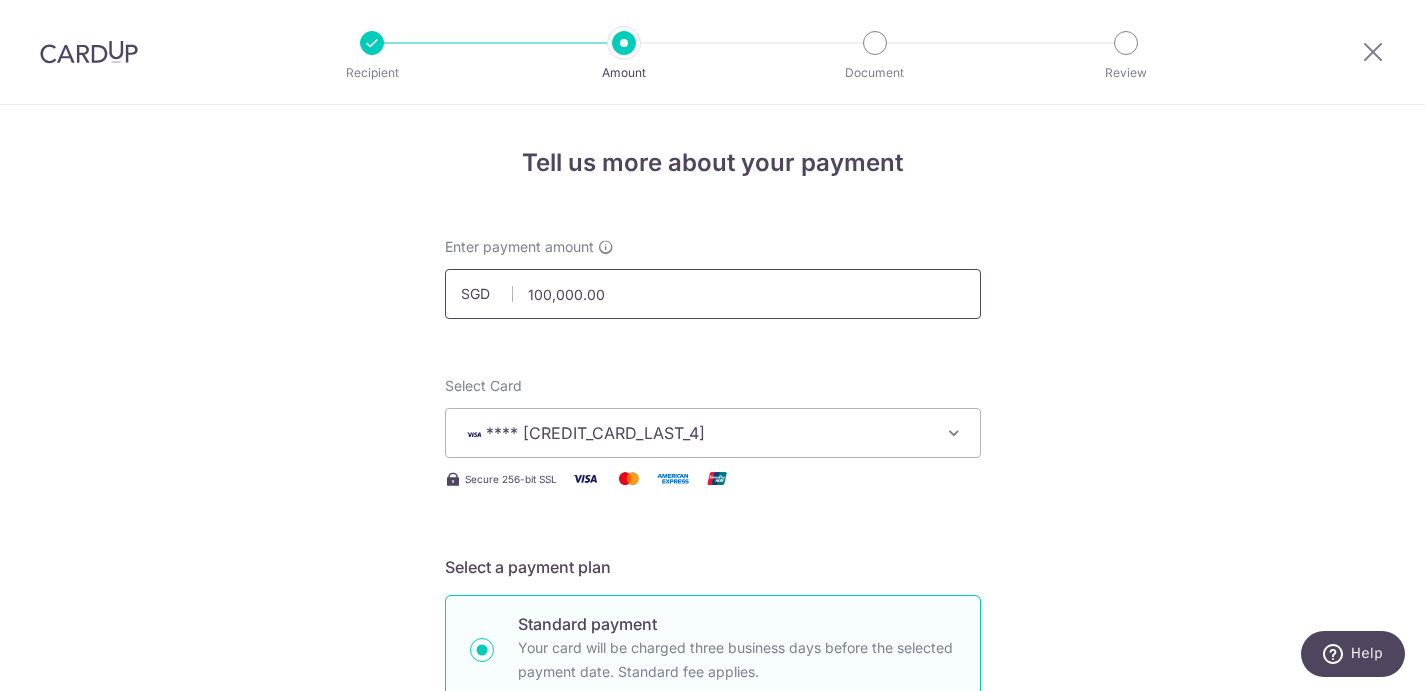 click on "100,000.00" at bounding box center [713, 294] 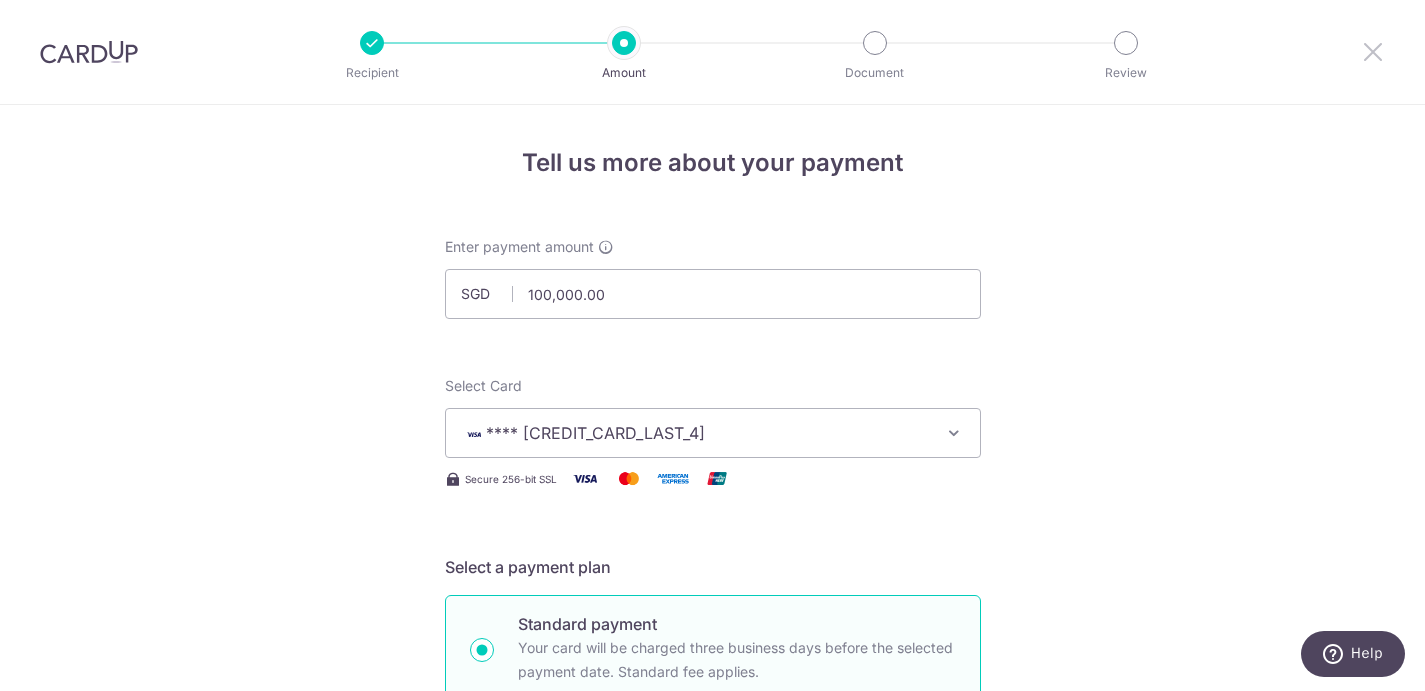 click at bounding box center [1373, 51] 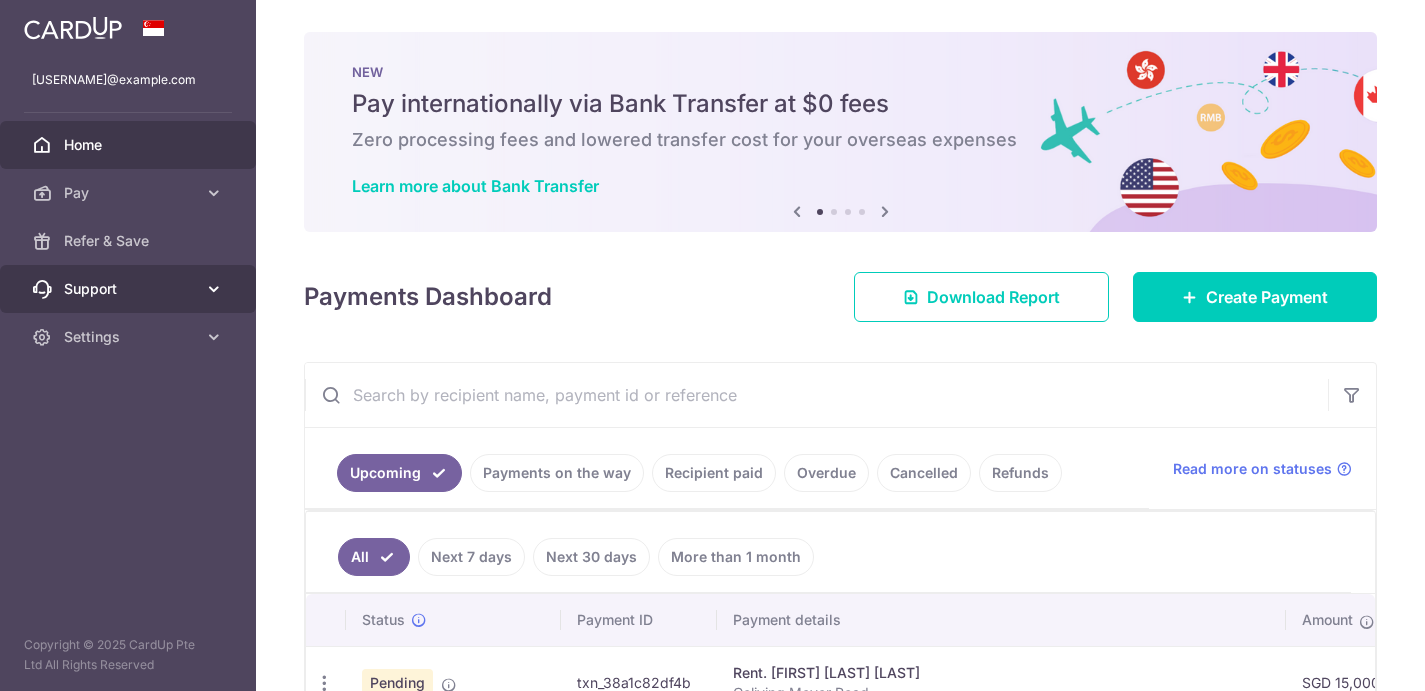 click at bounding box center [214, 289] 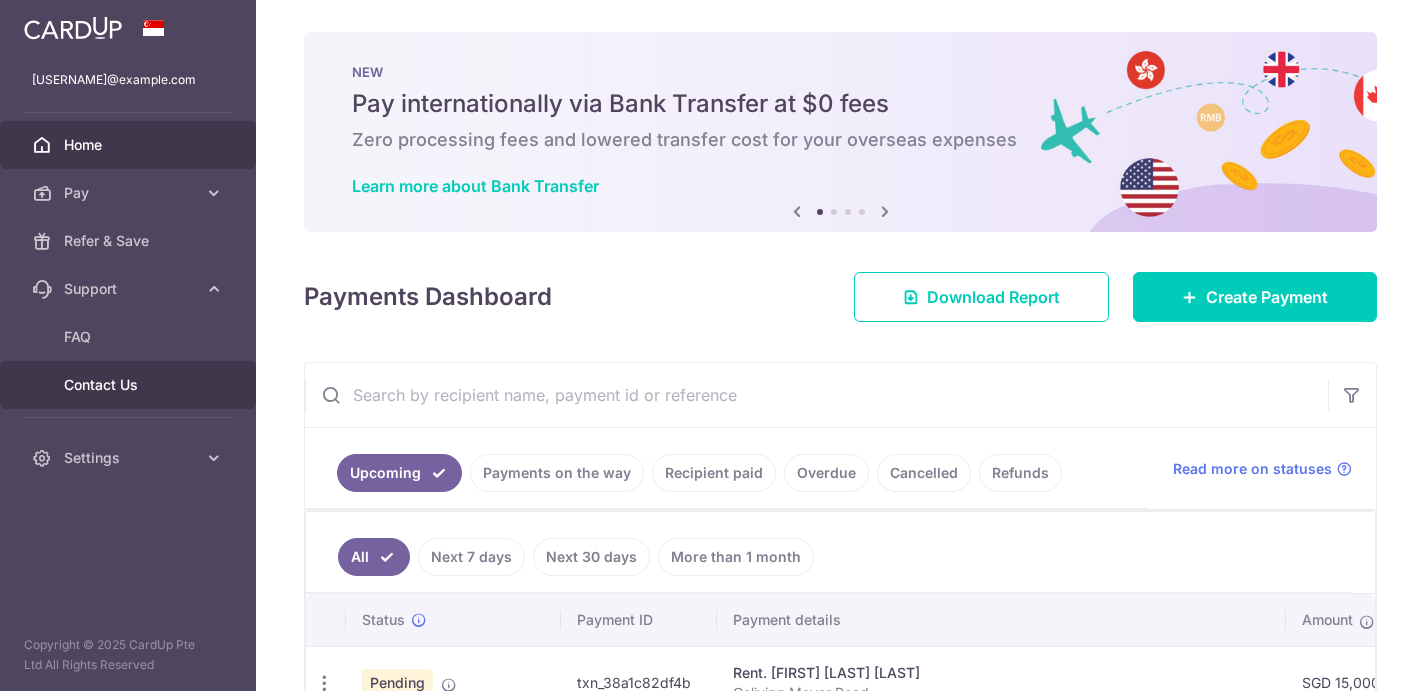 click on "Contact Us" at bounding box center [130, 385] 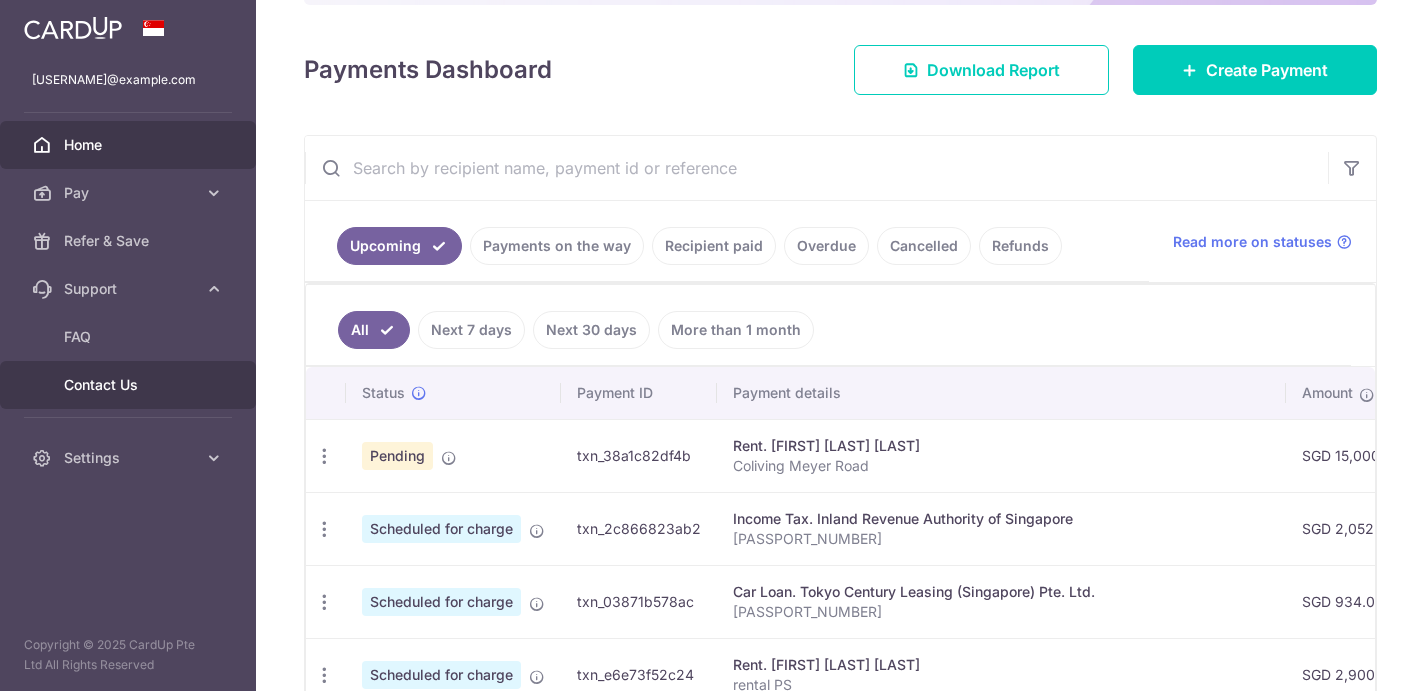 scroll, scrollTop: 162, scrollLeft: 0, axis: vertical 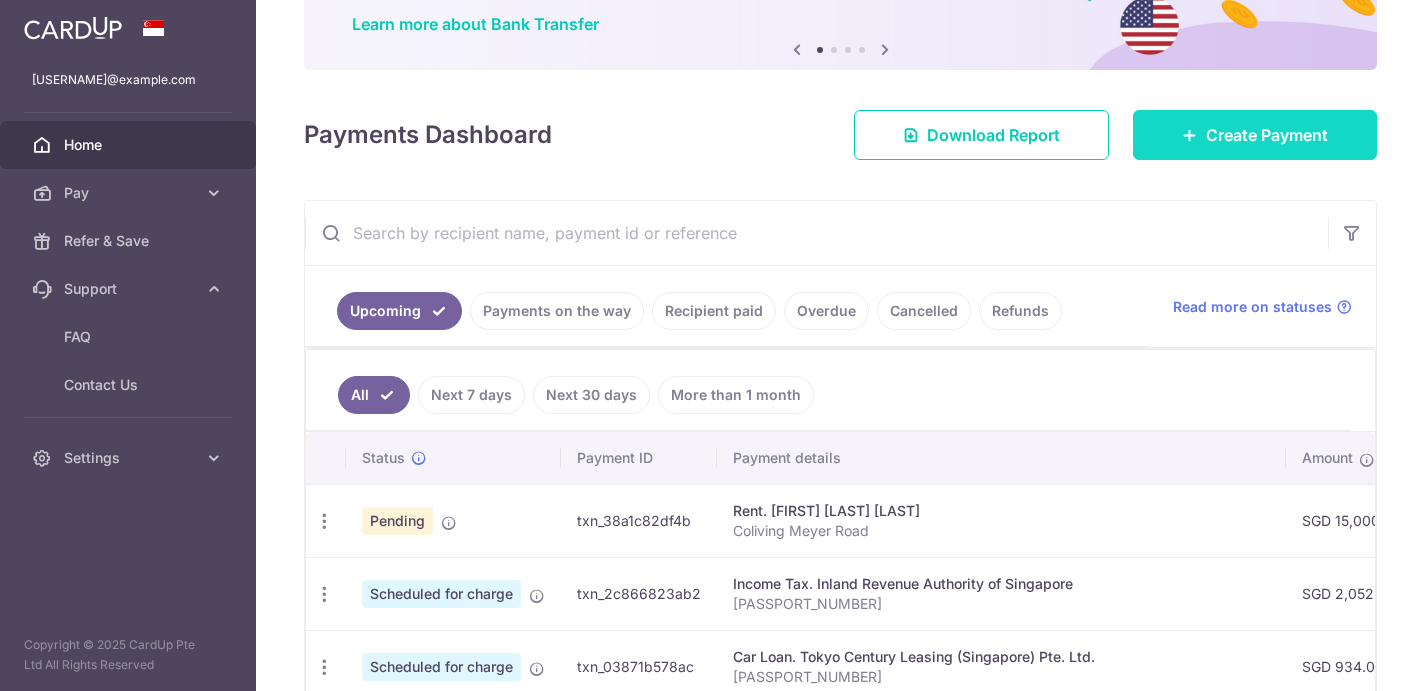 click on "Create Payment" at bounding box center [1267, 135] 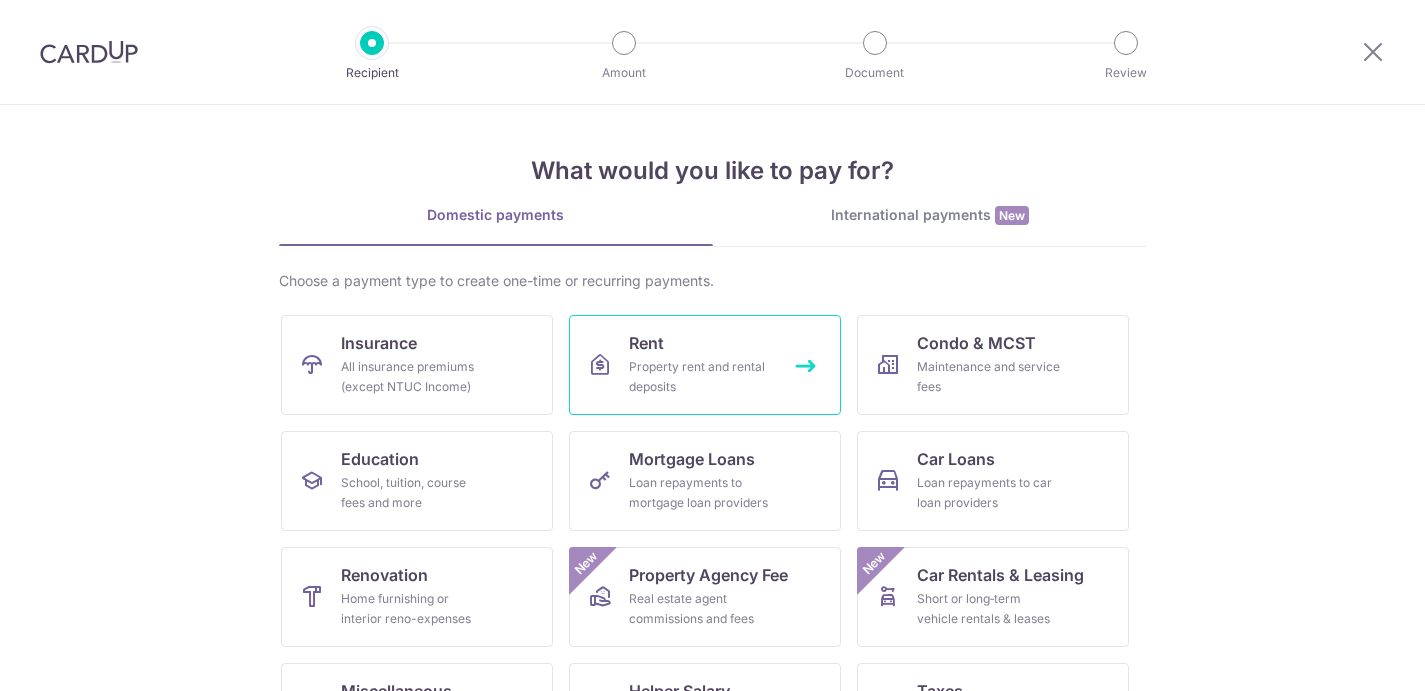 click on "Property rent and rental deposits" at bounding box center [701, 377] 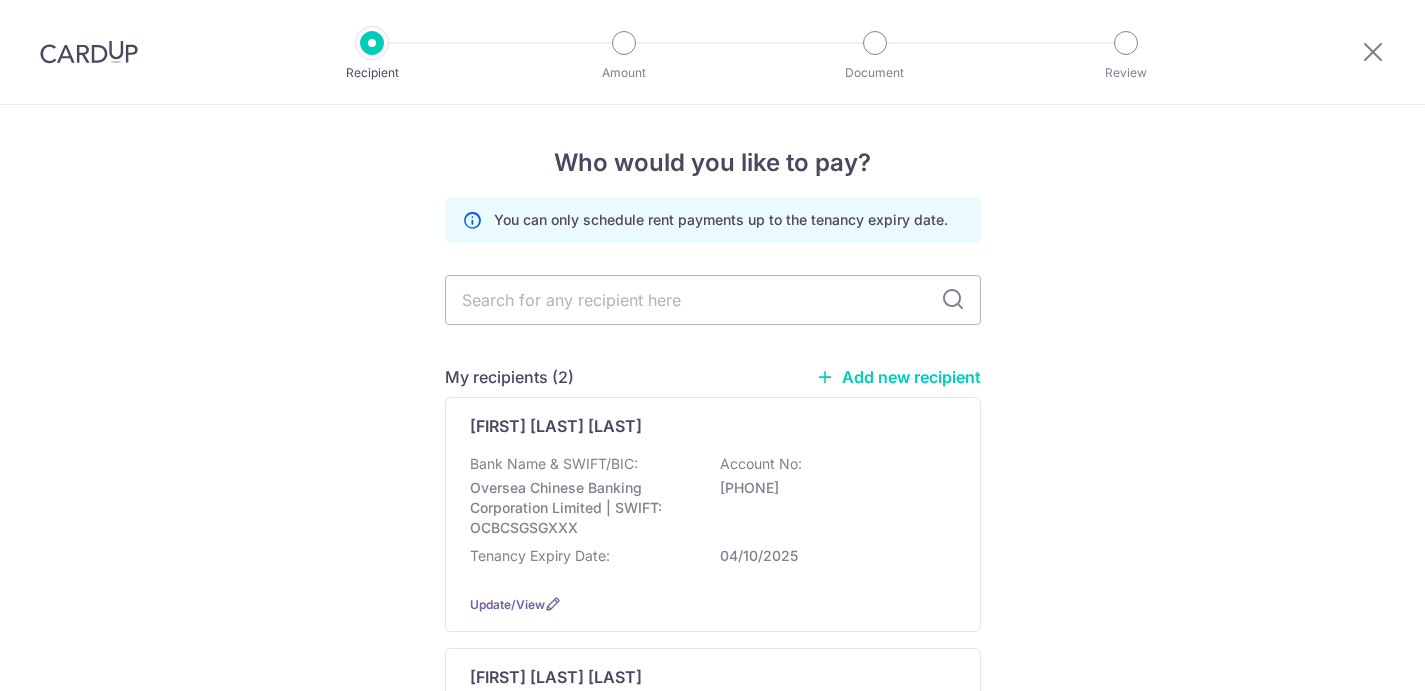 scroll, scrollTop: 0, scrollLeft: 0, axis: both 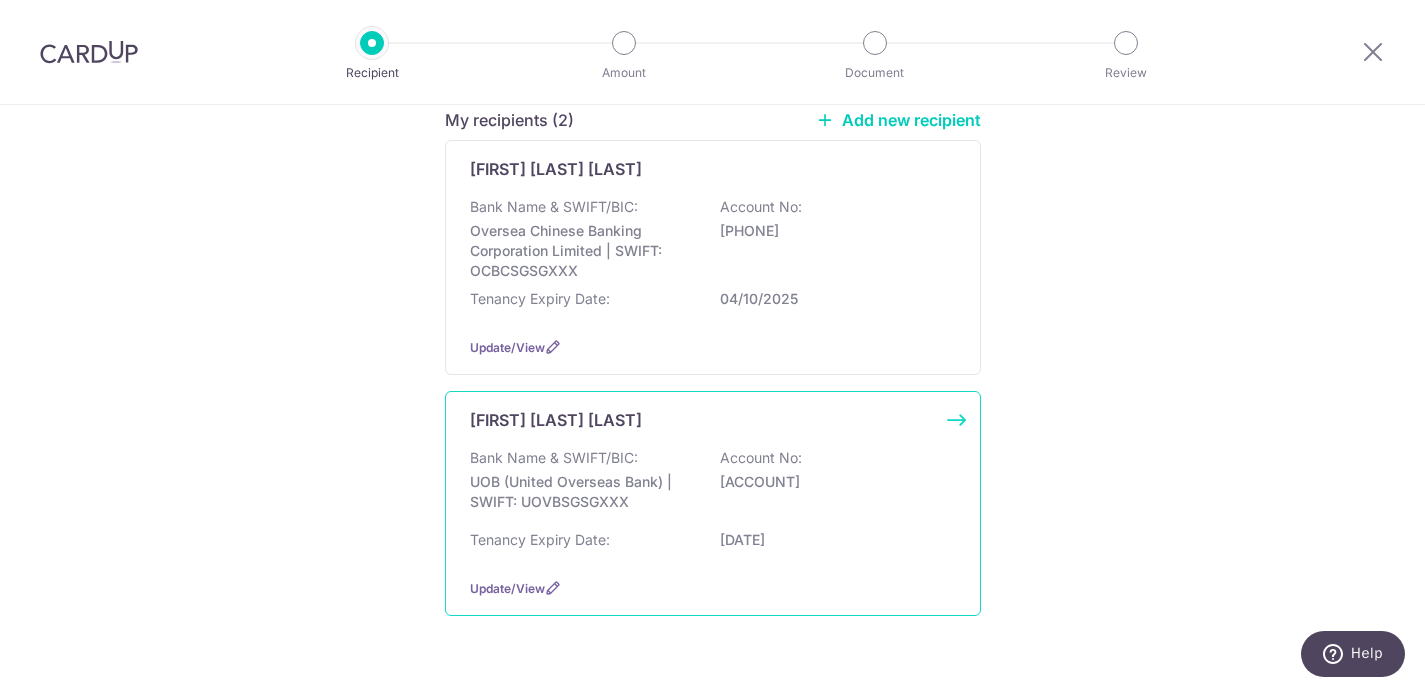 click on "Bank Name & SWIFT/BIC:
UOB (United Overseas Bank) | SWIFT: UOVBSGSGXXX
Account No:
6613027235" at bounding box center [713, 485] 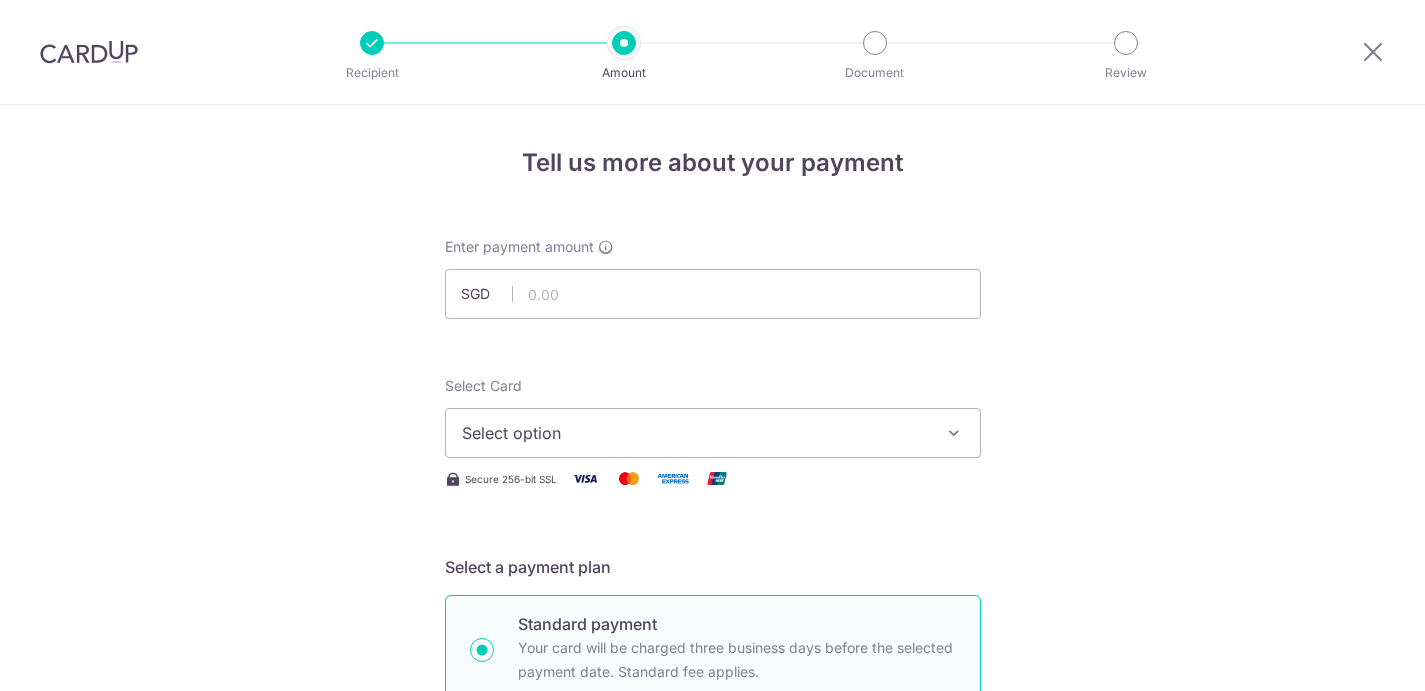 scroll, scrollTop: 0, scrollLeft: 0, axis: both 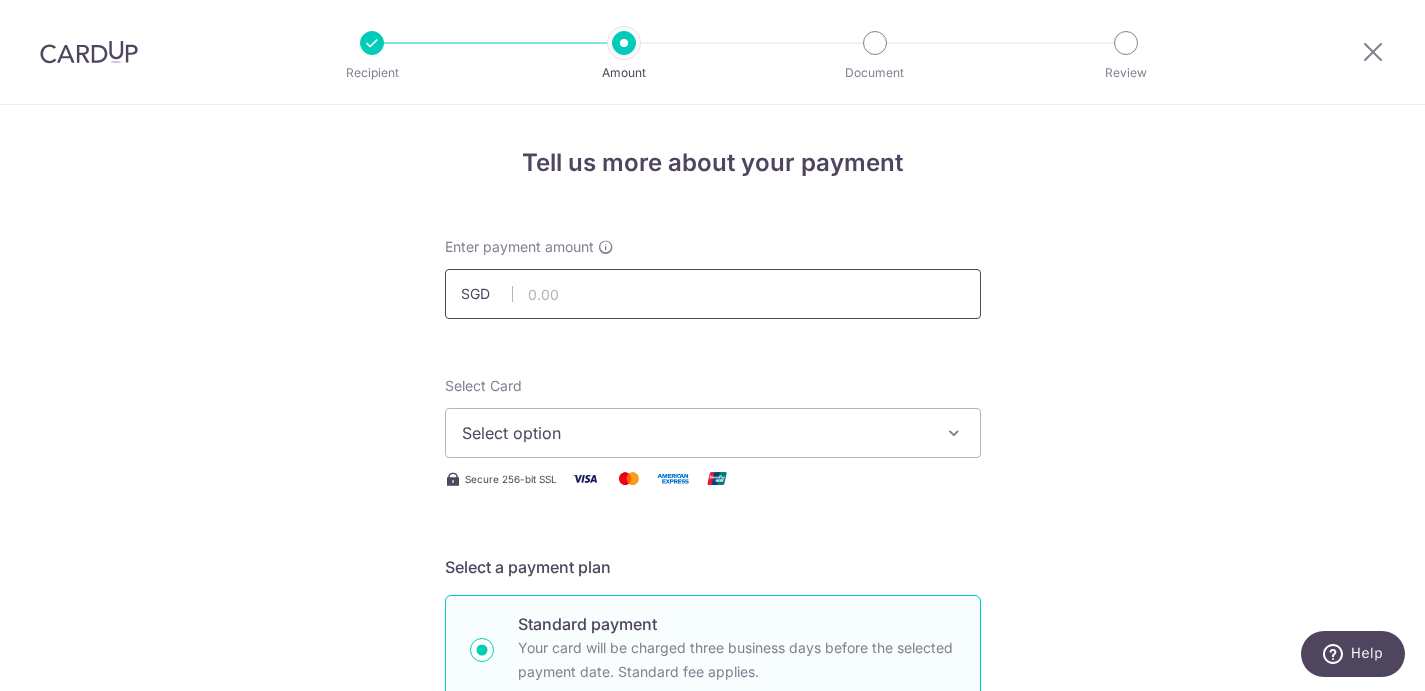 click at bounding box center [713, 294] 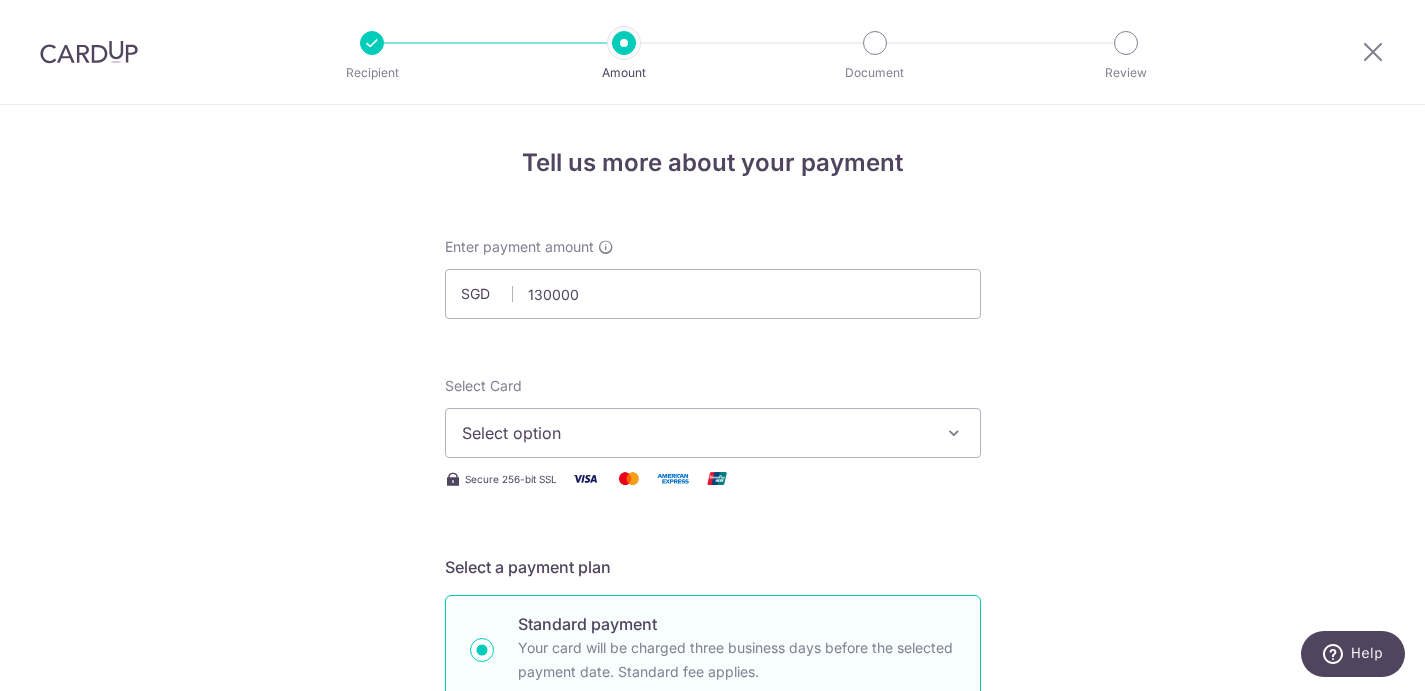type on "130,000.00" 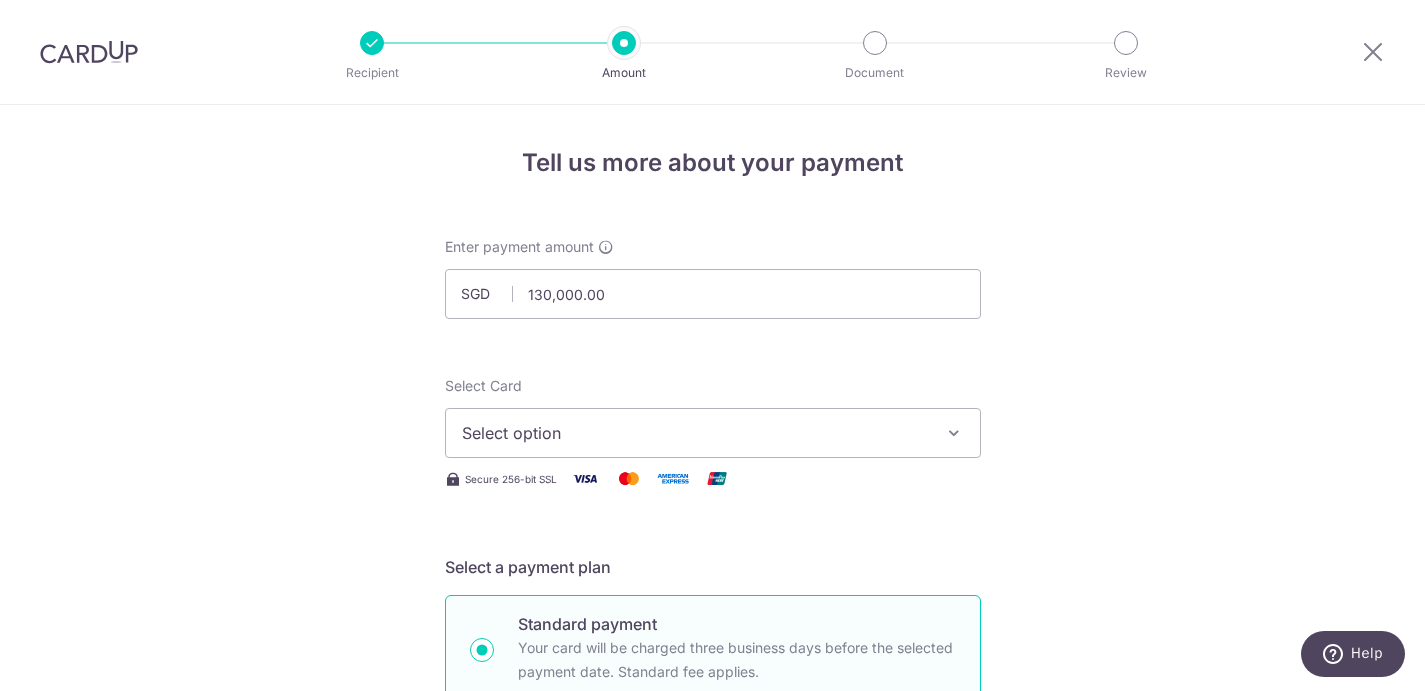 click on "Tell us more about your payment
Enter payment amount
SGD
130,000.00
130000.00
Select Card
Select option
Add credit card
Your Cards
**** 4249
**** 8841
**** 4790
**** 1001
**** 1000
Secure 256-bit SSL
Text
Card" at bounding box center (712, 1009) 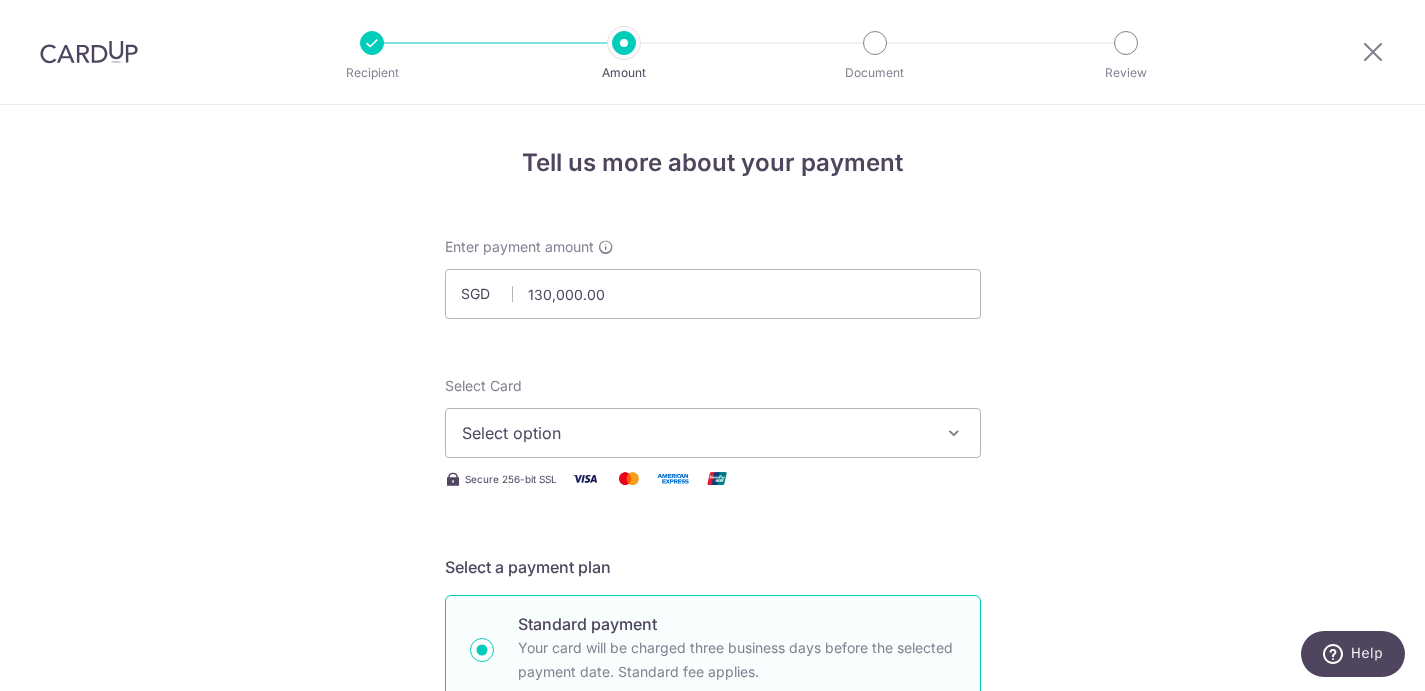 click on "Select option" at bounding box center (713, 433) 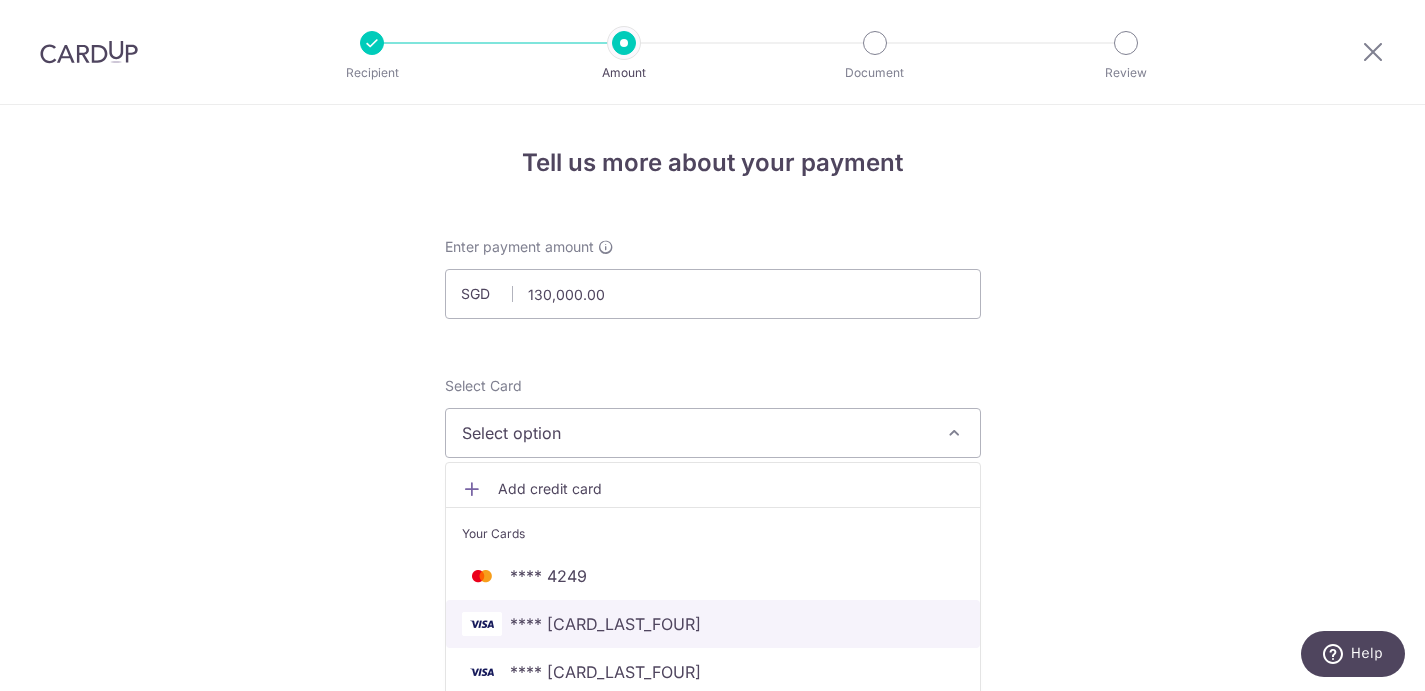 click on "**** [CARD_LAST_FOUR]" at bounding box center (605, 624) 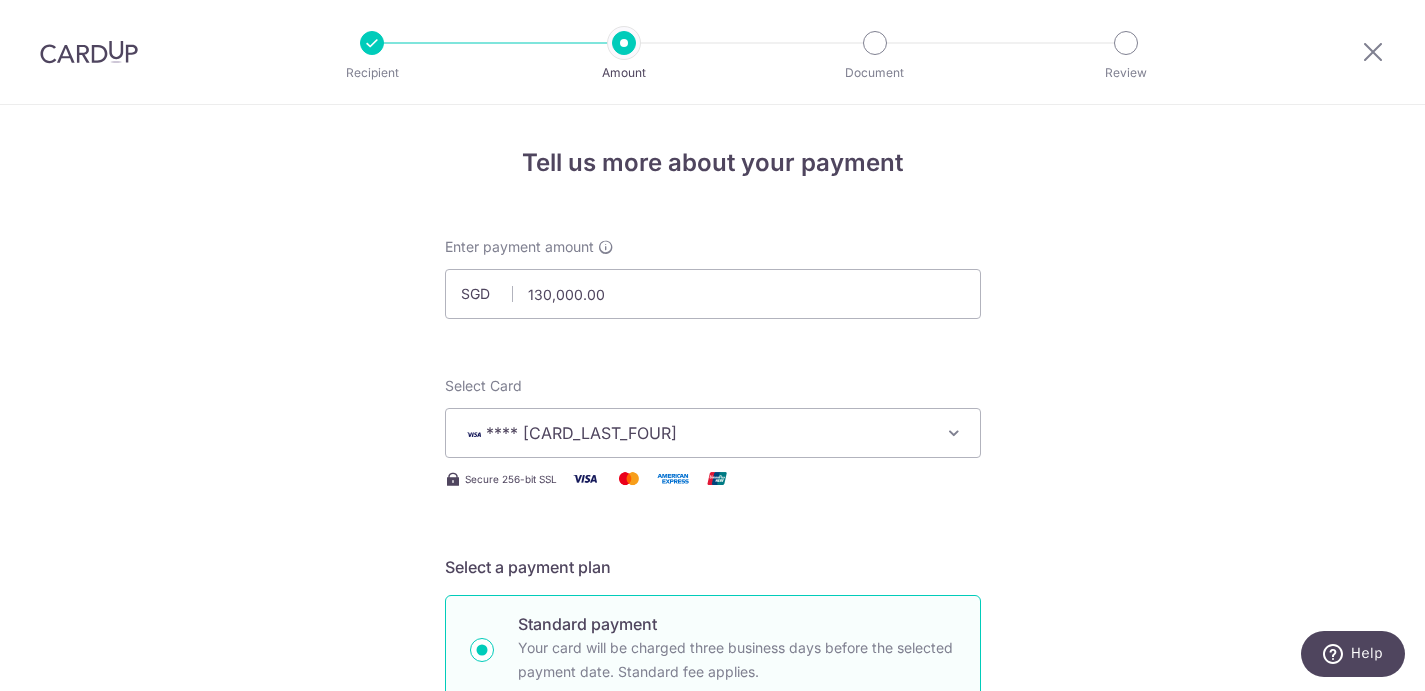 click on "Tell us more about your payment
Enter payment amount
SGD
130,000.00
130000.00
Select Card
**** [CARD_LAST_FOUR]
Add credit card
Your Cards
**** 4249
**** 8841
**** 4790
**** 1001
**** 1000
Secure 256-bit SSL
Text
New card details" at bounding box center [712, 1009] 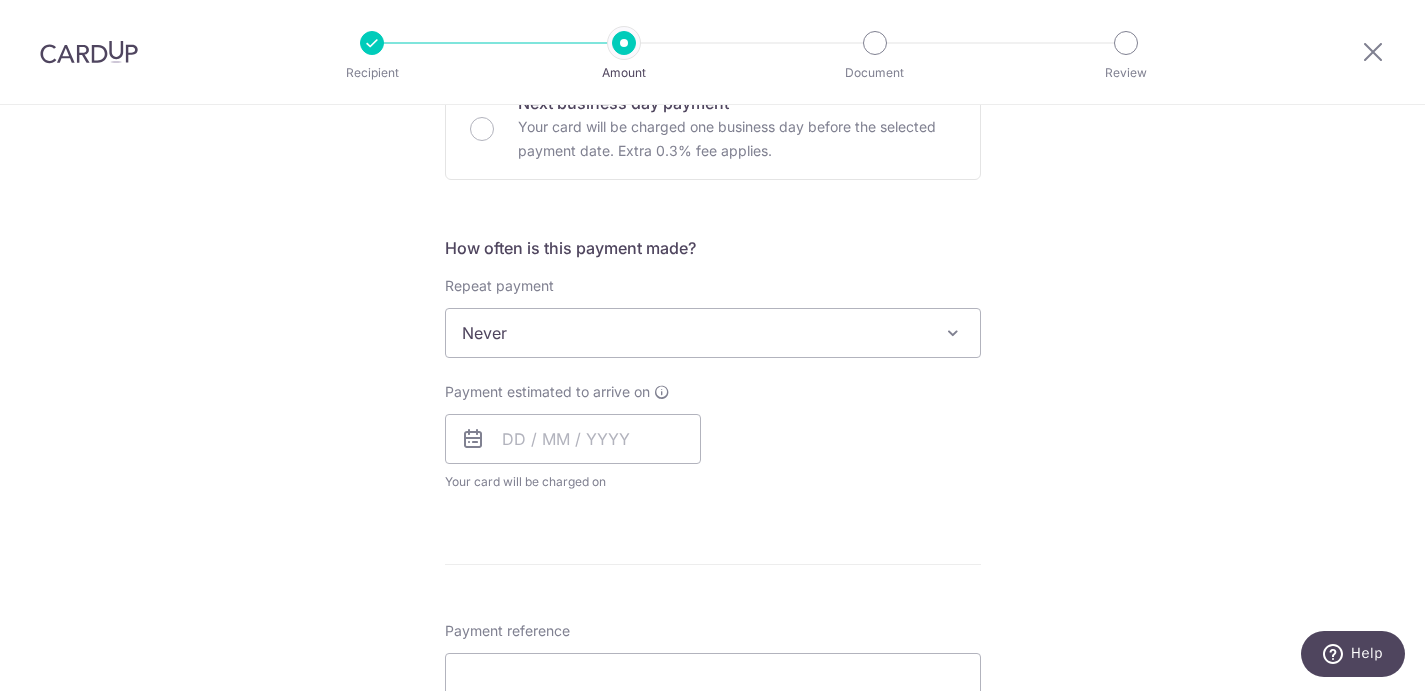scroll, scrollTop: 644, scrollLeft: 0, axis: vertical 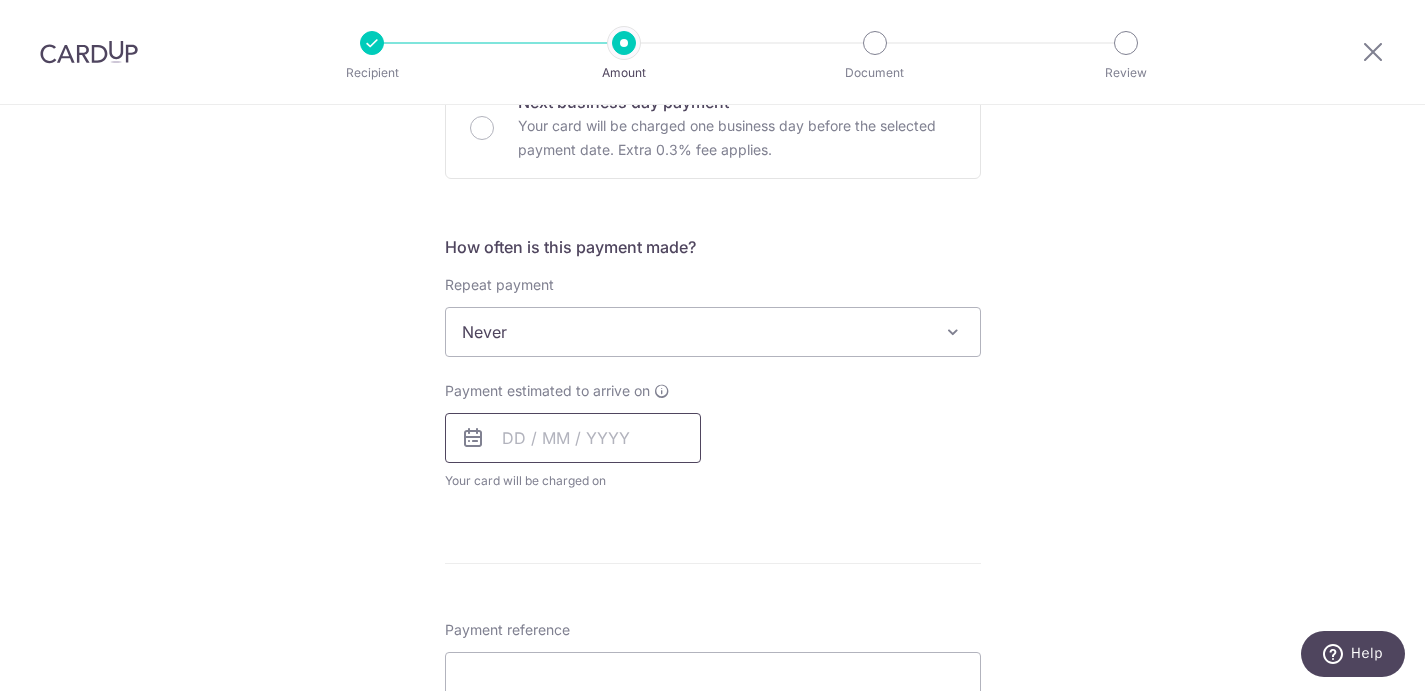 click at bounding box center (573, 438) 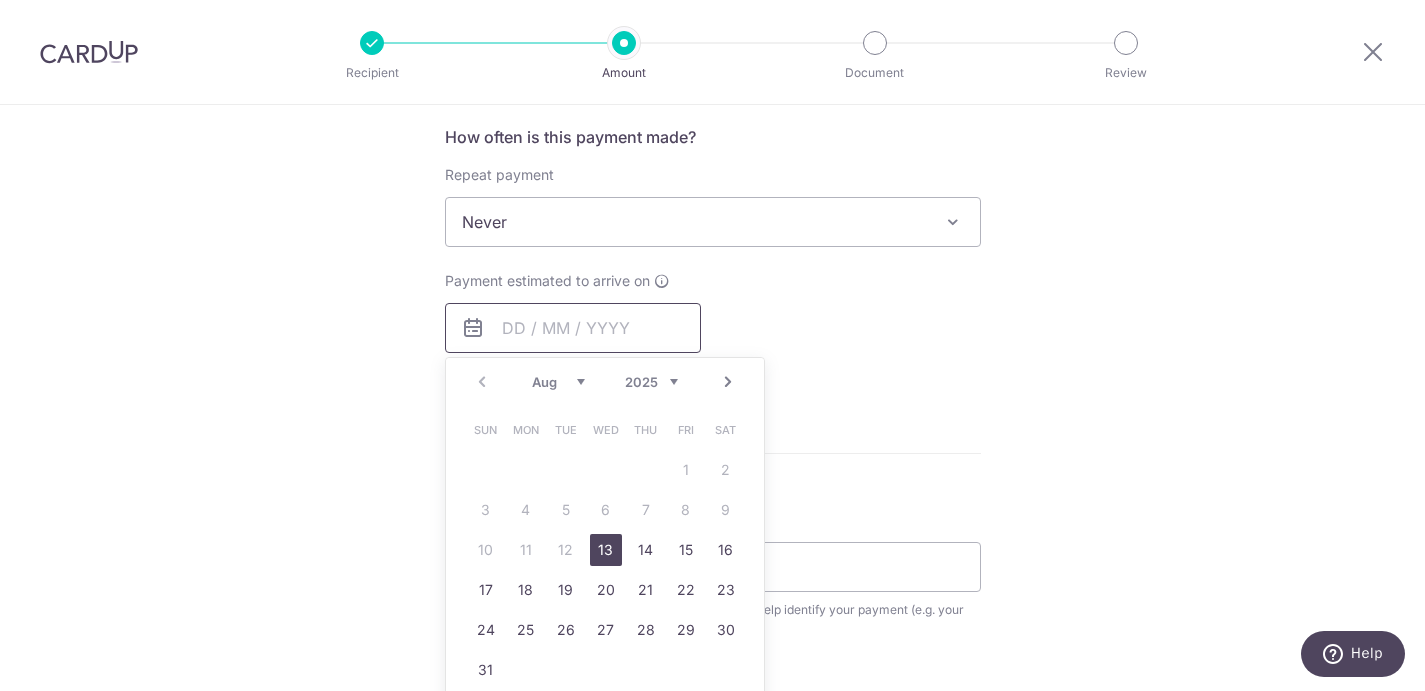 scroll, scrollTop: 753, scrollLeft: 0, axis: vertical 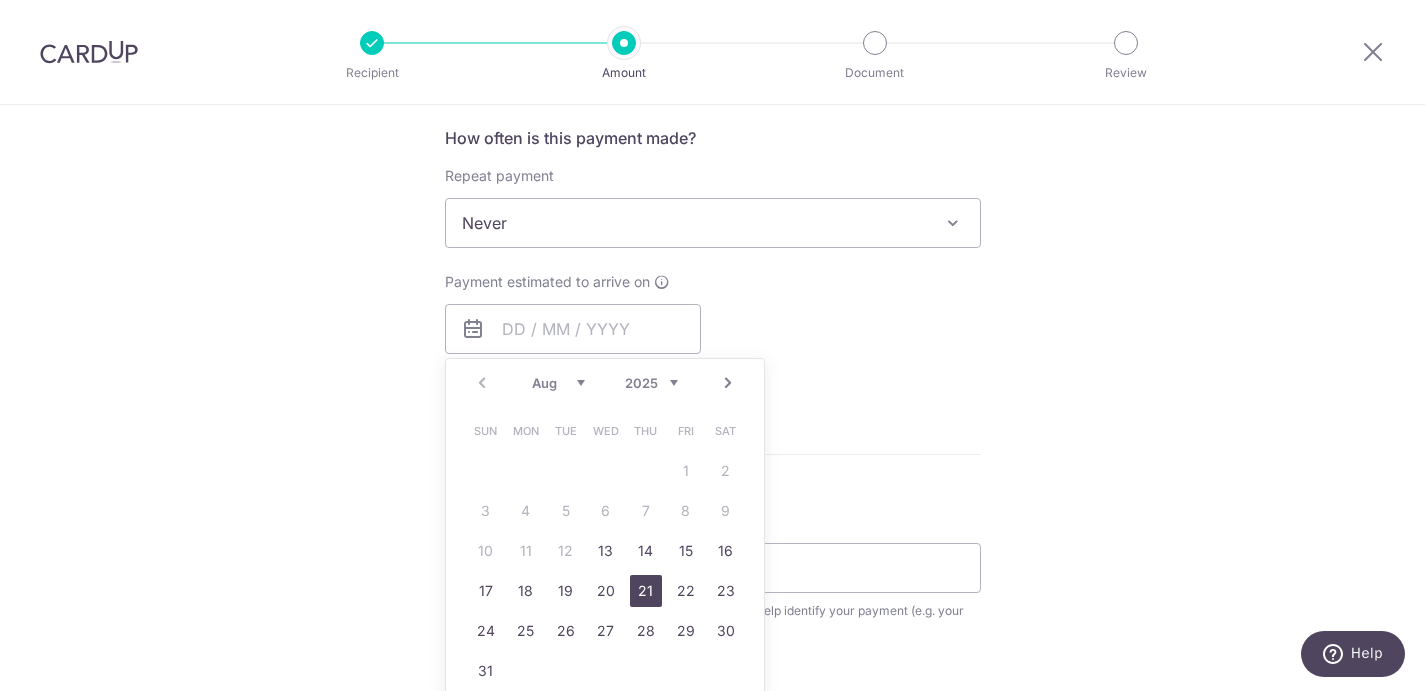 click on "21" at bounding box center [646, 591] 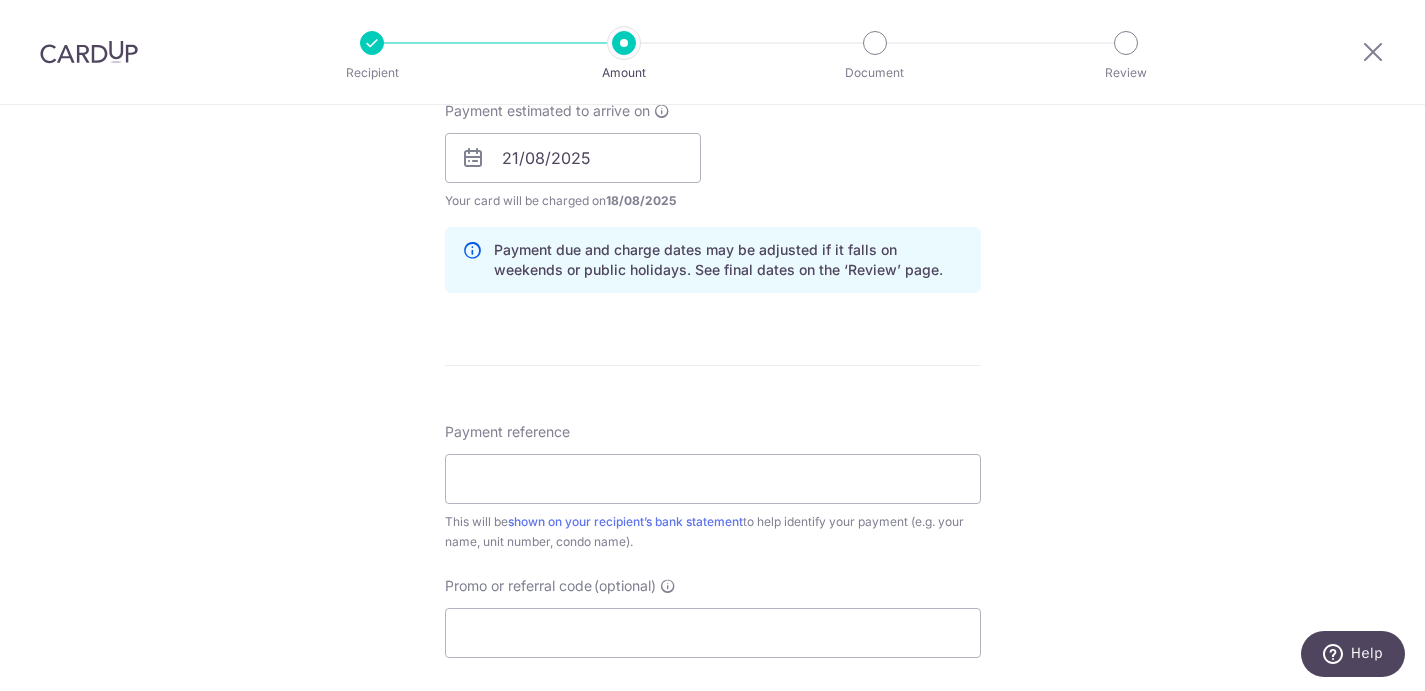 scroll, scrollTop: 930, scrollLeft: 0, axis: vertical 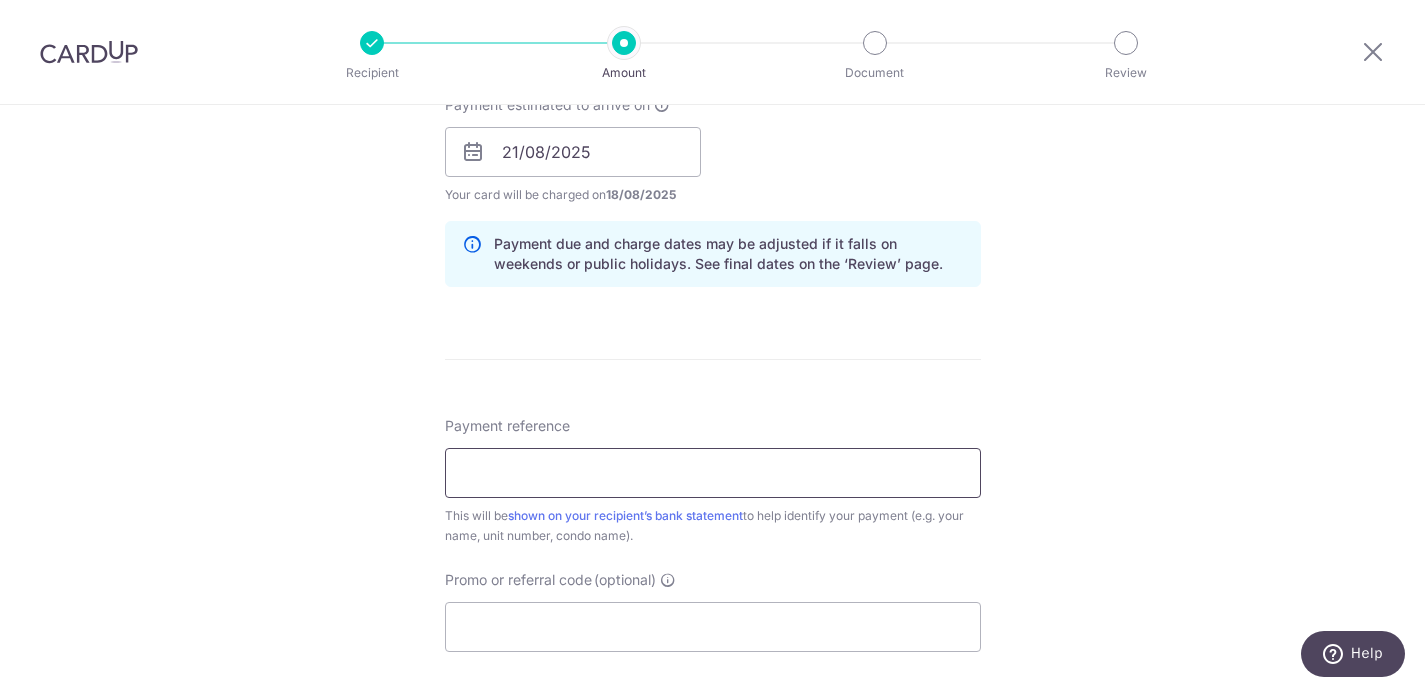click on "Payment reference" at bounding box center [713, 473] 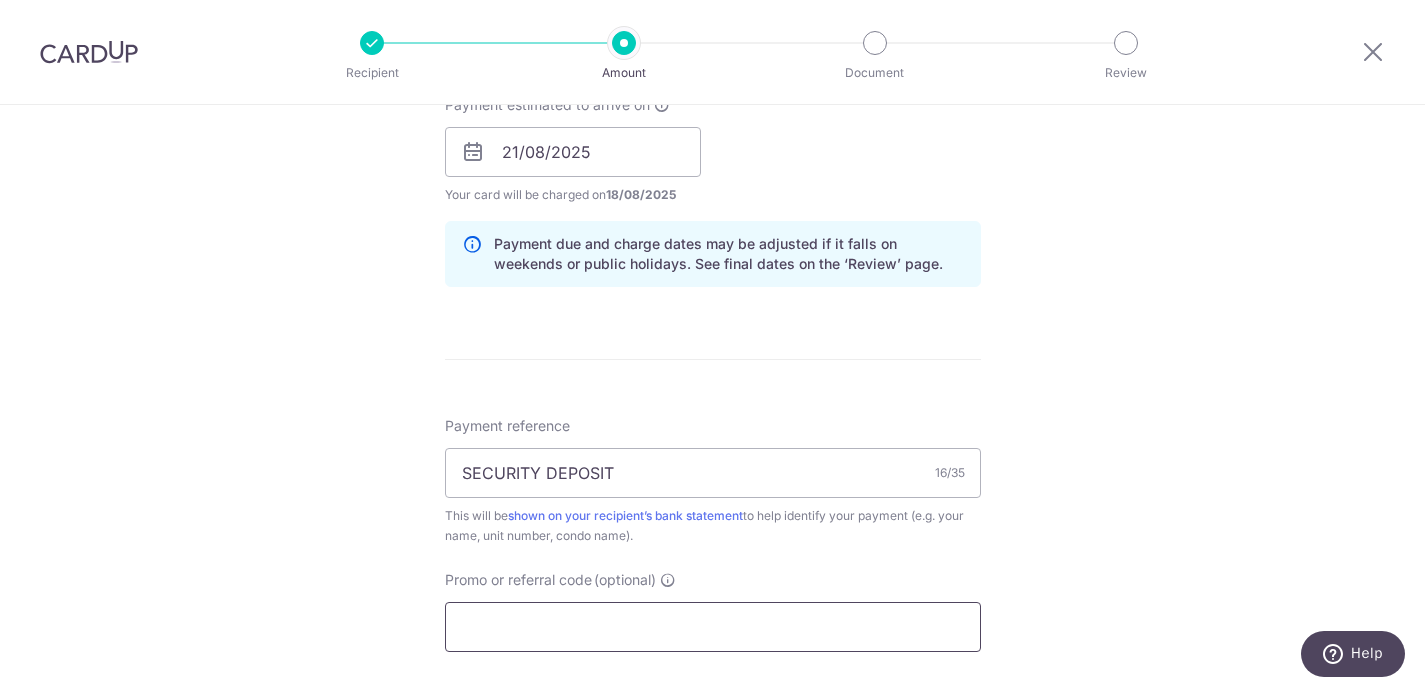 click on "Promo or referral code
(optional)" at bounding box center (713, 627) 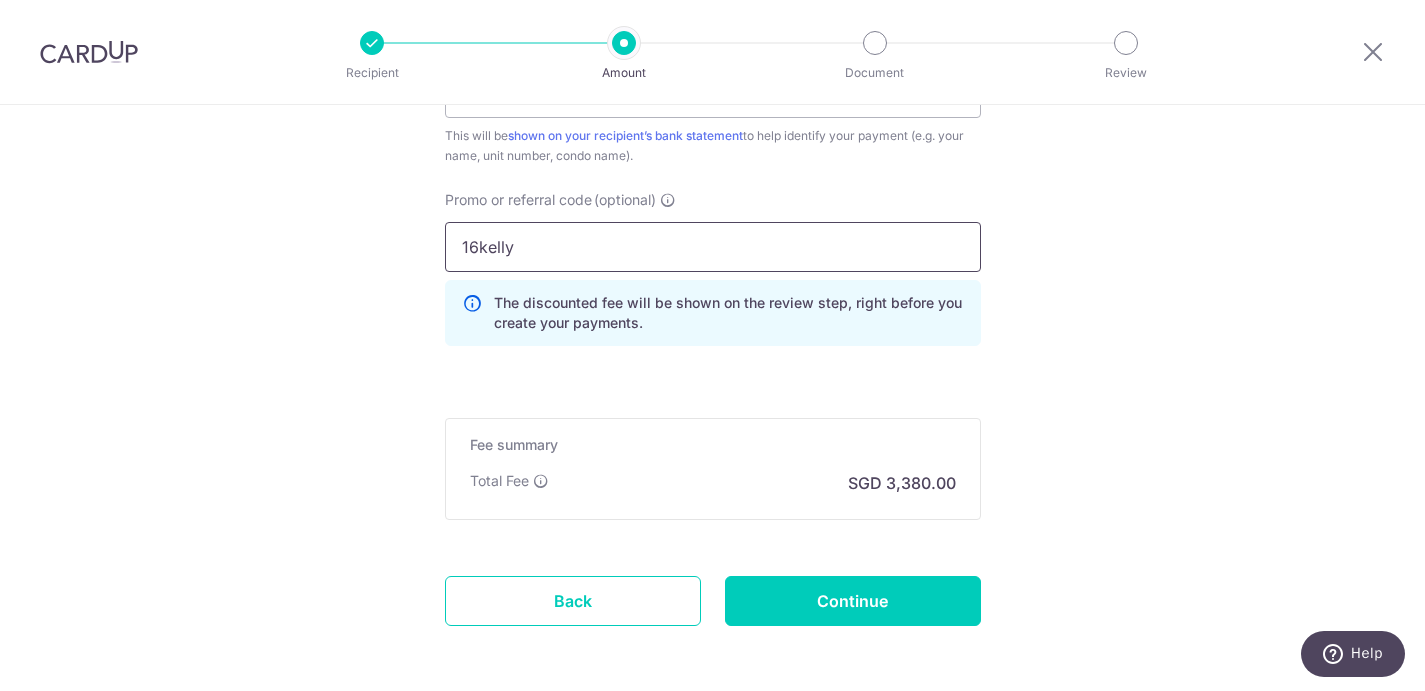 scroll, scrollTop: 1332, scrollLeft: 0, axis: vertical 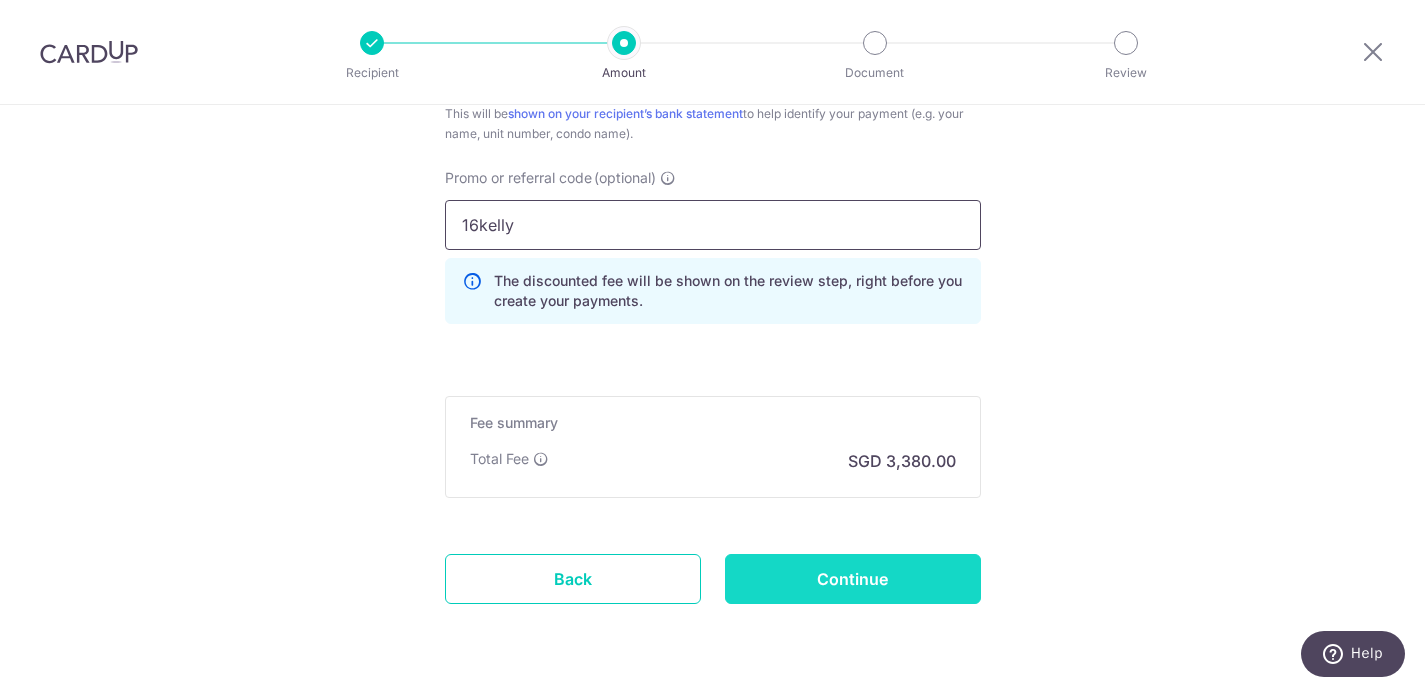 type on "16kelly" 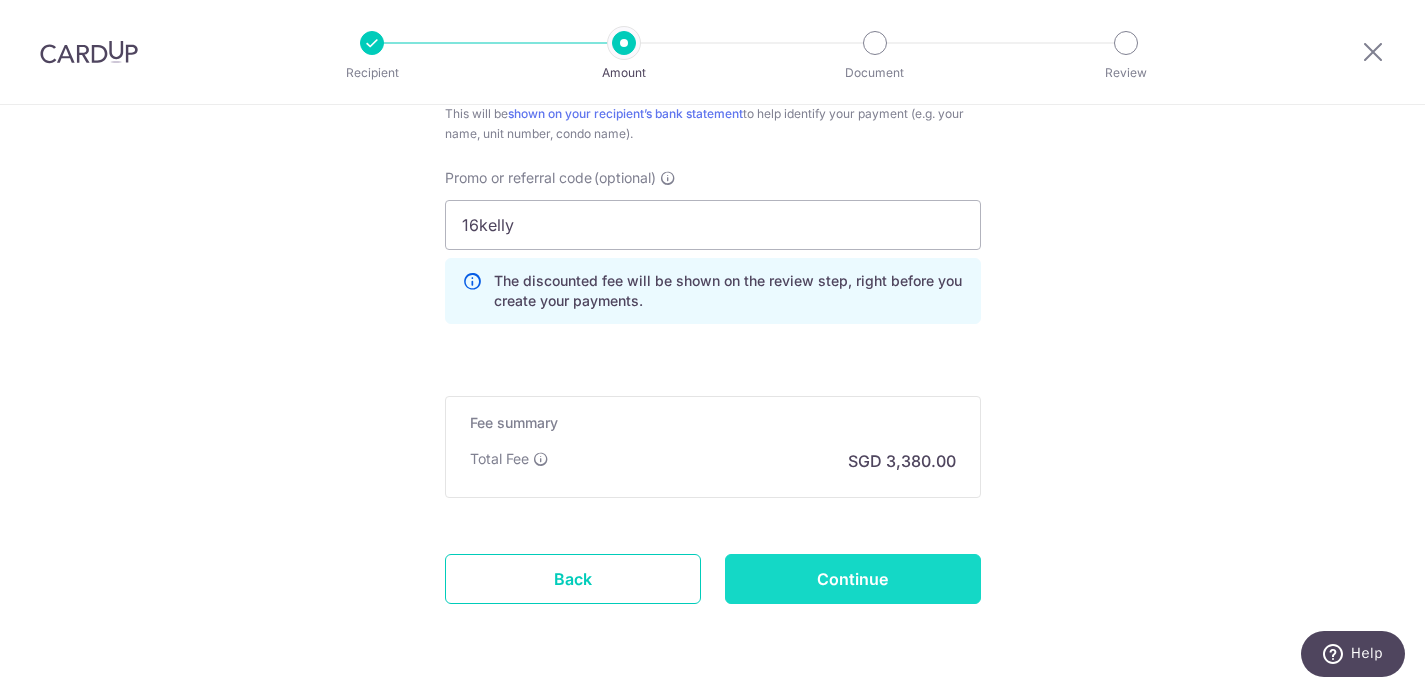 click on "Continue" at bounding box center (853, 579) 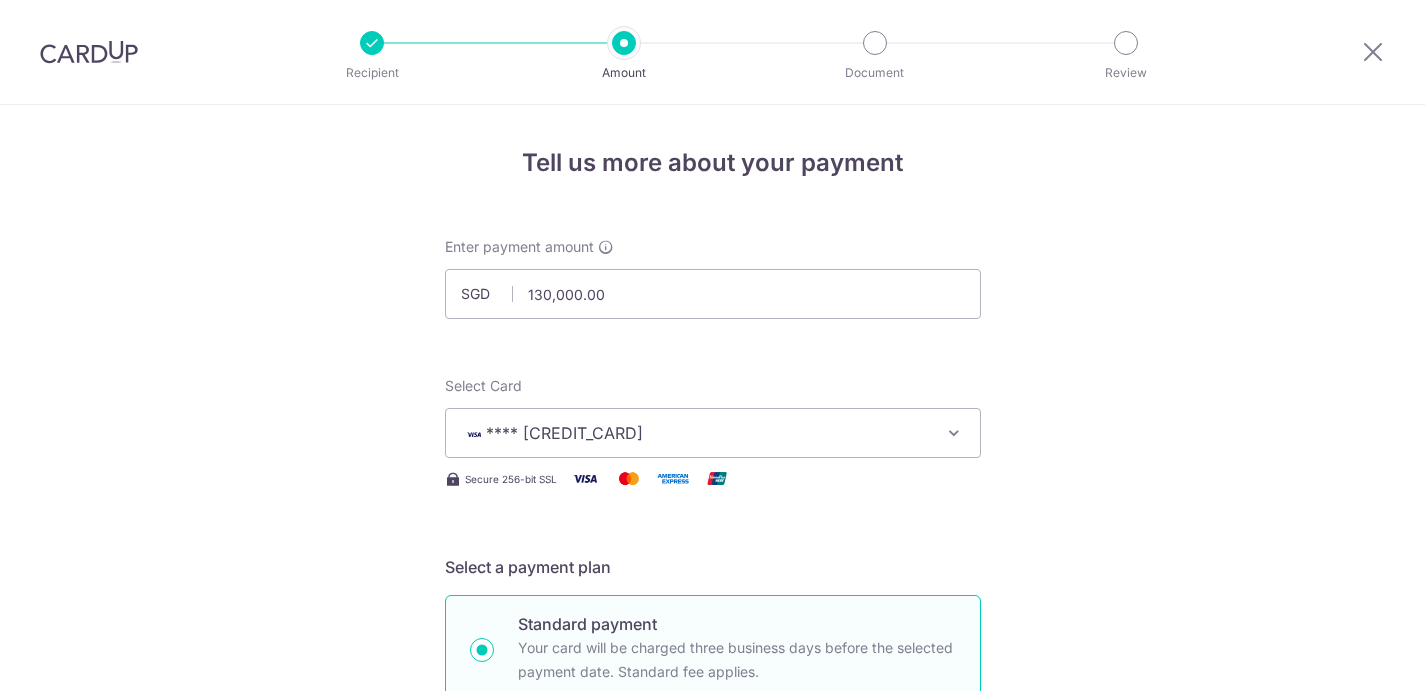 scroll, scrollTop: 0, scrollLeft: 0, axis: both 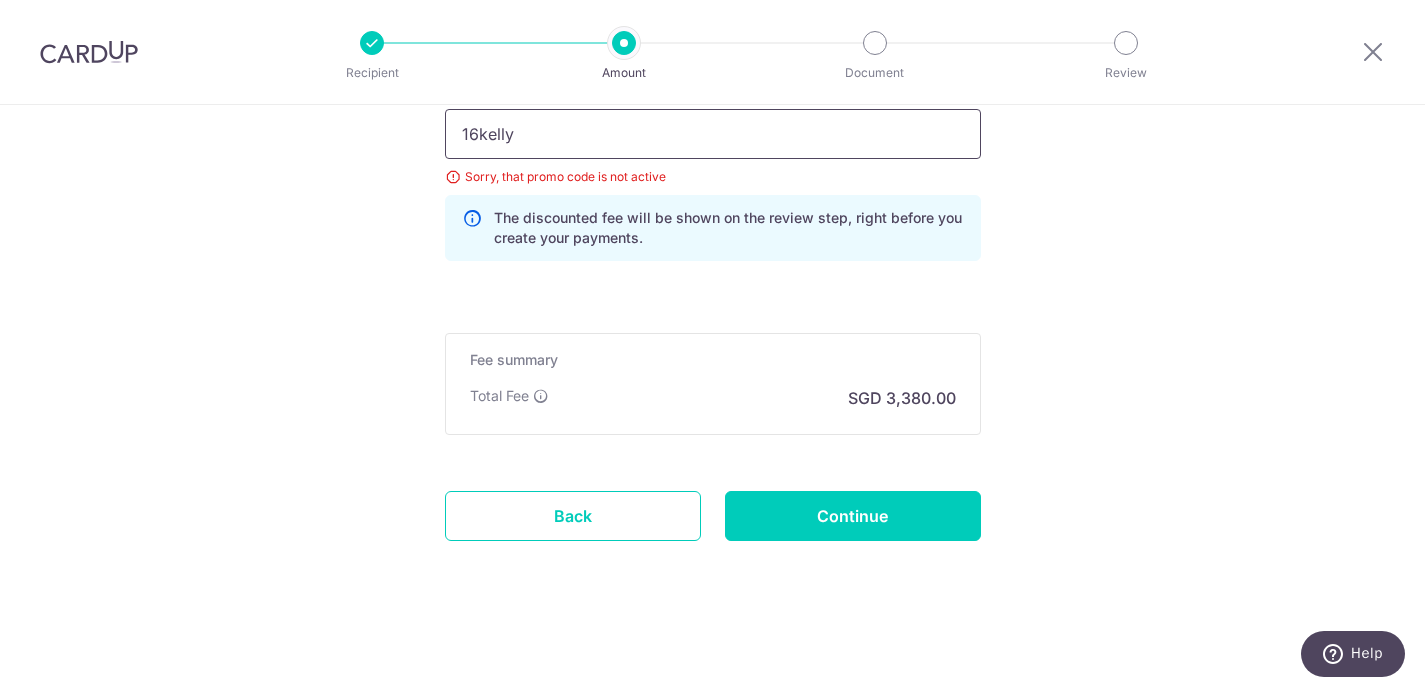 click on "16kelly" at bounding box center [713, 134] 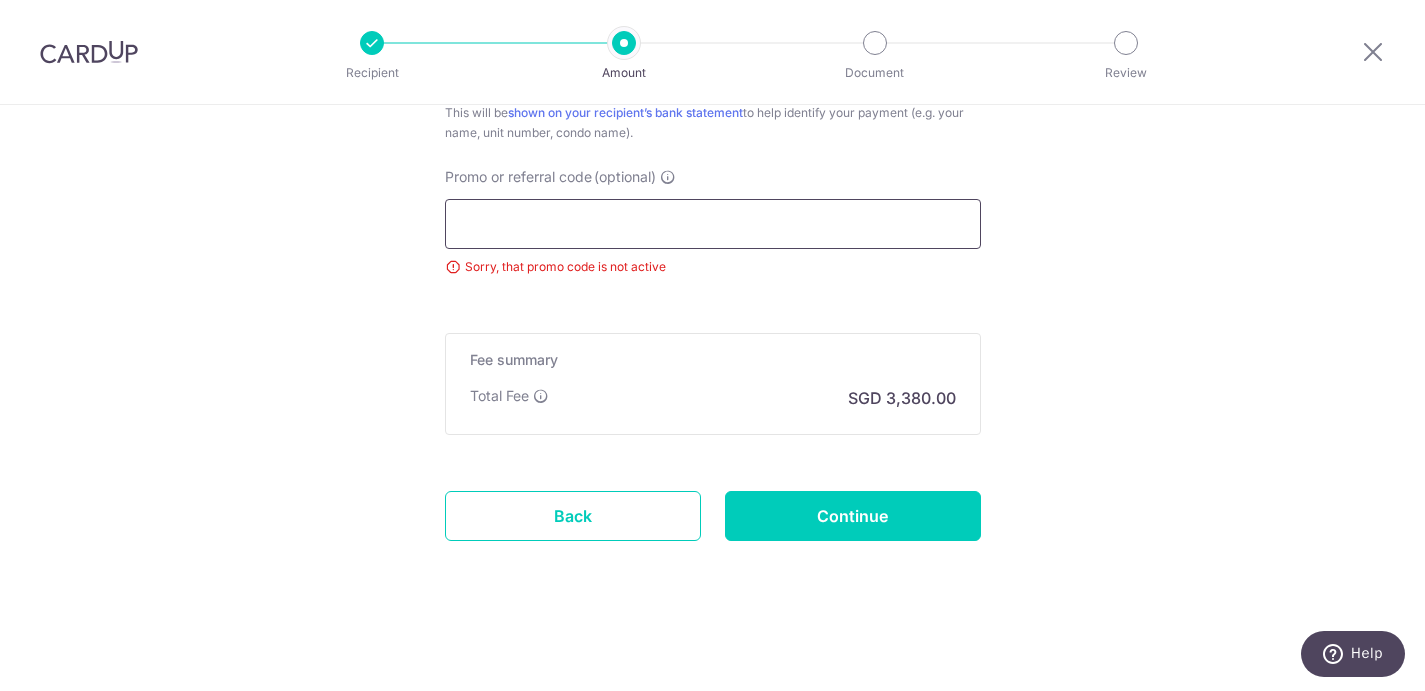 scroll, scrollTop: 1333, scrollLeft: 0, axis: vertical 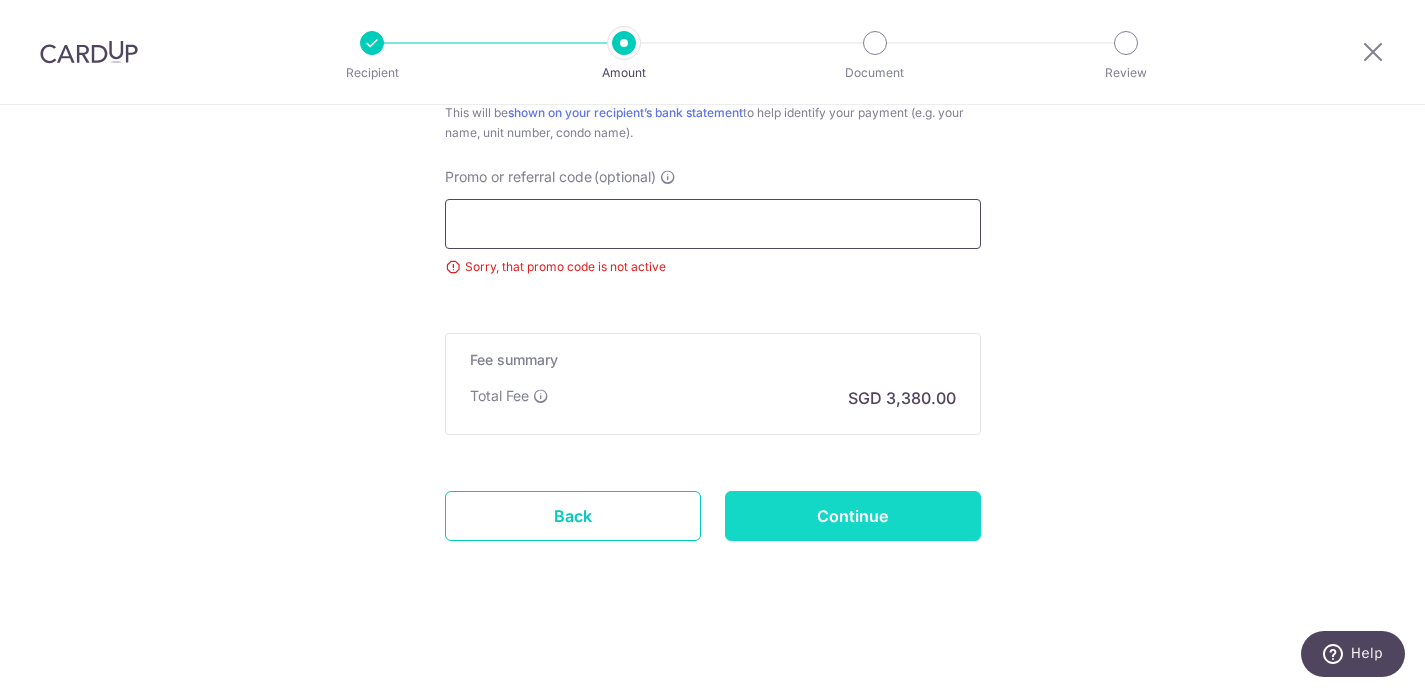 type 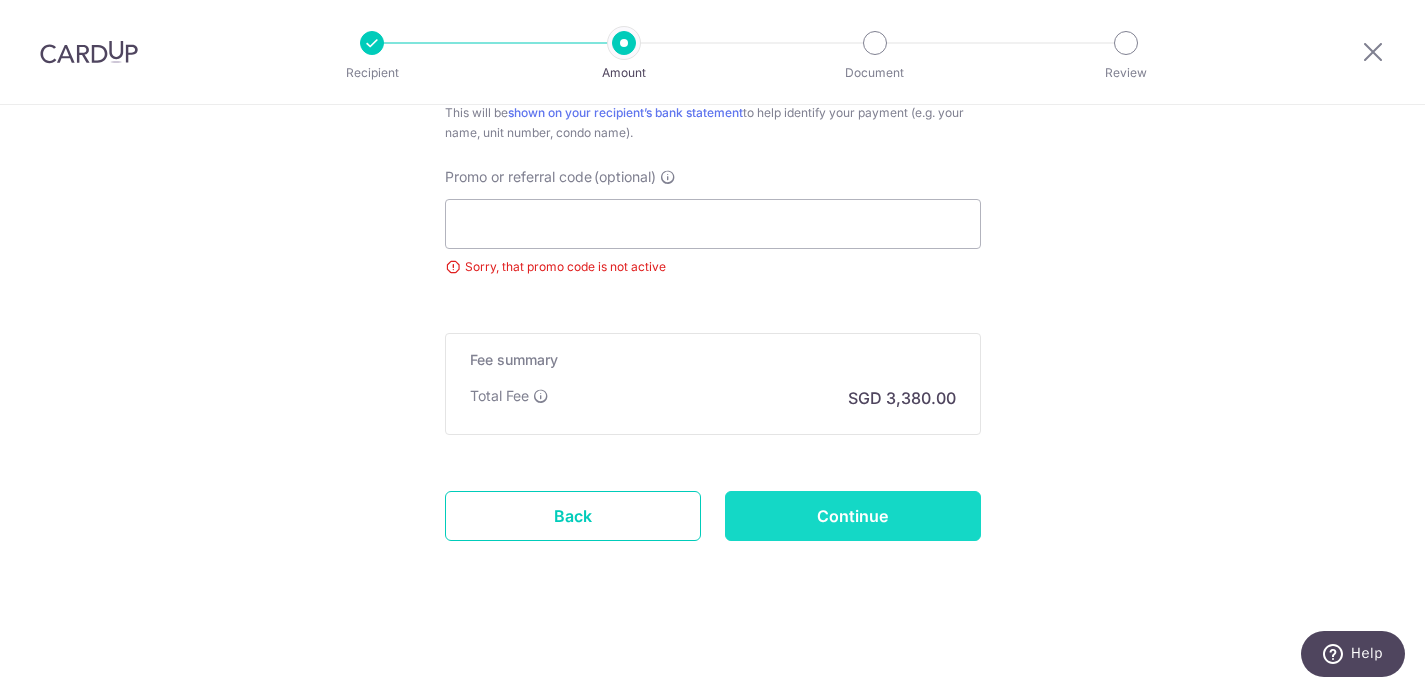 click on "Continue" at bounding box center [853, 516] 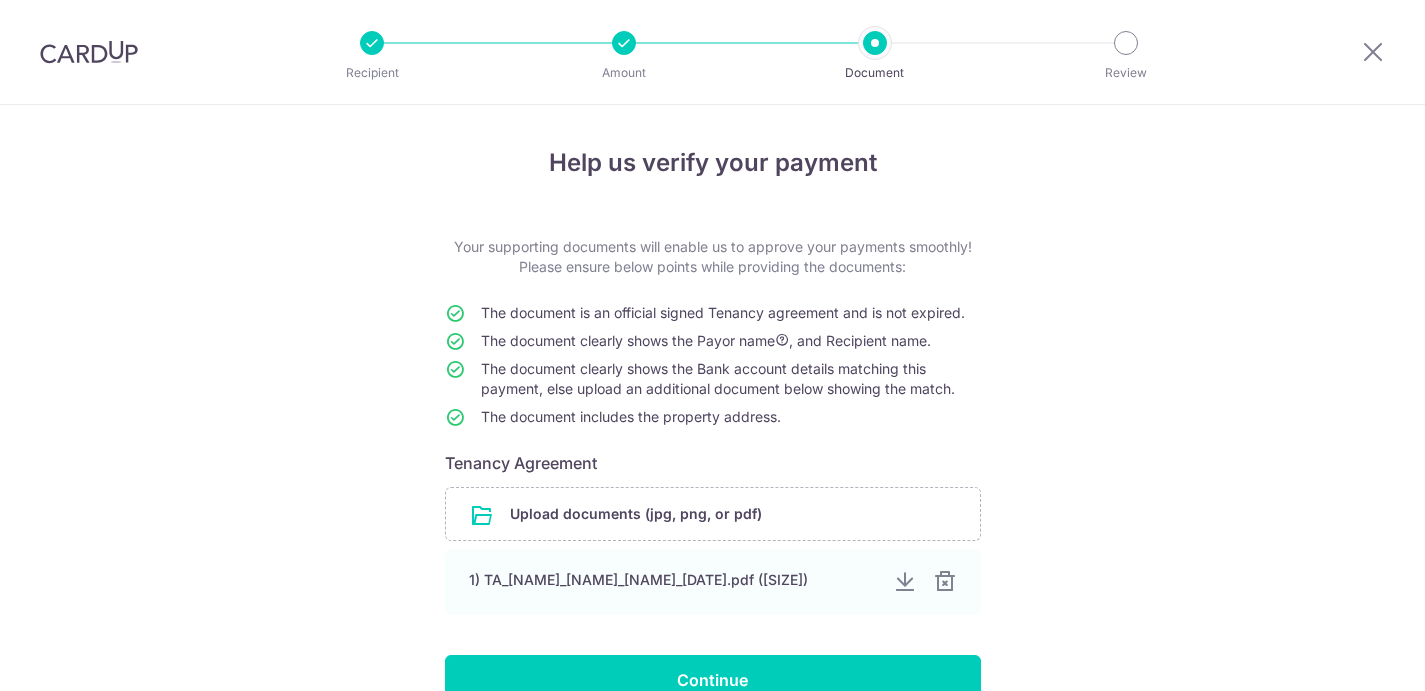 scroll, scrollTop: 0, scrollLeft: 0, axis: both 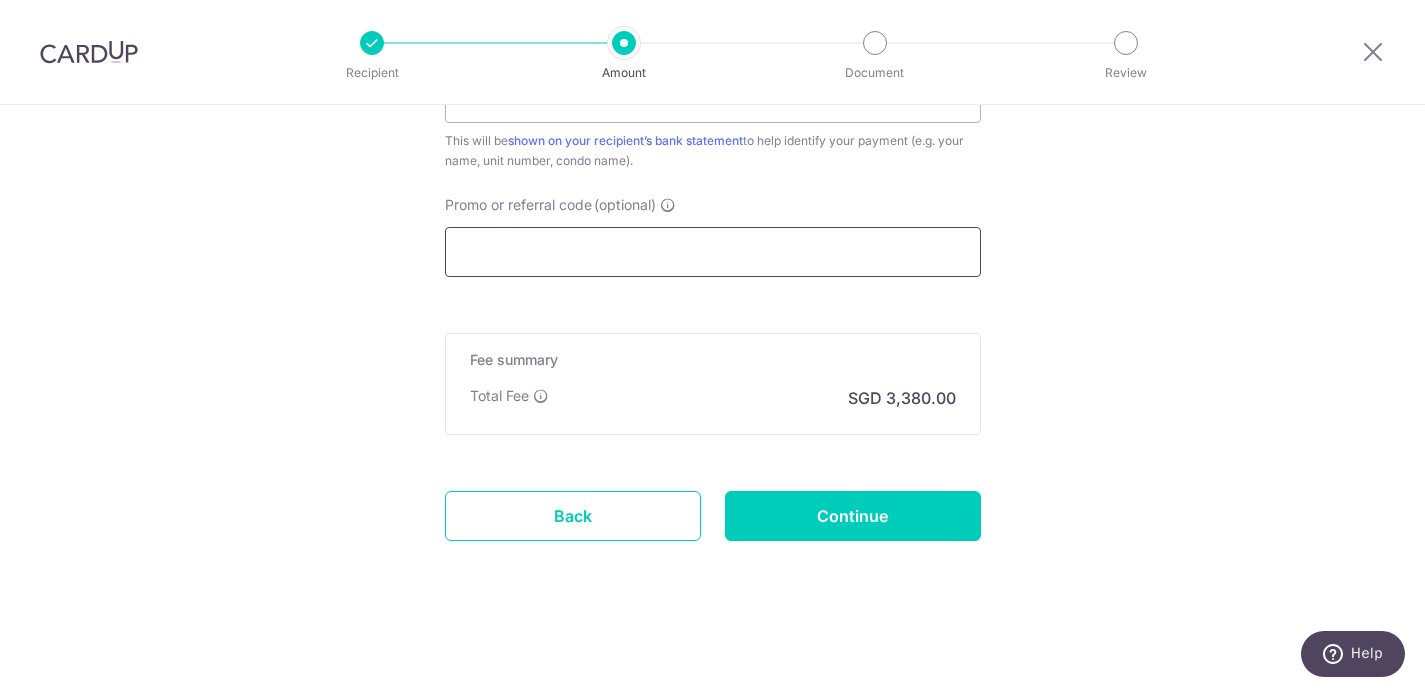 click on "Promo or referral code
(optional)" at bounding box center [713, 252] 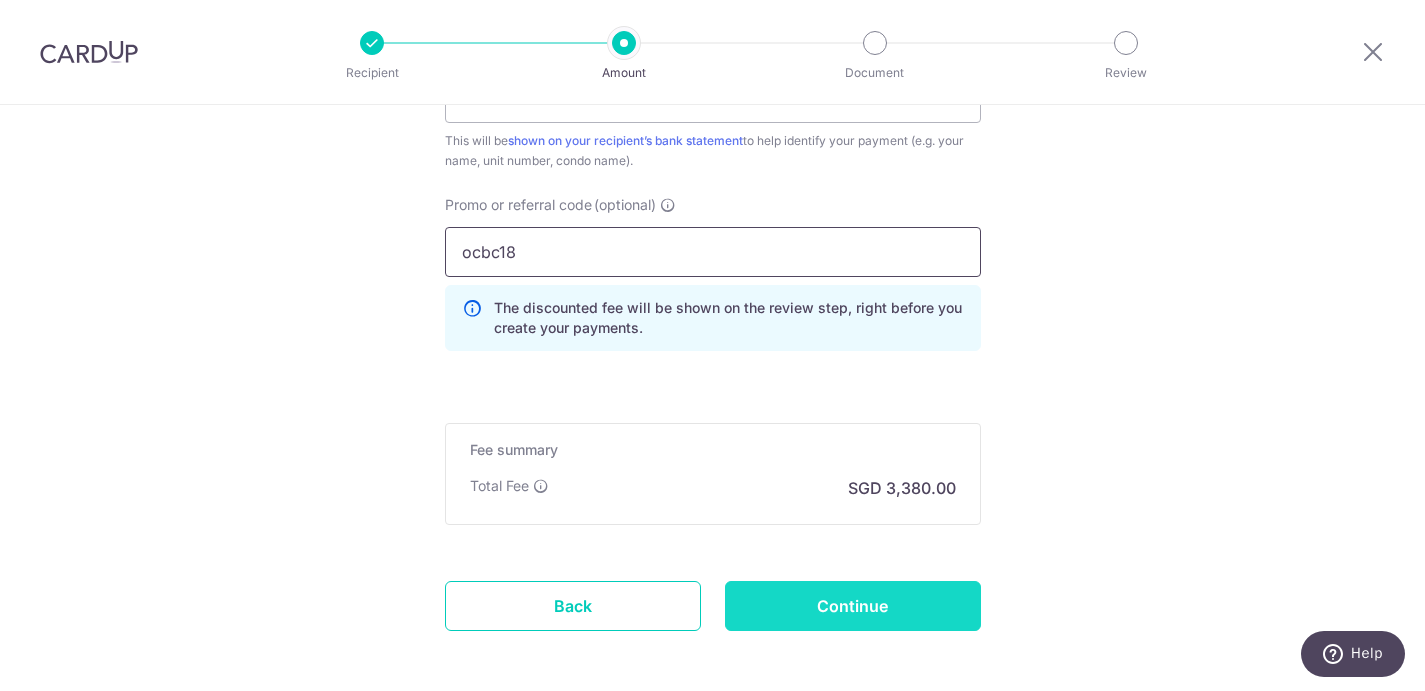 type on "ocbc18" 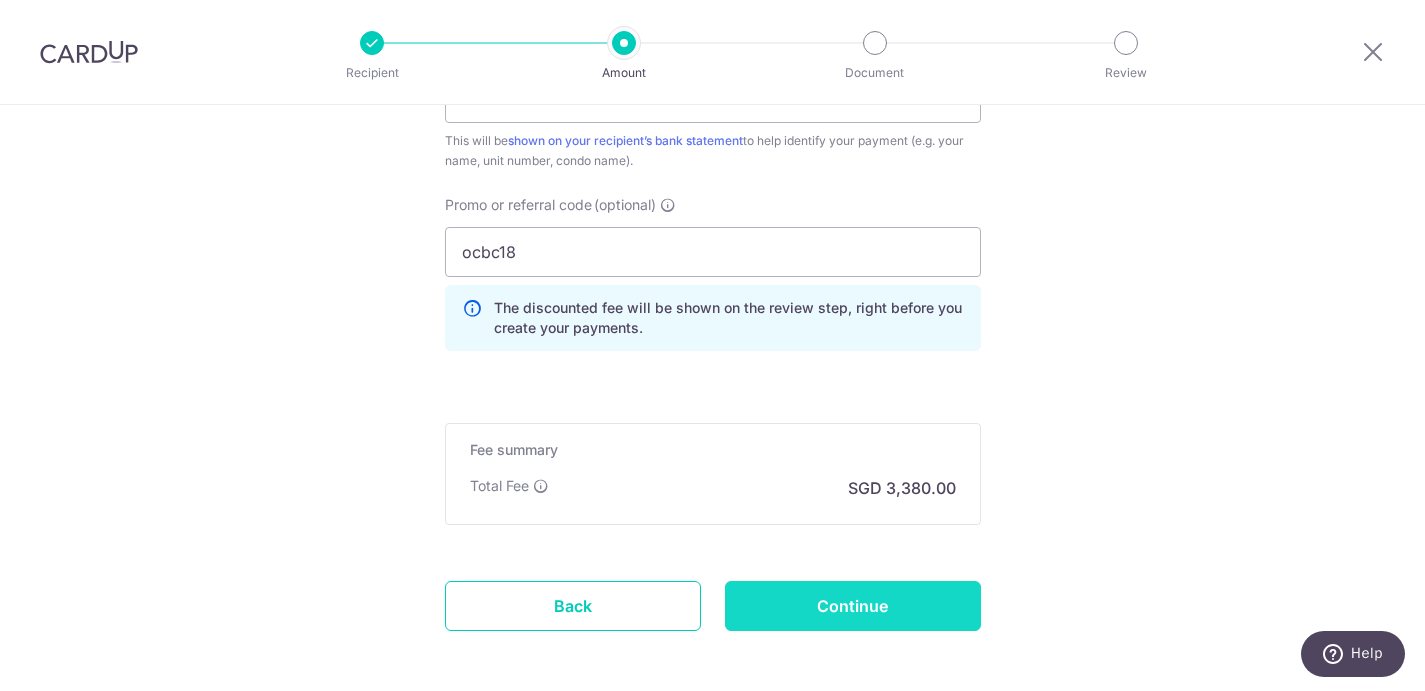 click on "Continue" at bounding box center (853, 606) 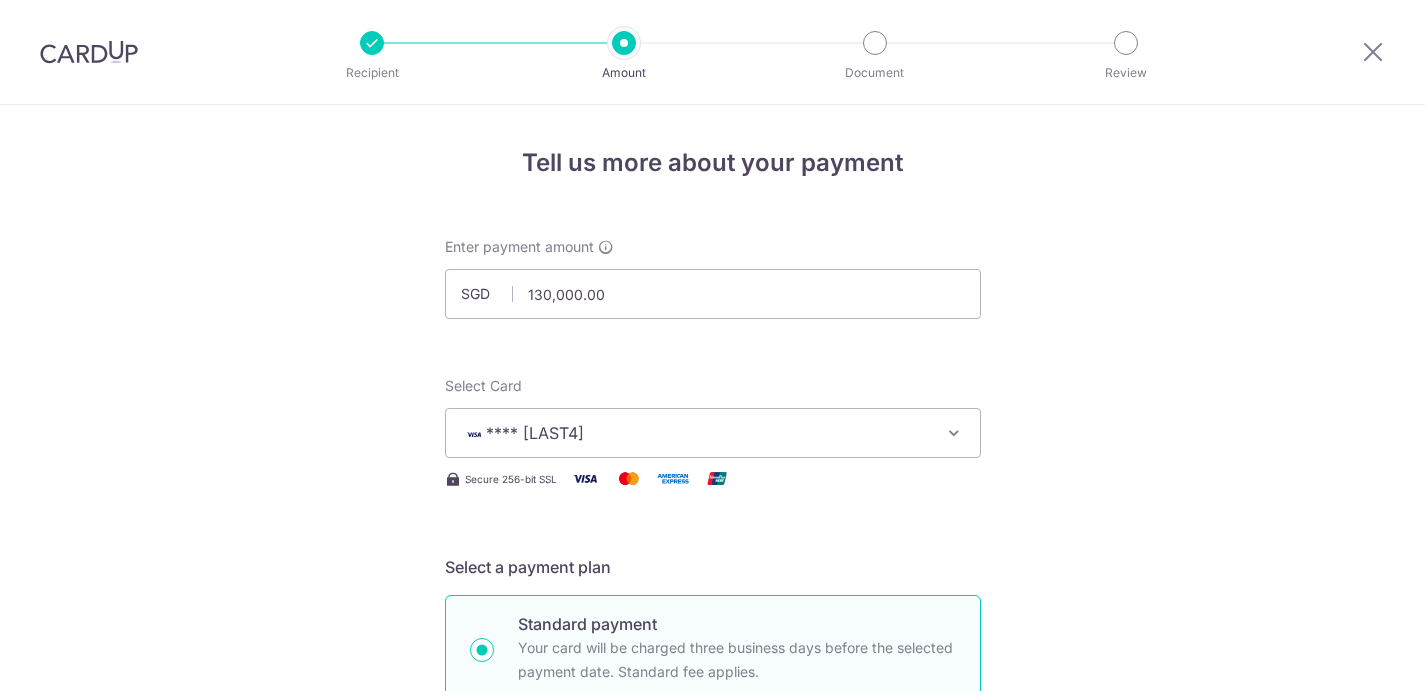 scroll, scrollTop: 0, scrollLeft: 0, axis: both 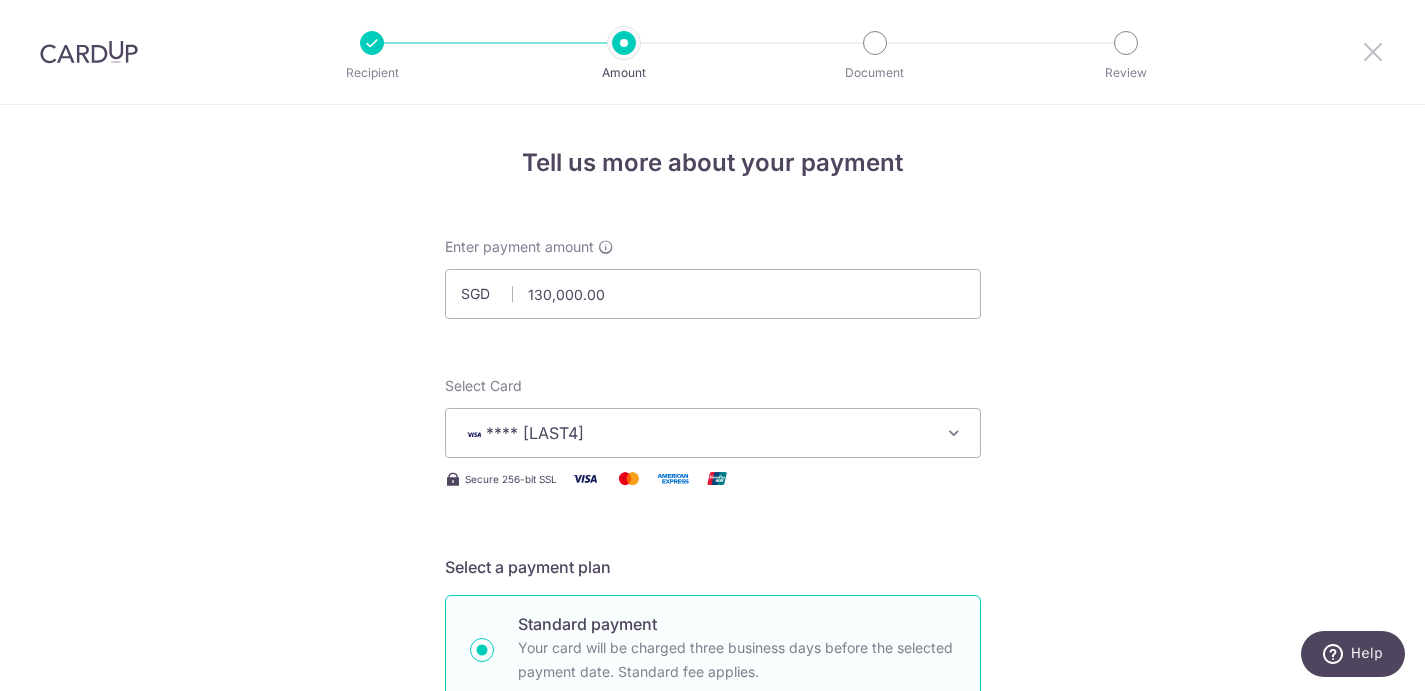 click at bounding box center (1373, 51) 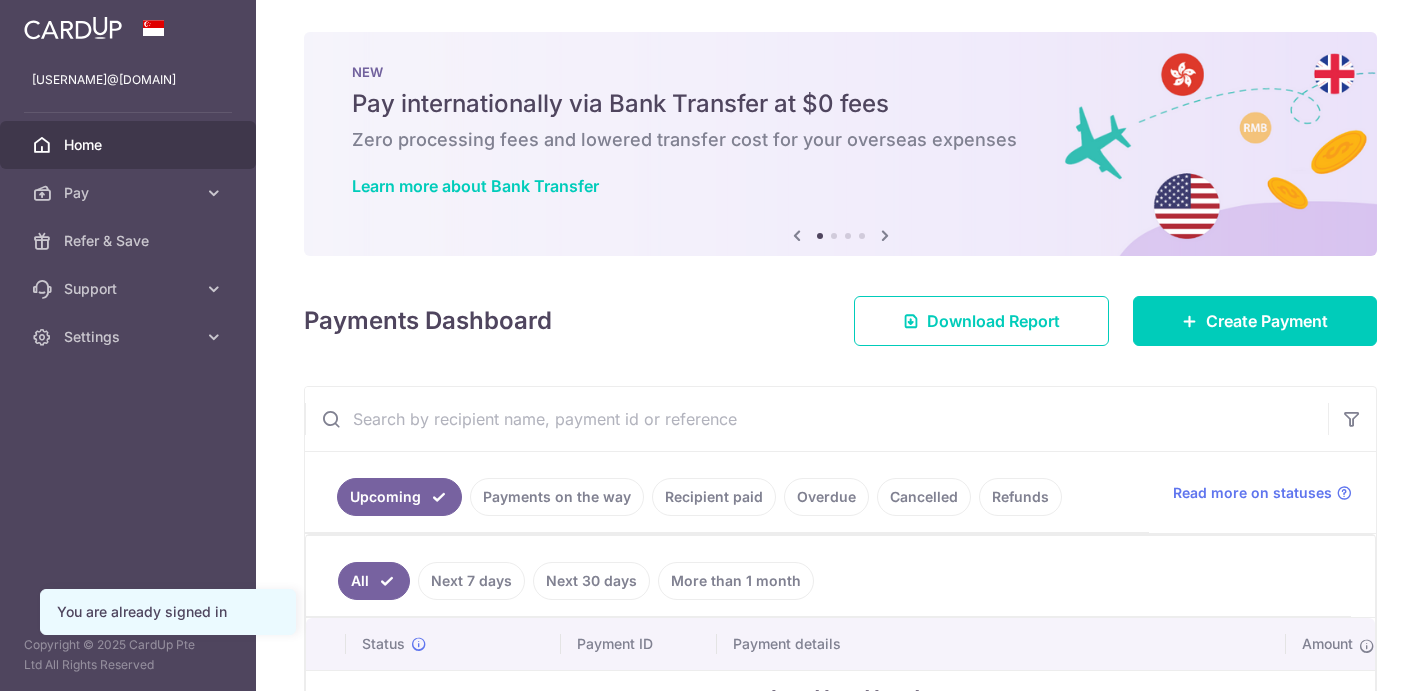scroll, scrollTop: 0, scrollLeft: 0, axis: both 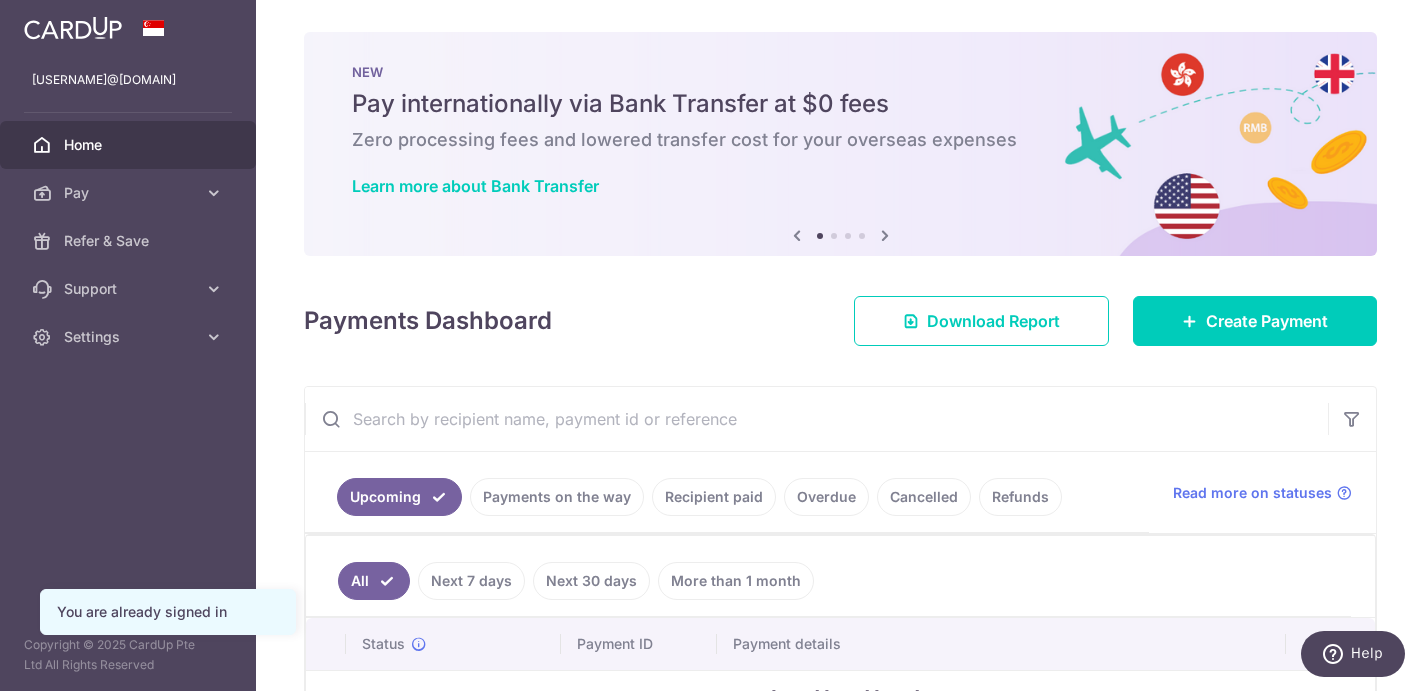 click at bounding box center (885, 235) 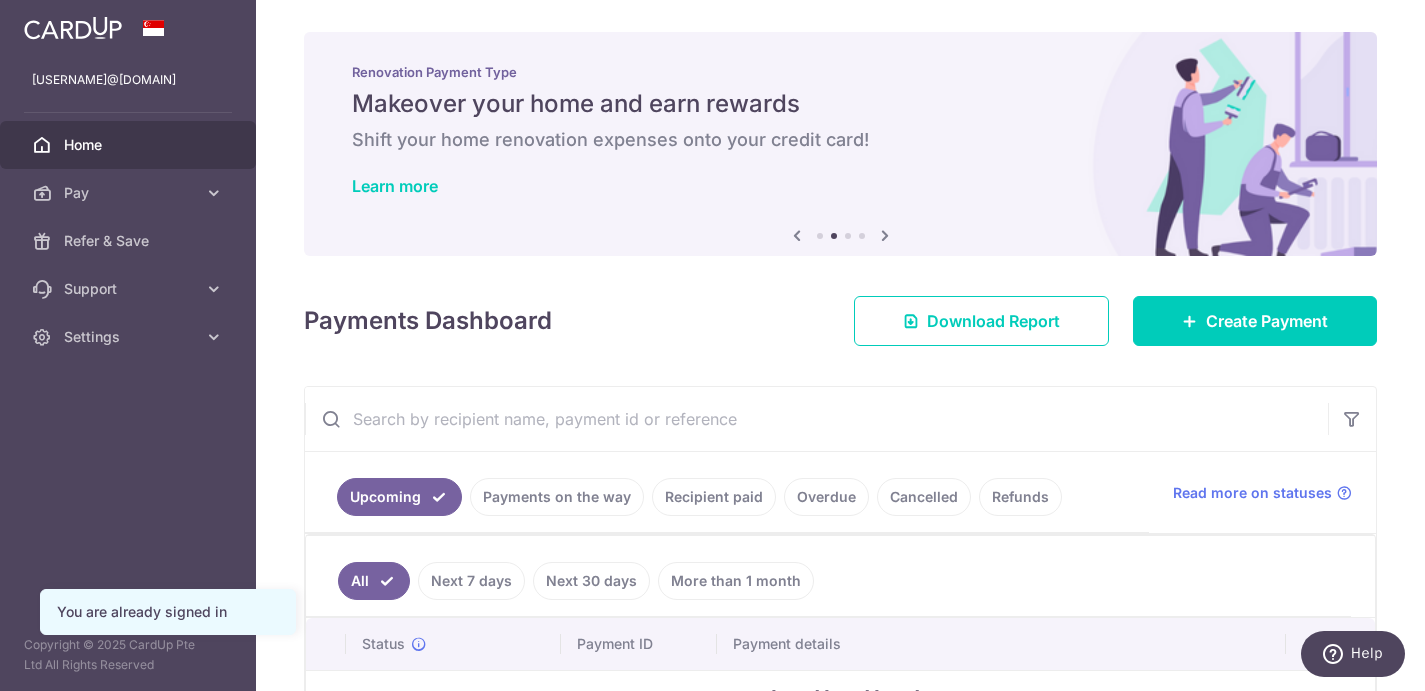click at bounding box center [885, 235] 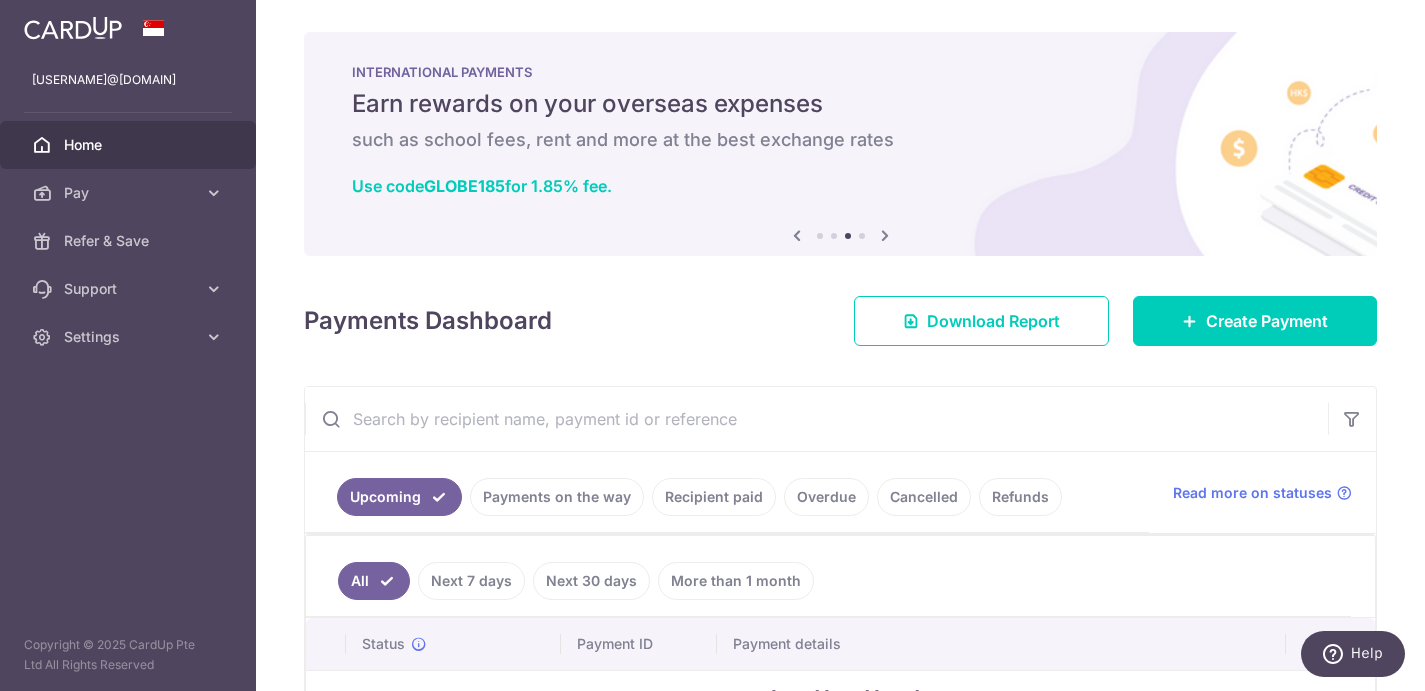 click at bounding box center [885, 235] 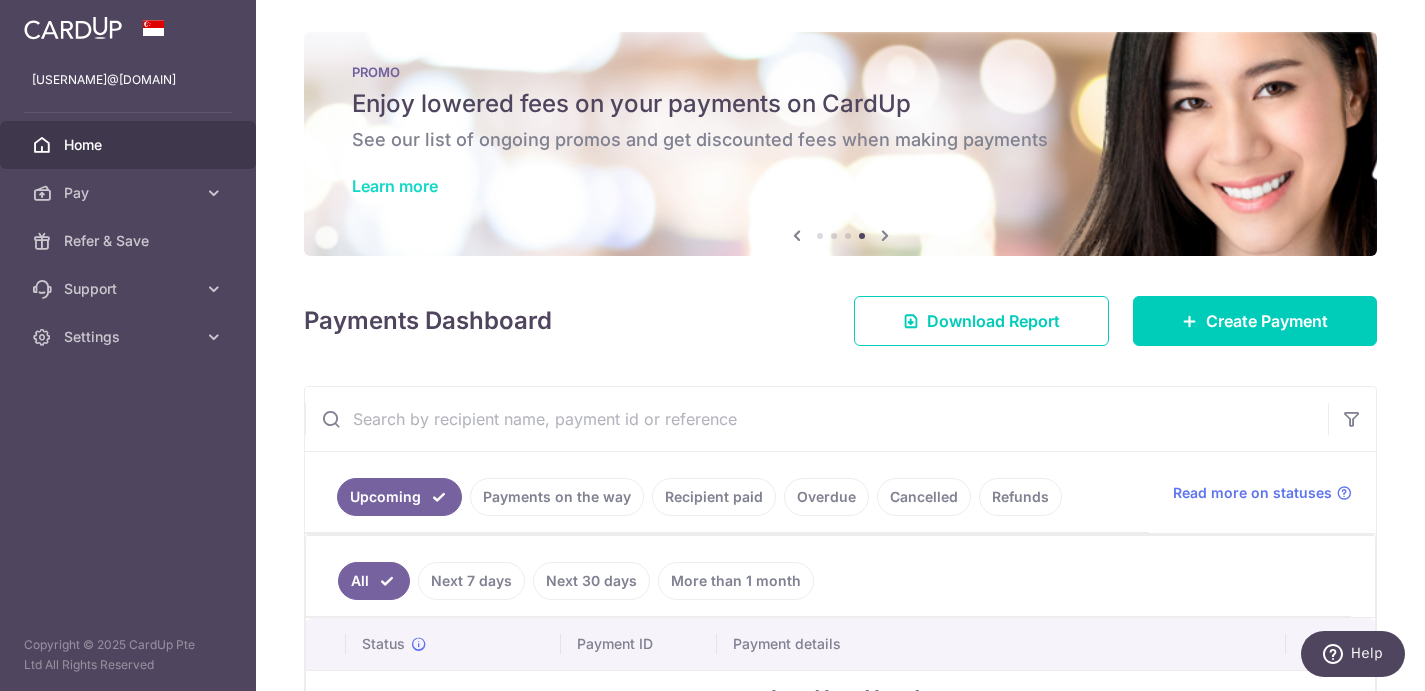 click on "Learn more" at bounding box center (395, 186) 